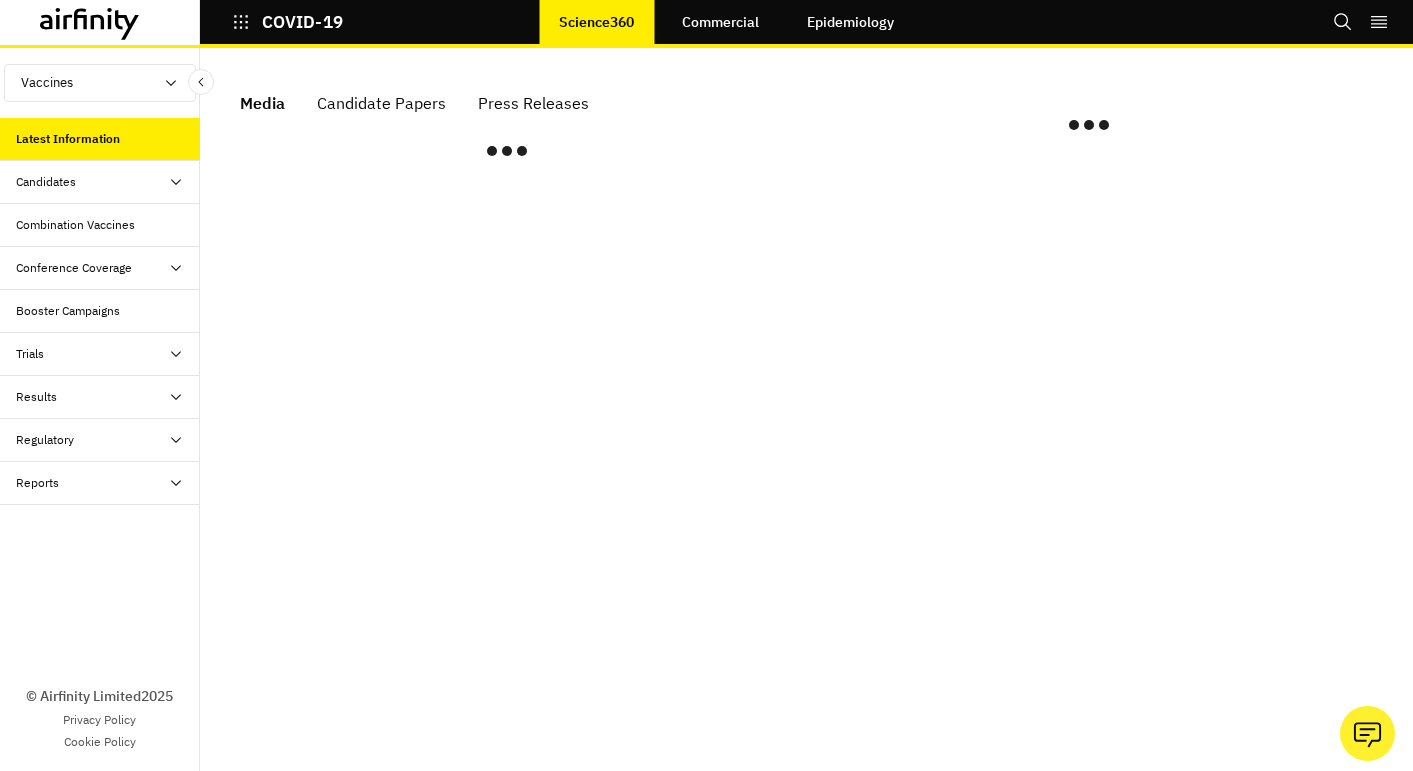 scroll, scrollTop: 0, scrollLeft: 0, axis: both 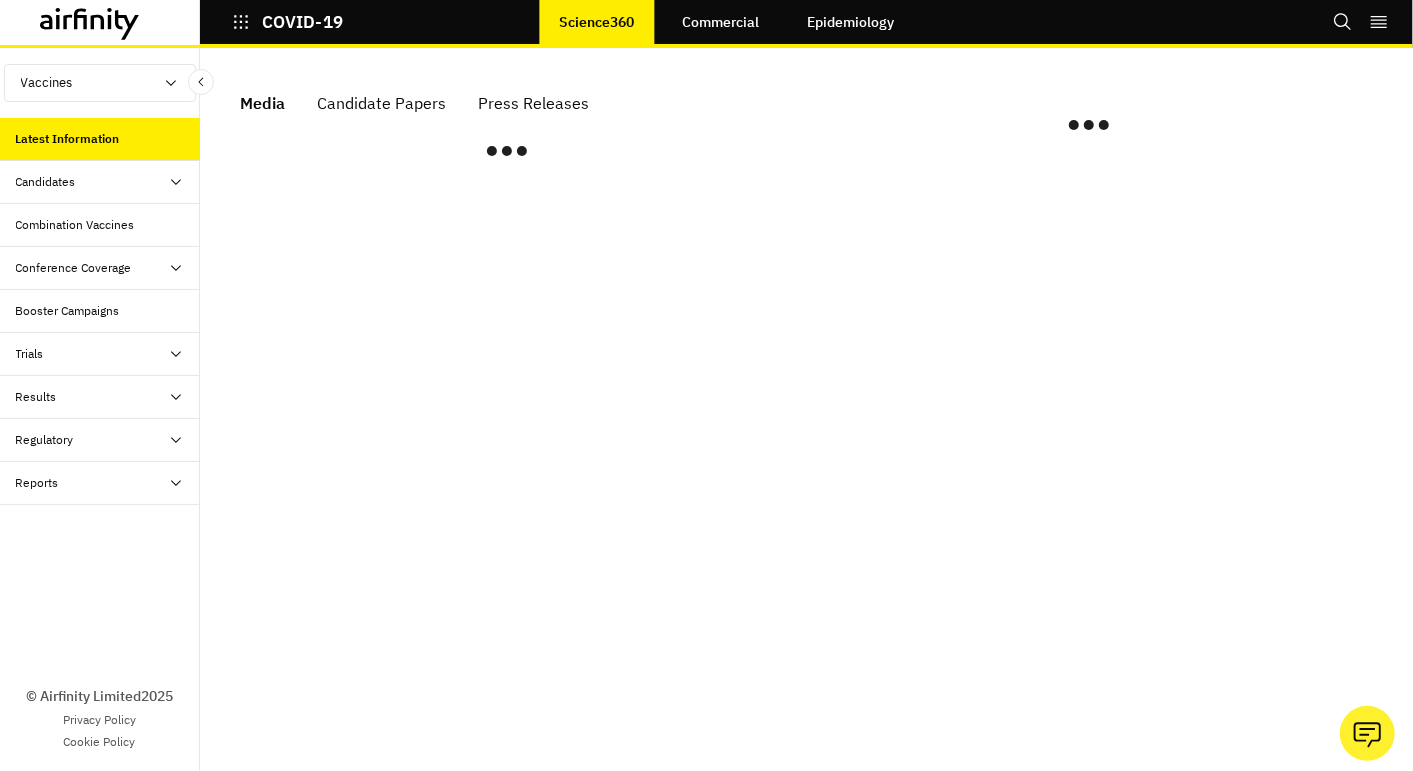 click at bounding box center [171, 83] 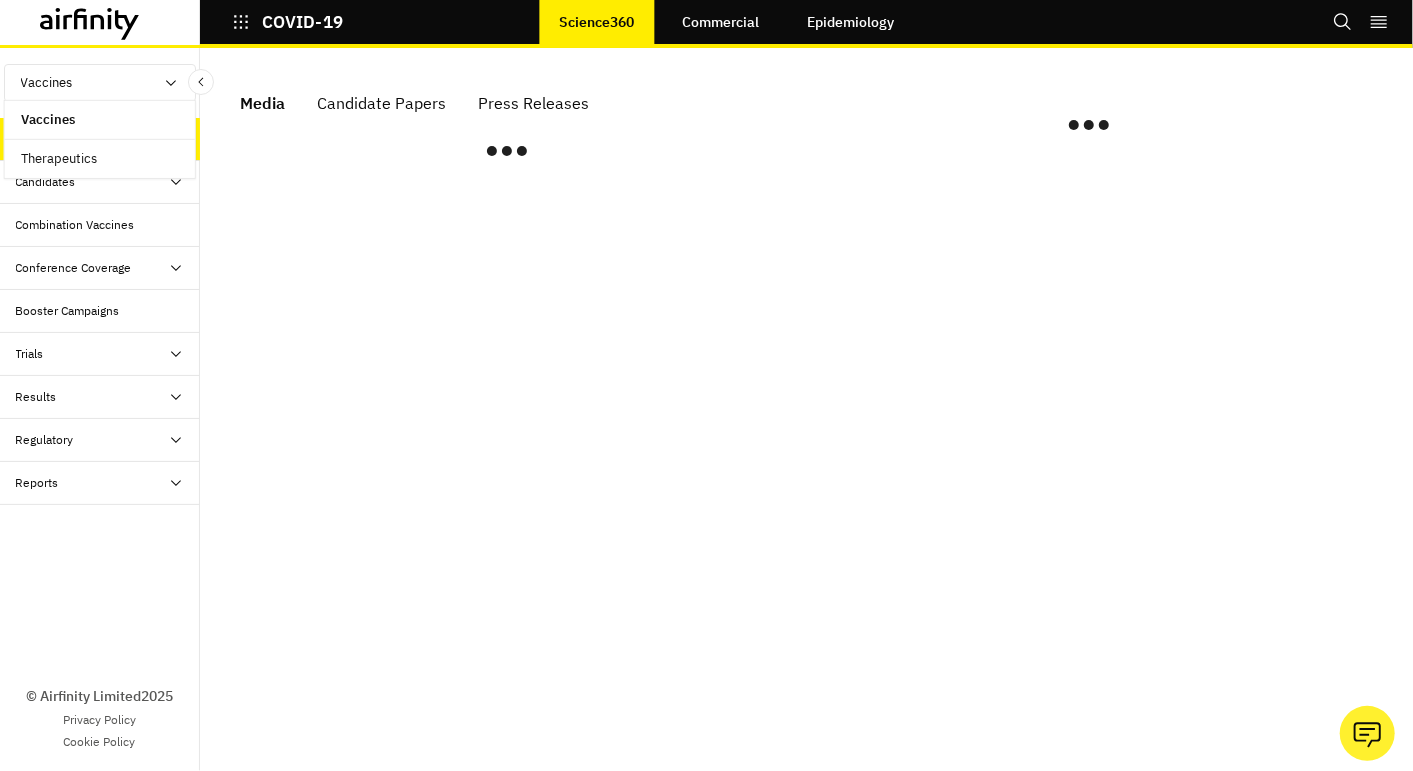 click on "Vaccines" at bounding box center (100, 83) 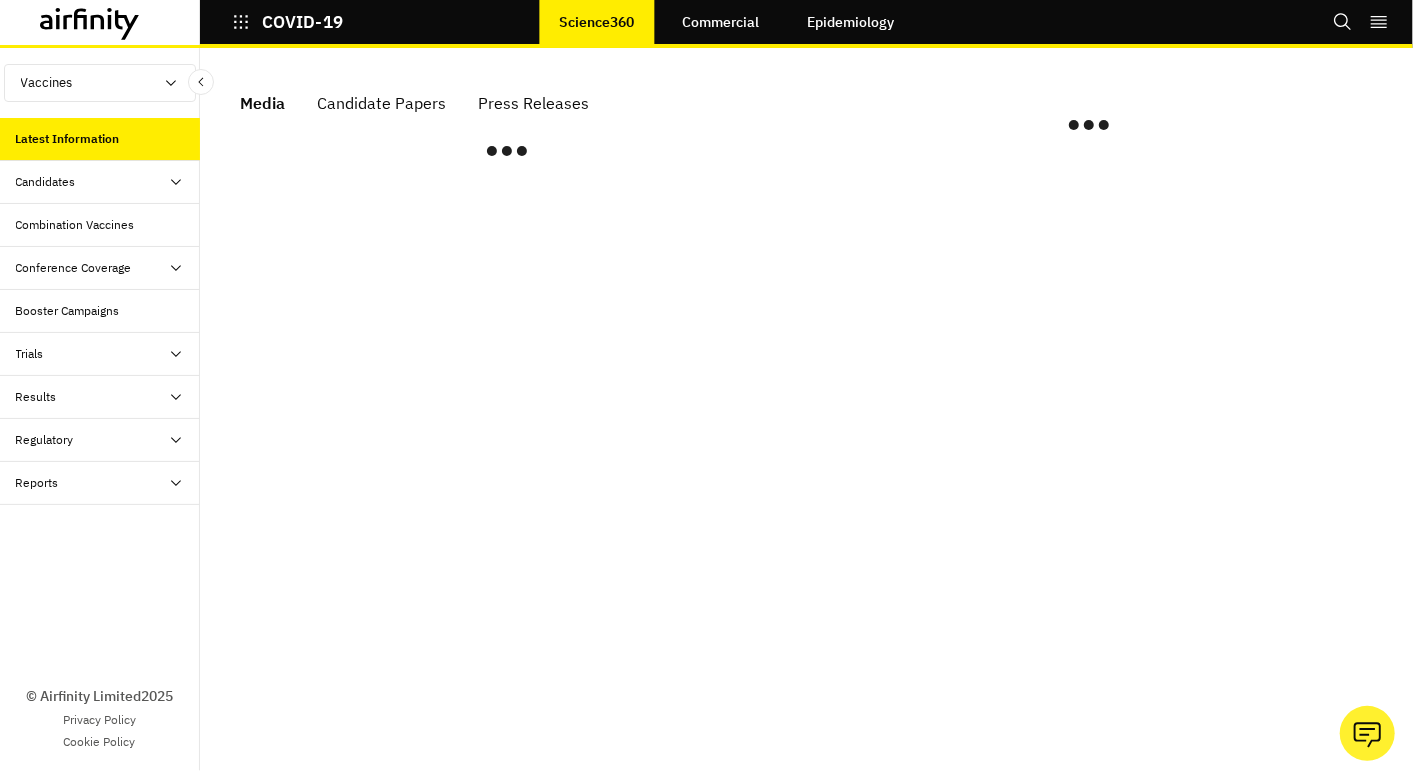 click on "Vaccines" at bounding box center [100, 83] 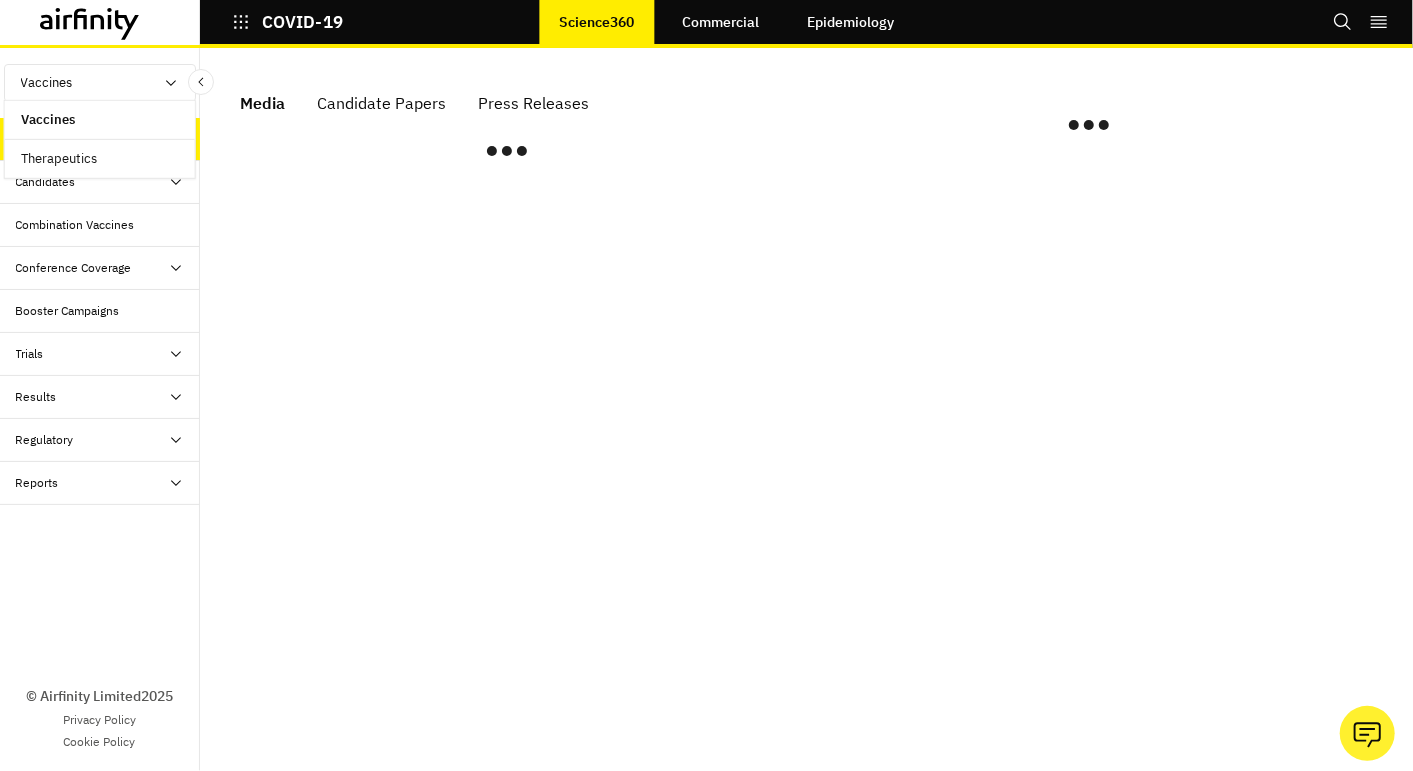click on "Therapeutics" at bounding box center [59, 159] 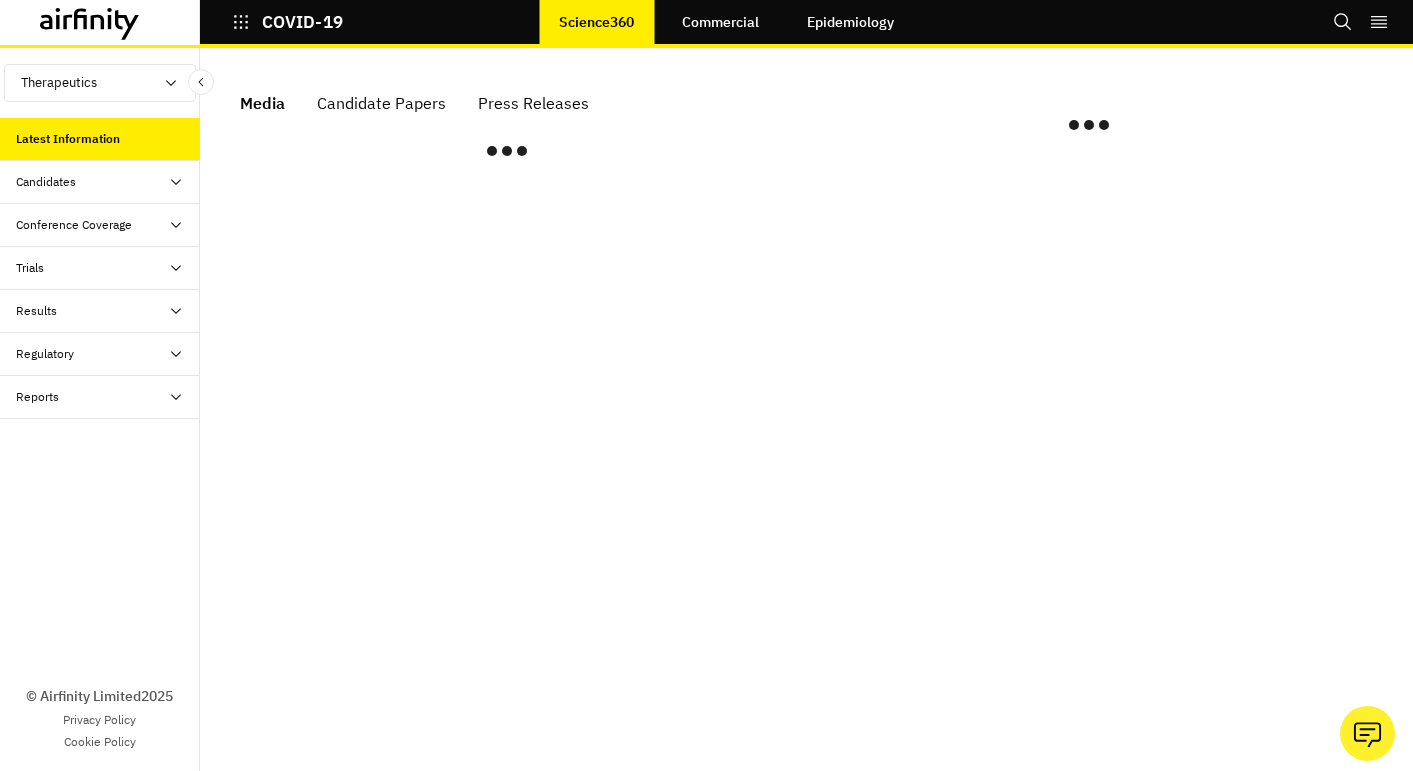 scroll, scrollTop: 0, scrollLeft: 0, axis: both 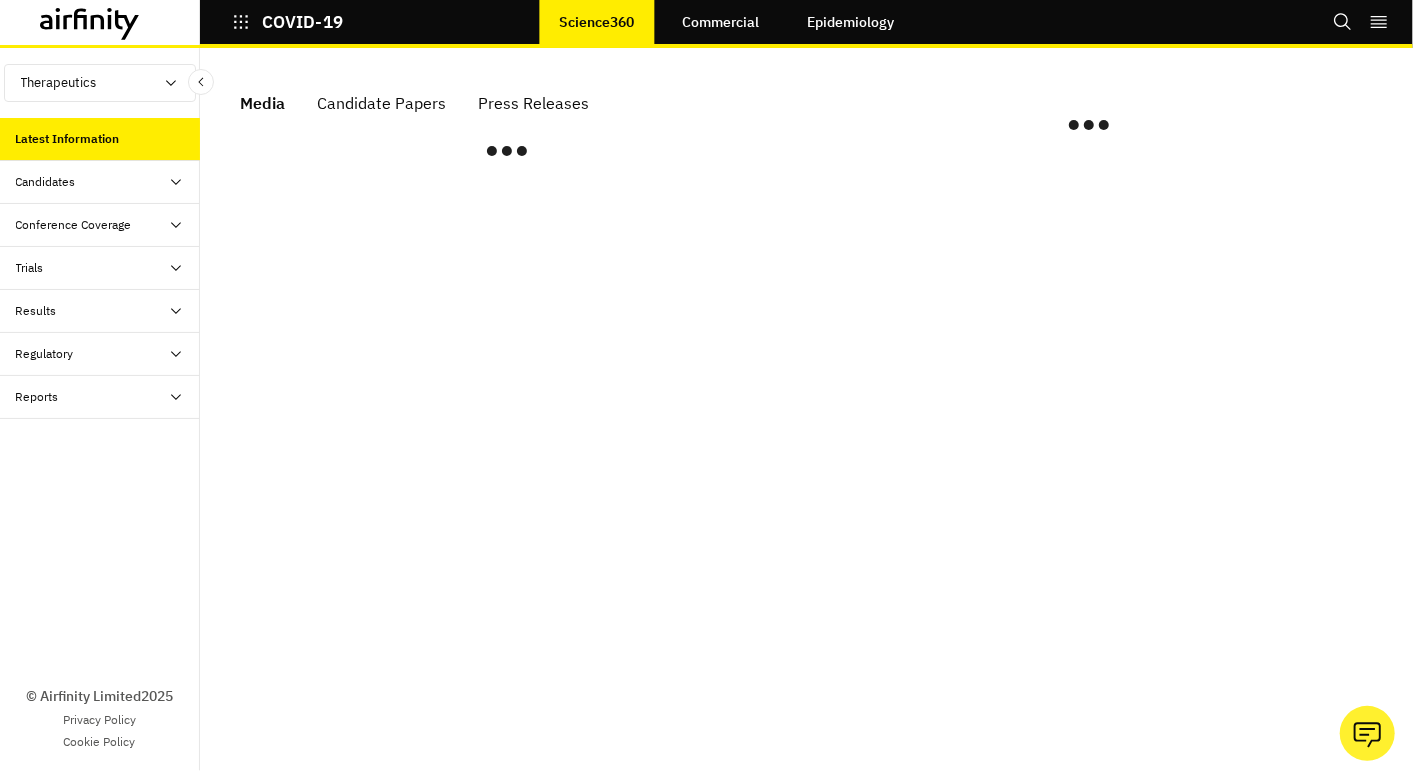 click on "Therapeutics" at bounding box center [100, 83] 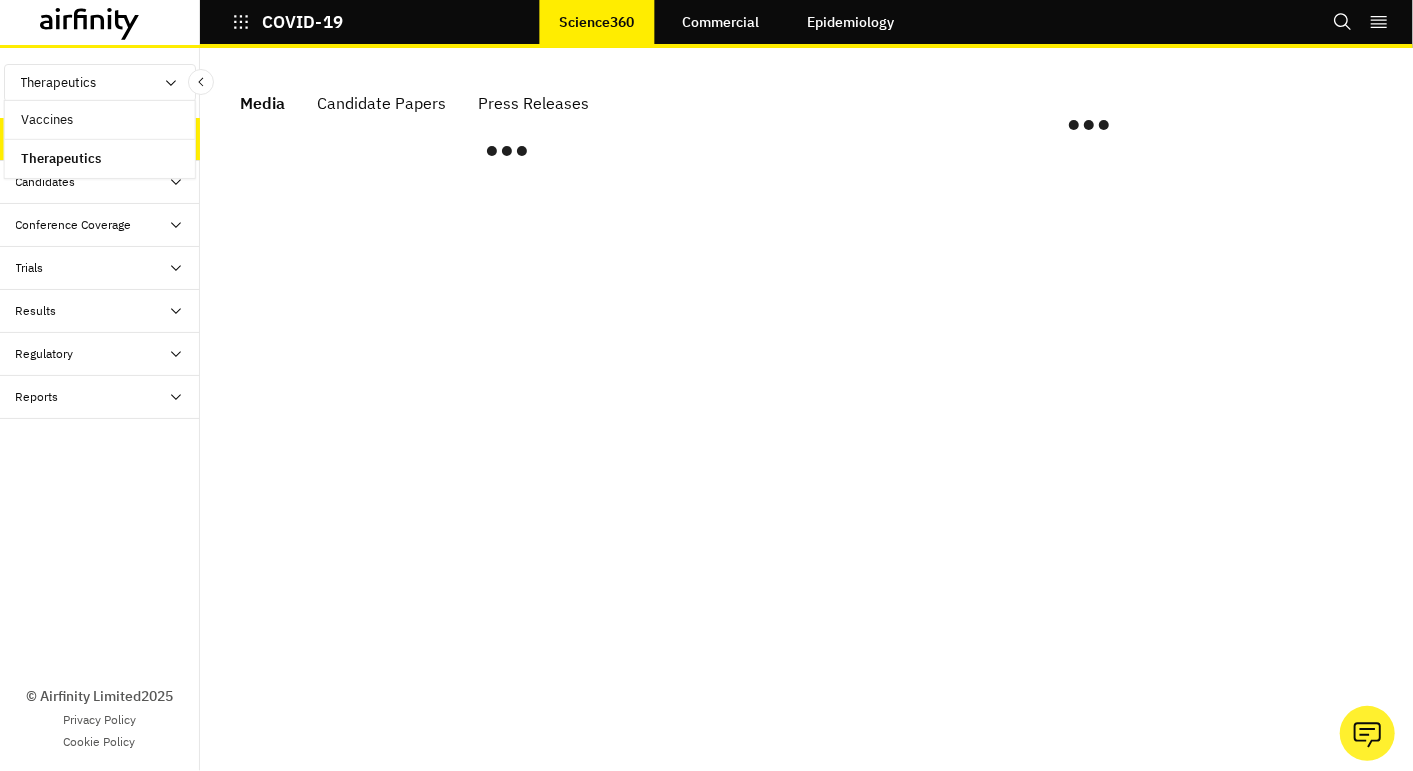 click on "Vaccines" at bounding box center [100, 120] 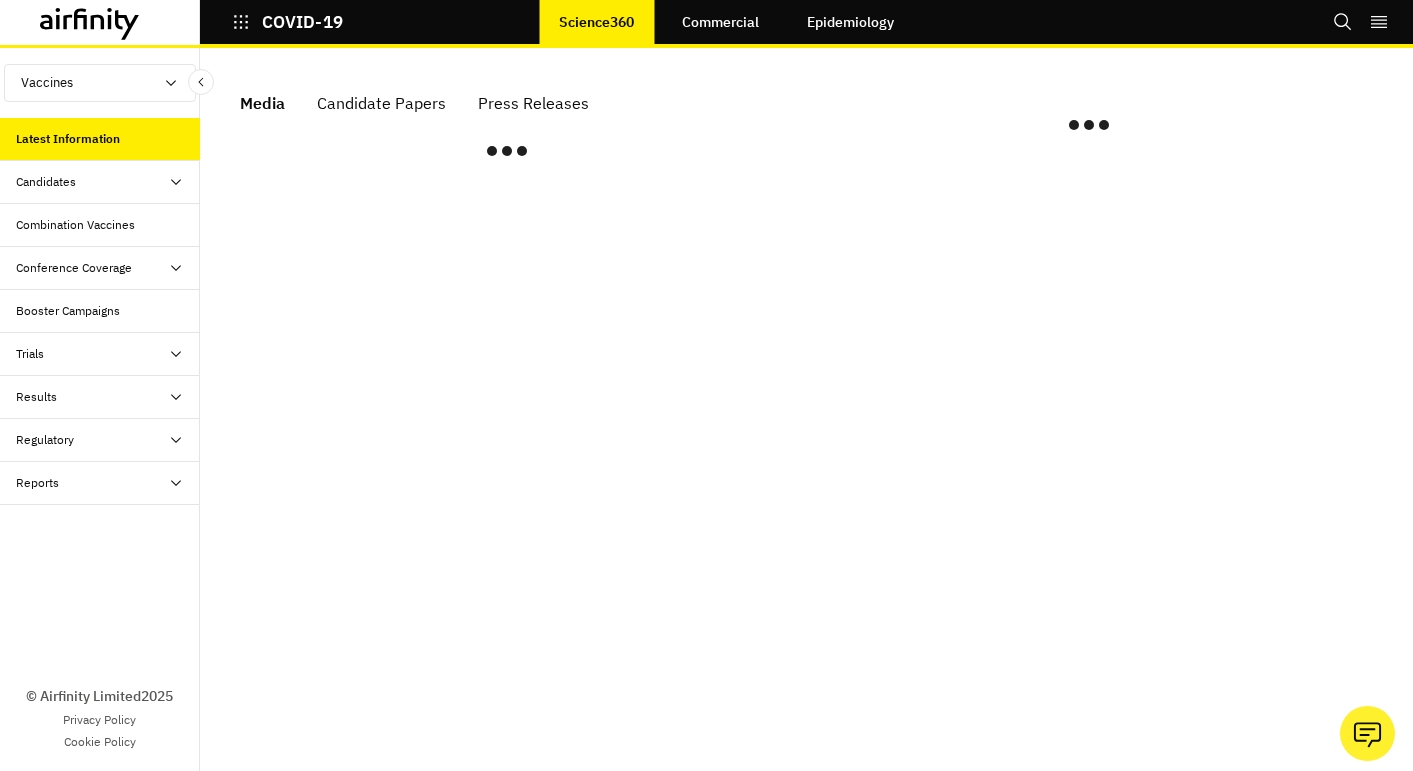 scroll, scrollTop: 0, scrollLeft: 0, axis: both 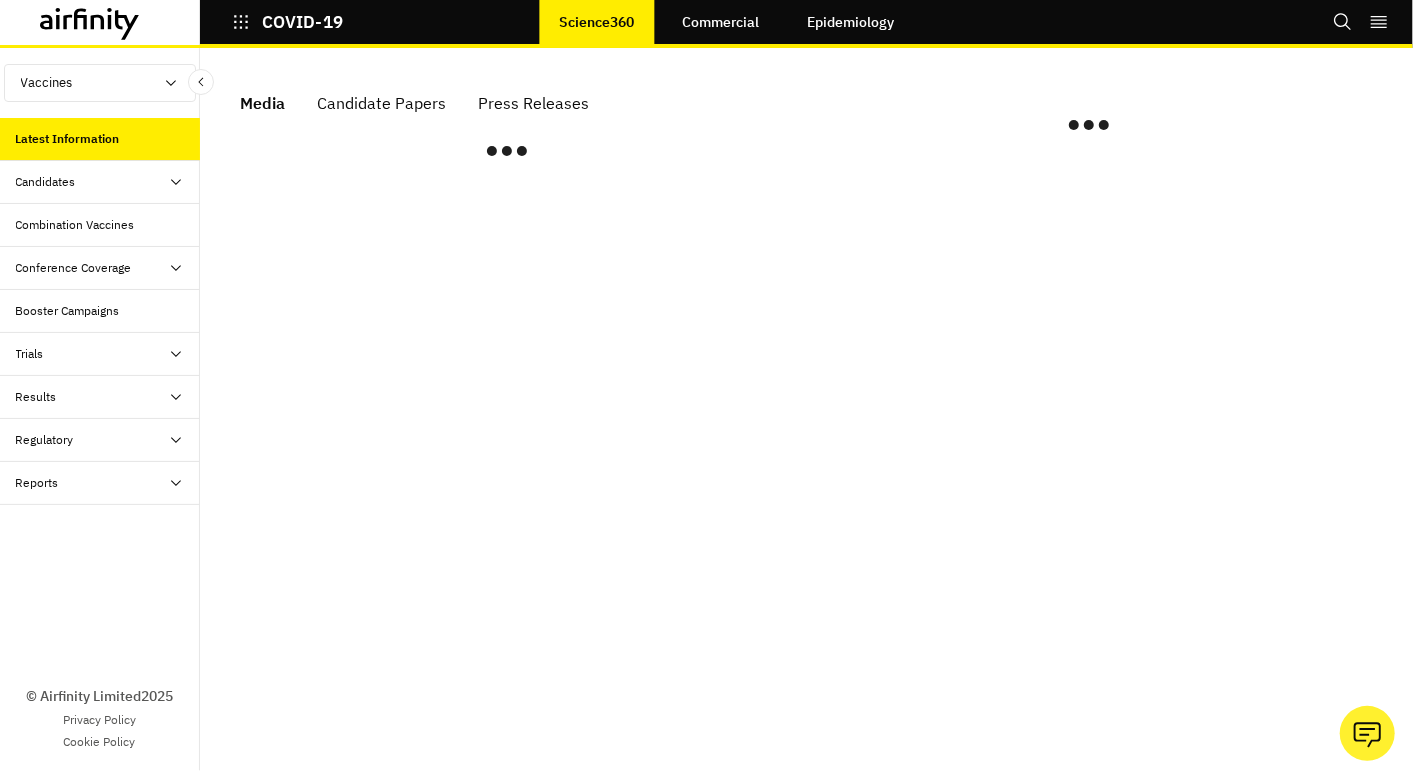 click on "Vaccines" at bounding box center (100, 83) 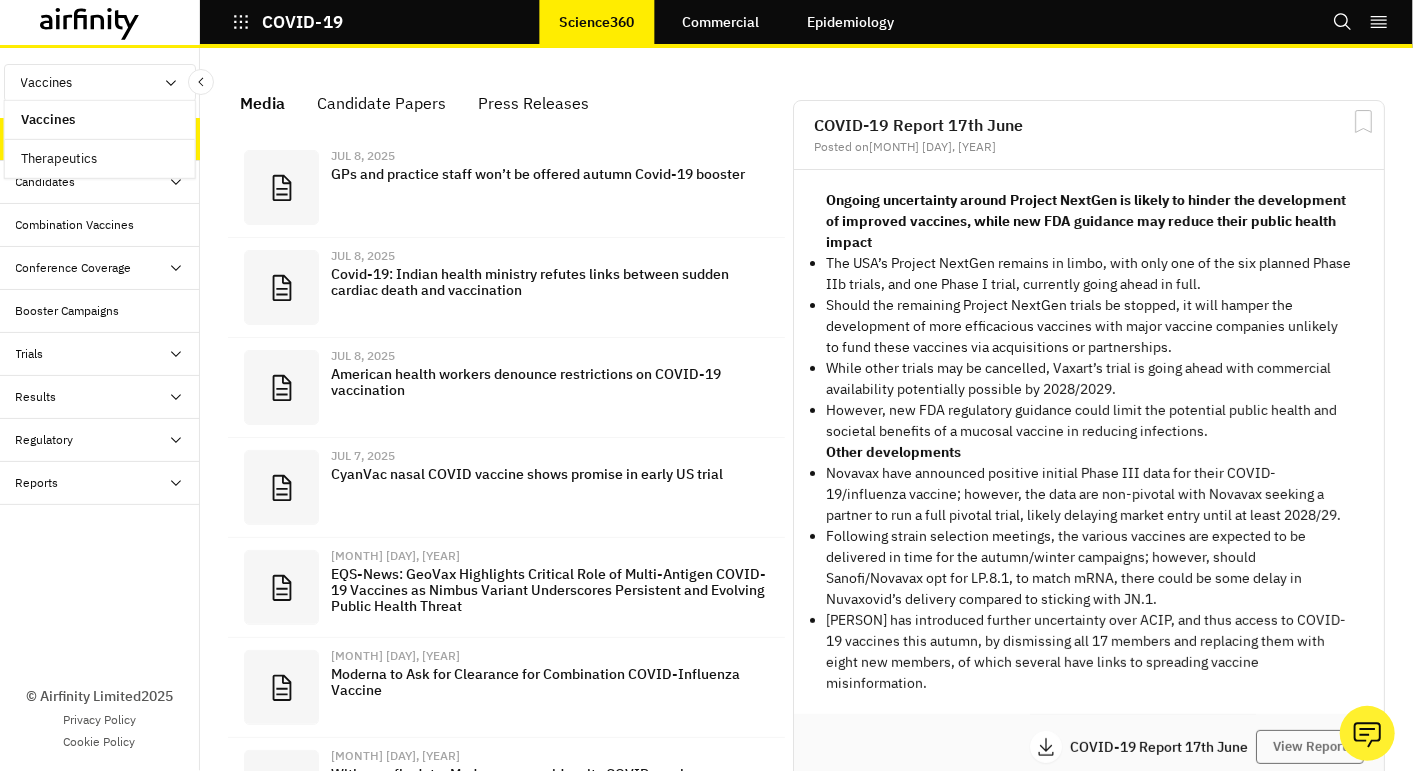 click on "Therapeutics" at bounding box center (59, 159) 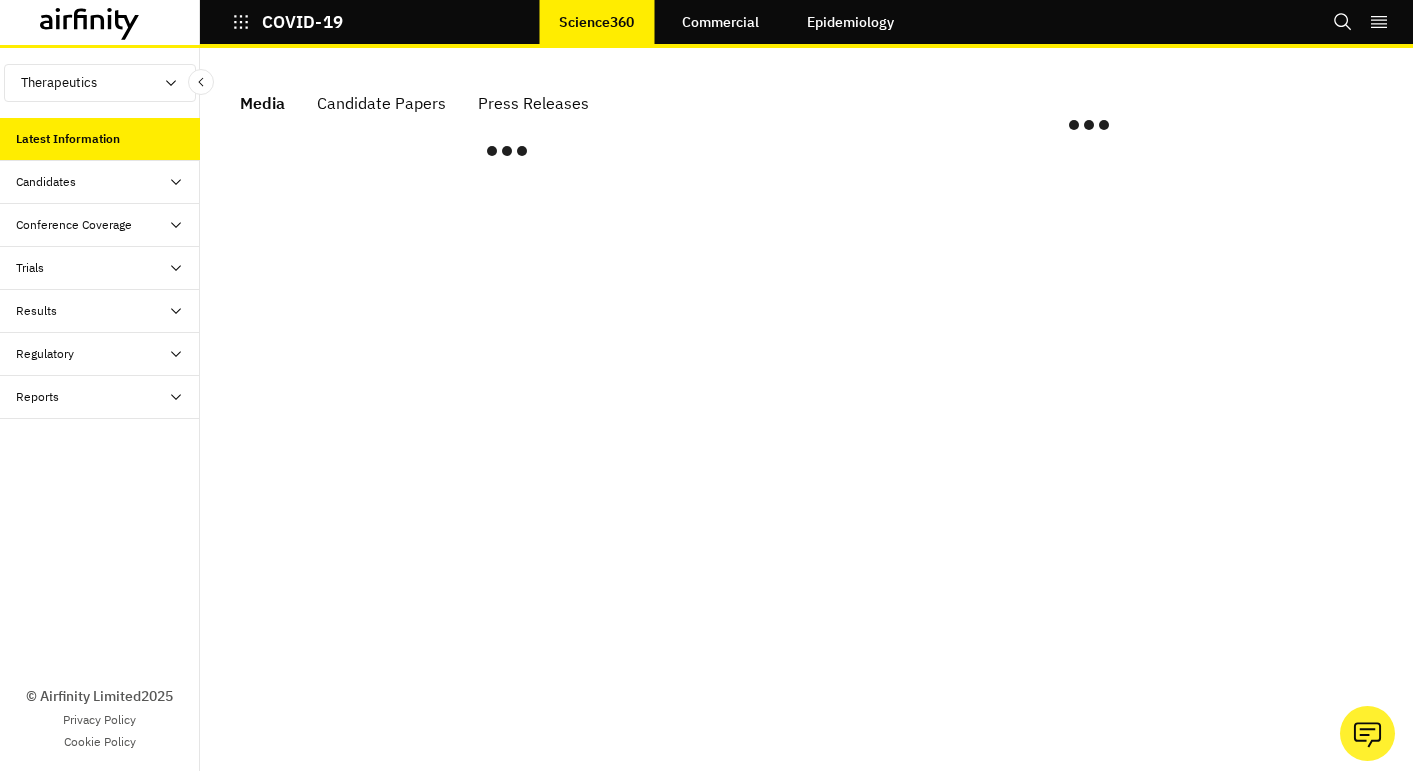 scroll, scrollTop: 0, scrollLeft: 0, axis: both 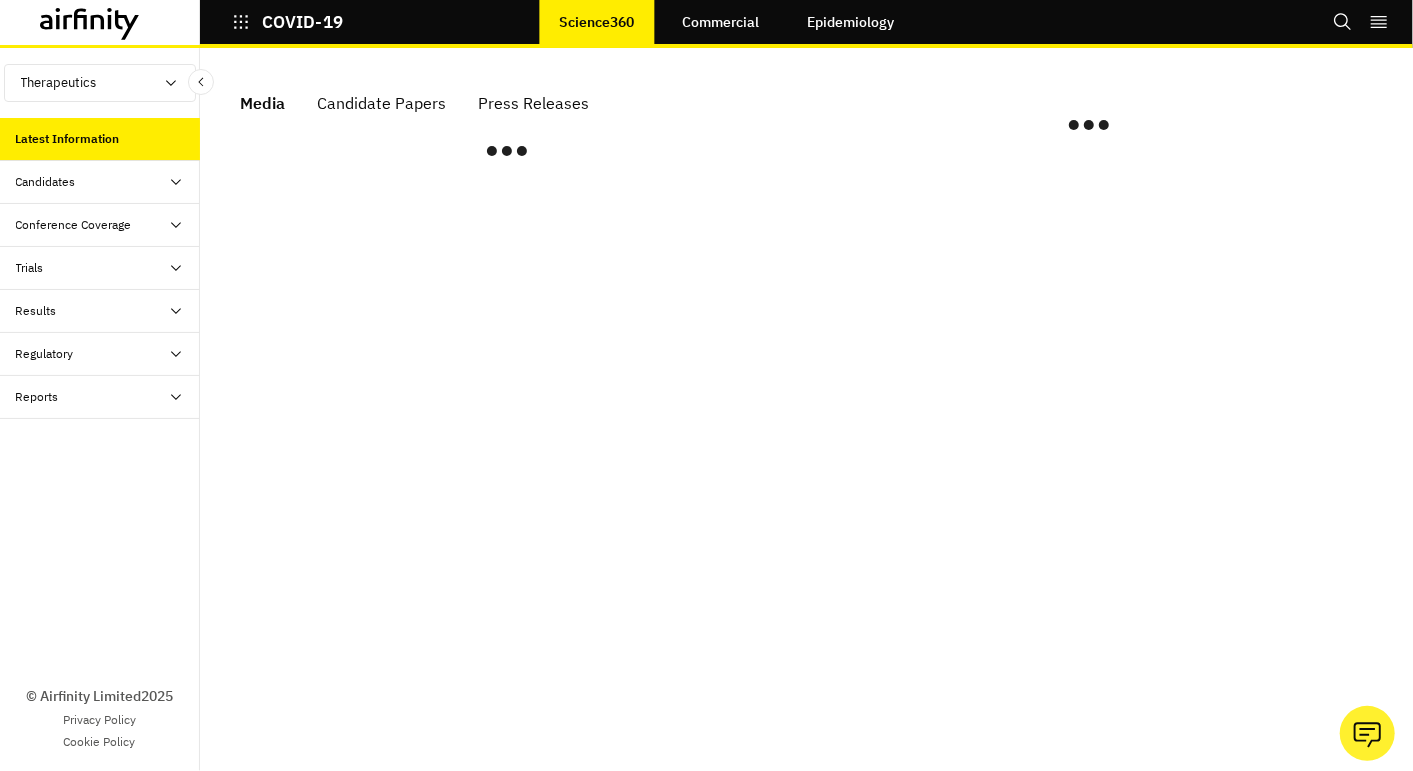 click on "Therapeutics" at bounding box center (100, 83) 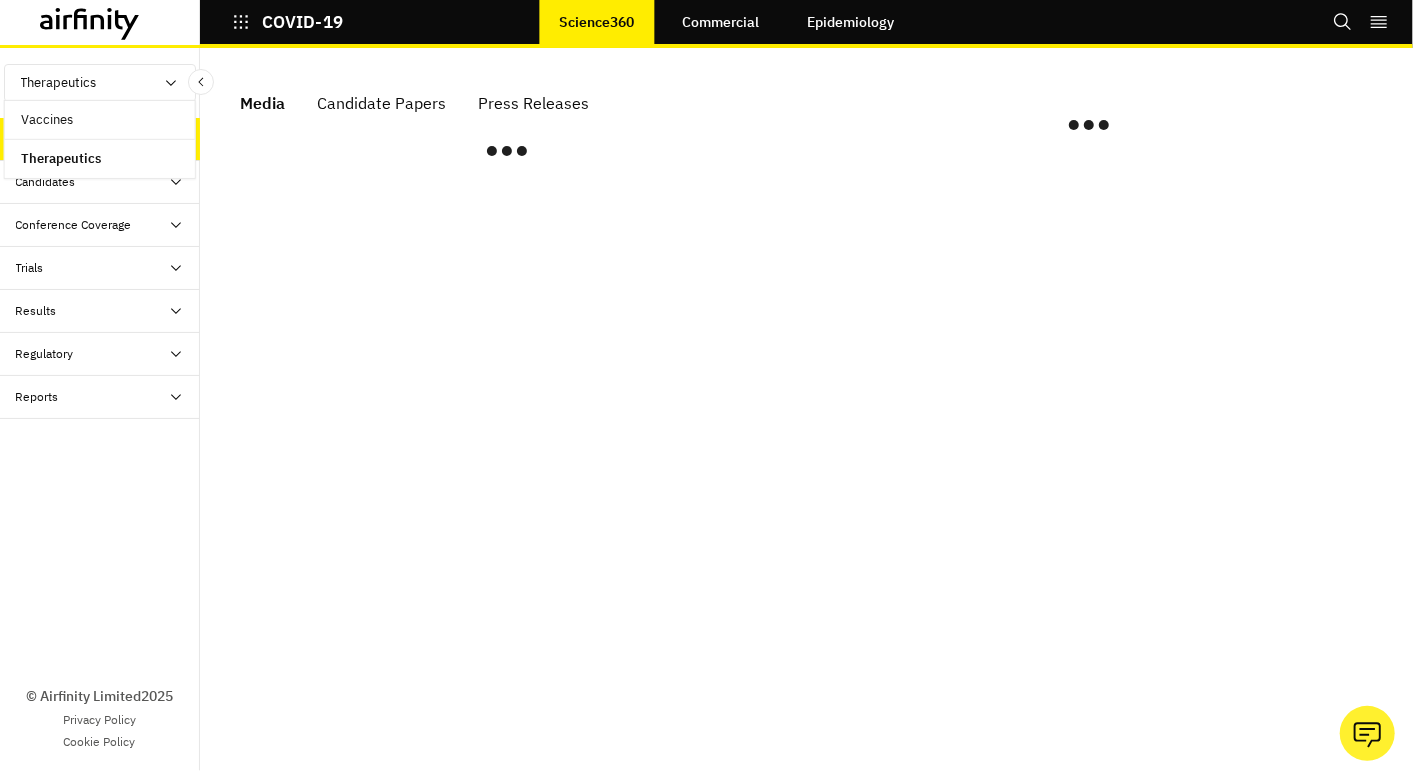 click on "Vaccines" at bounding box center [47, 120] 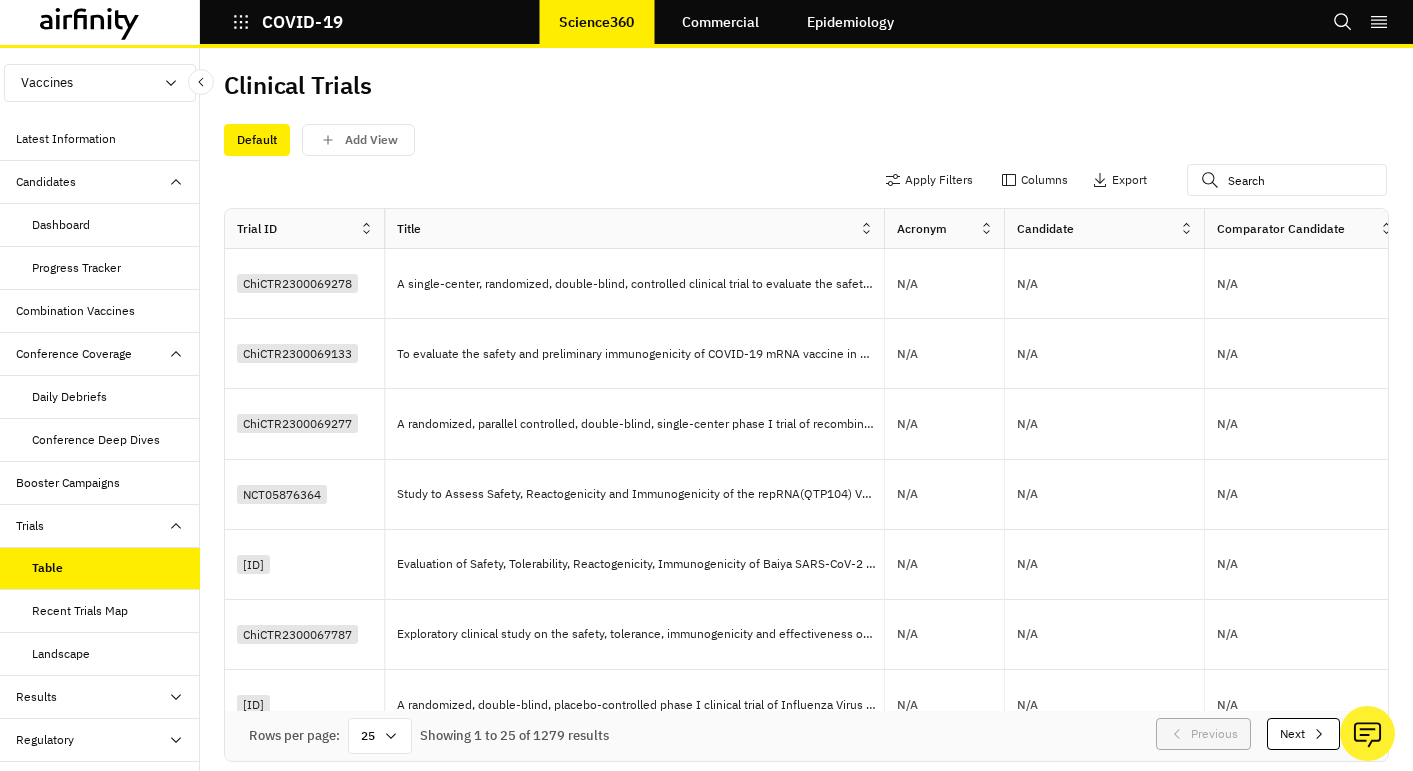 scroll, scrollTop: 0, scrollLeft: 0, axis: both 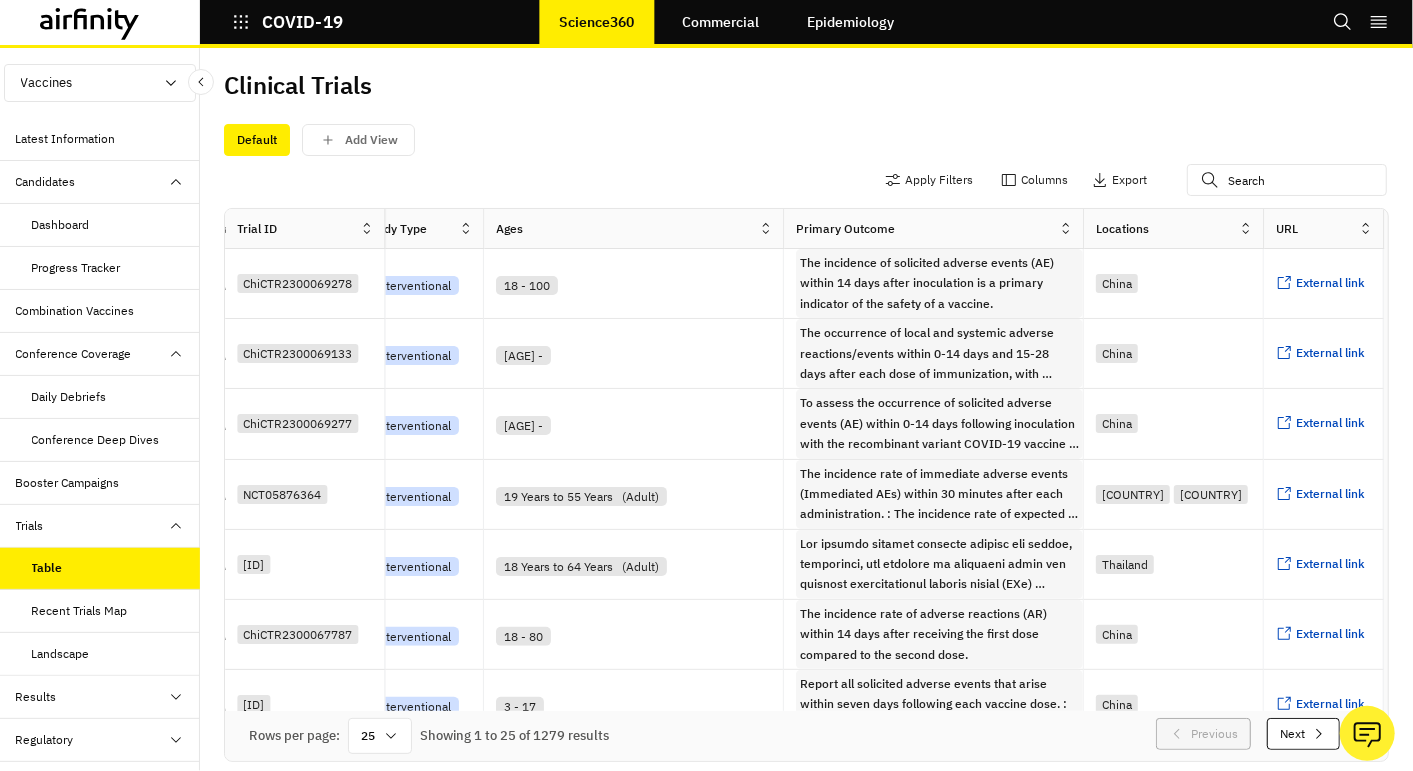 click at bounding box center [366, 228] 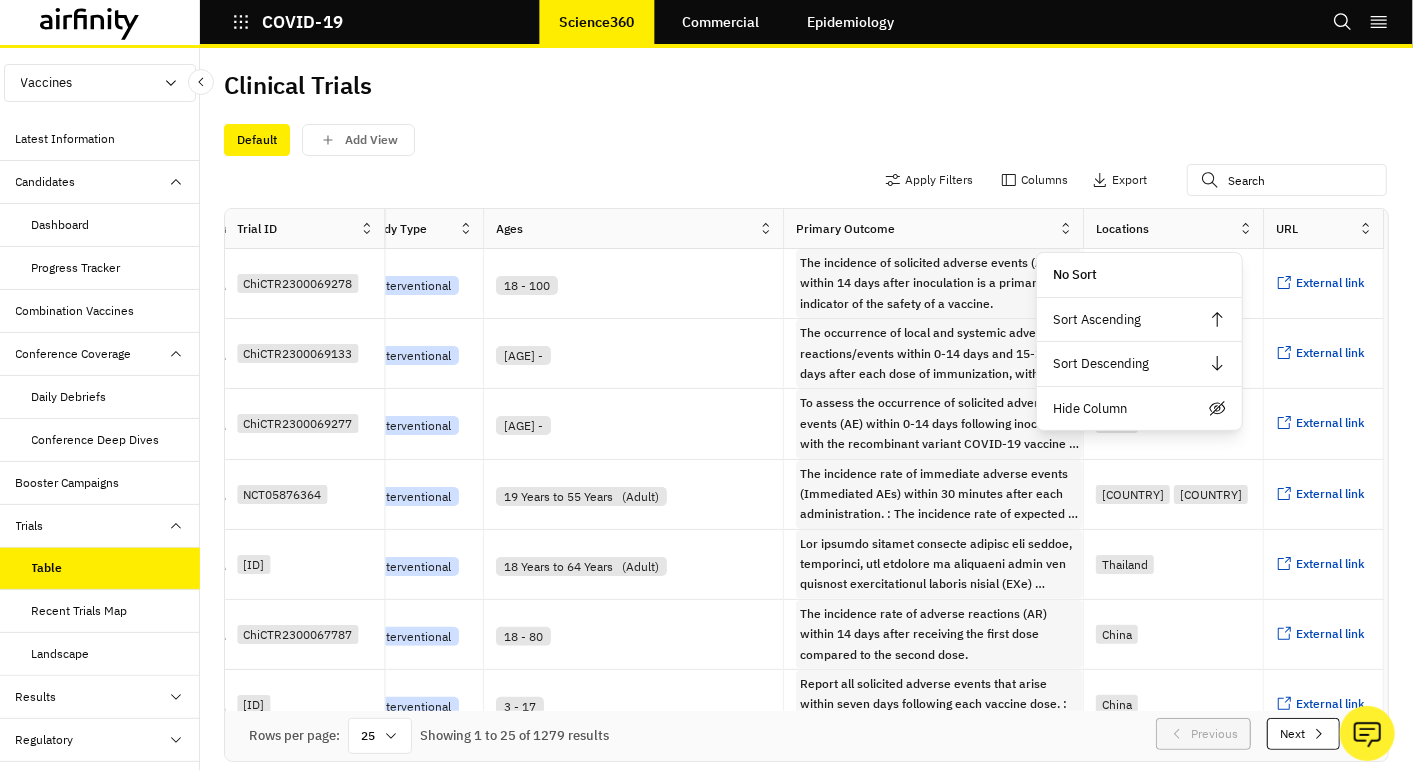 click at bounding box center [366, 228] 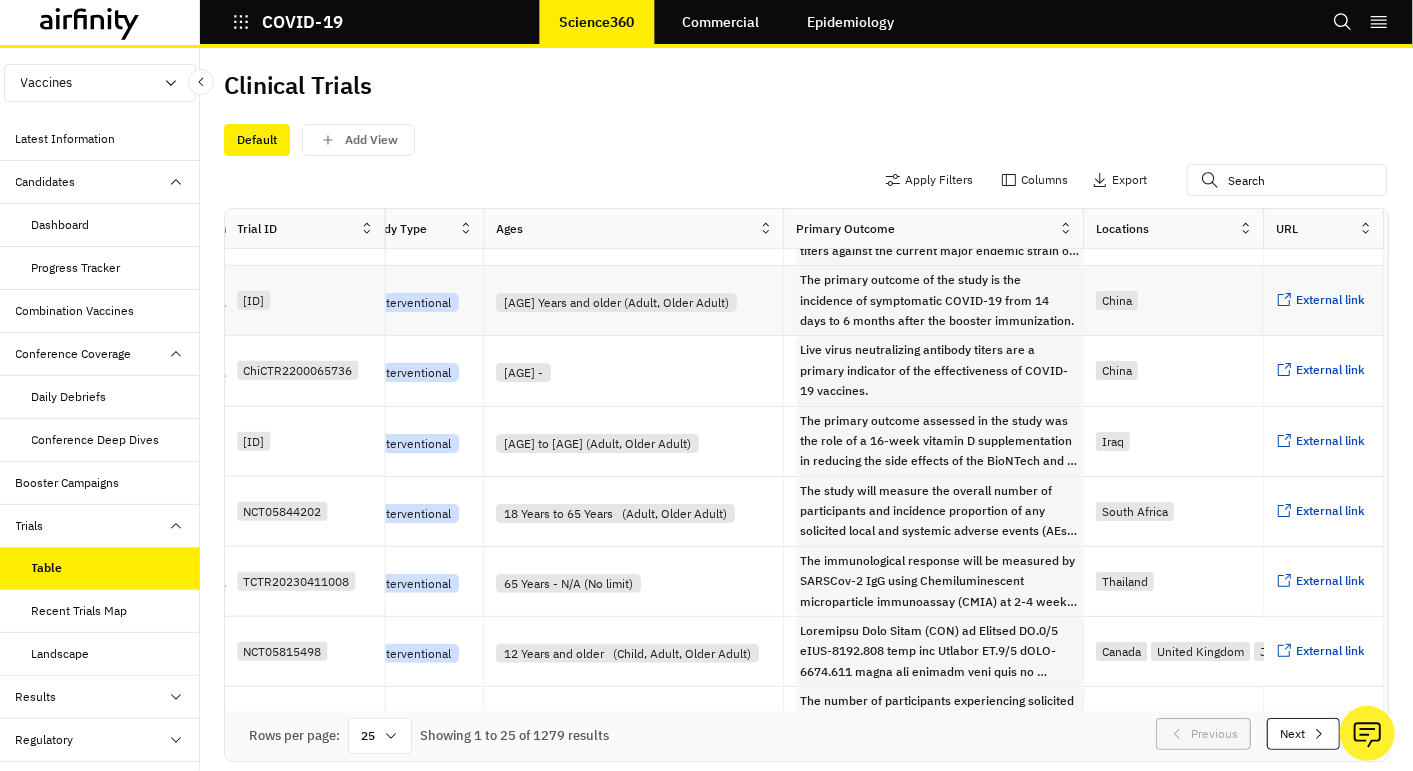scroll, scrollTop: 1243, scrollLeft: 2591, axis: both 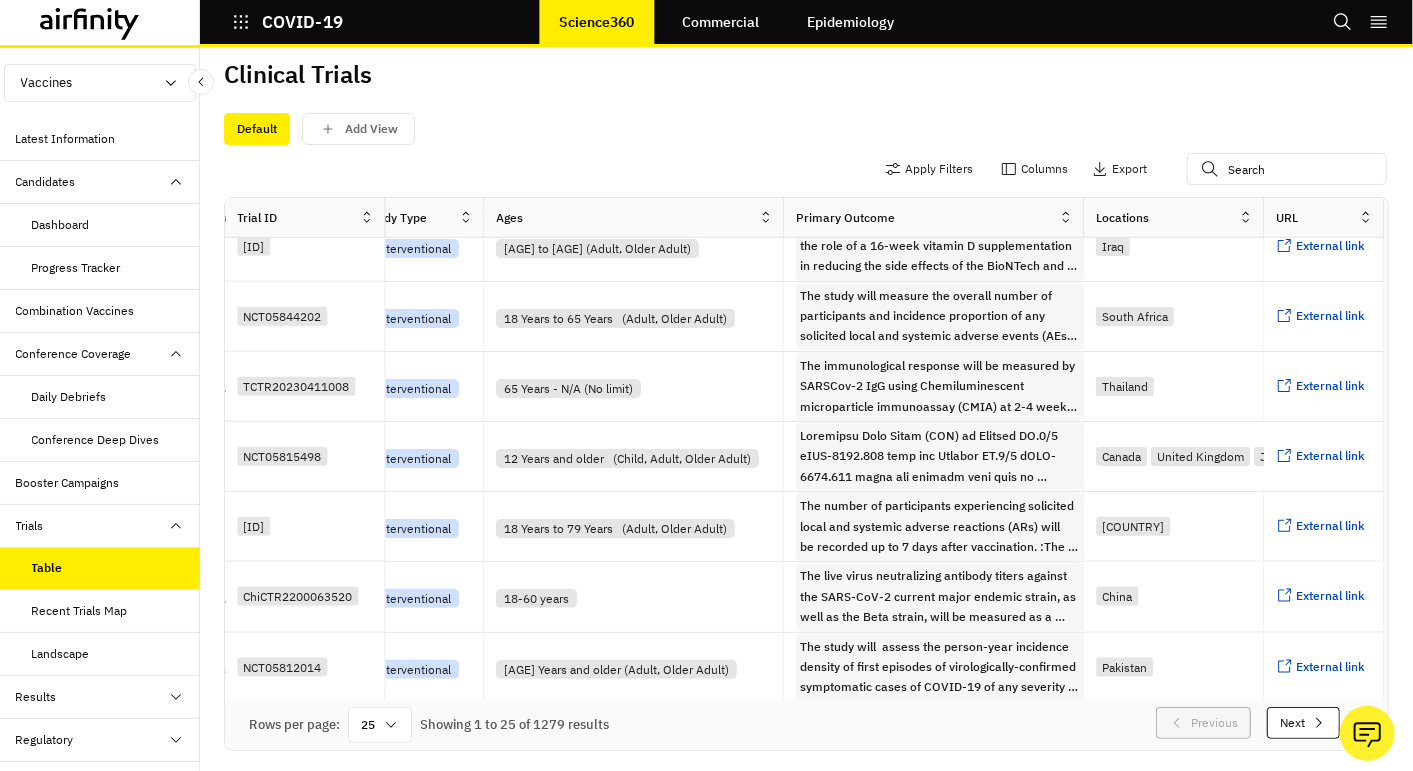 click at bounding box center (366, 217) 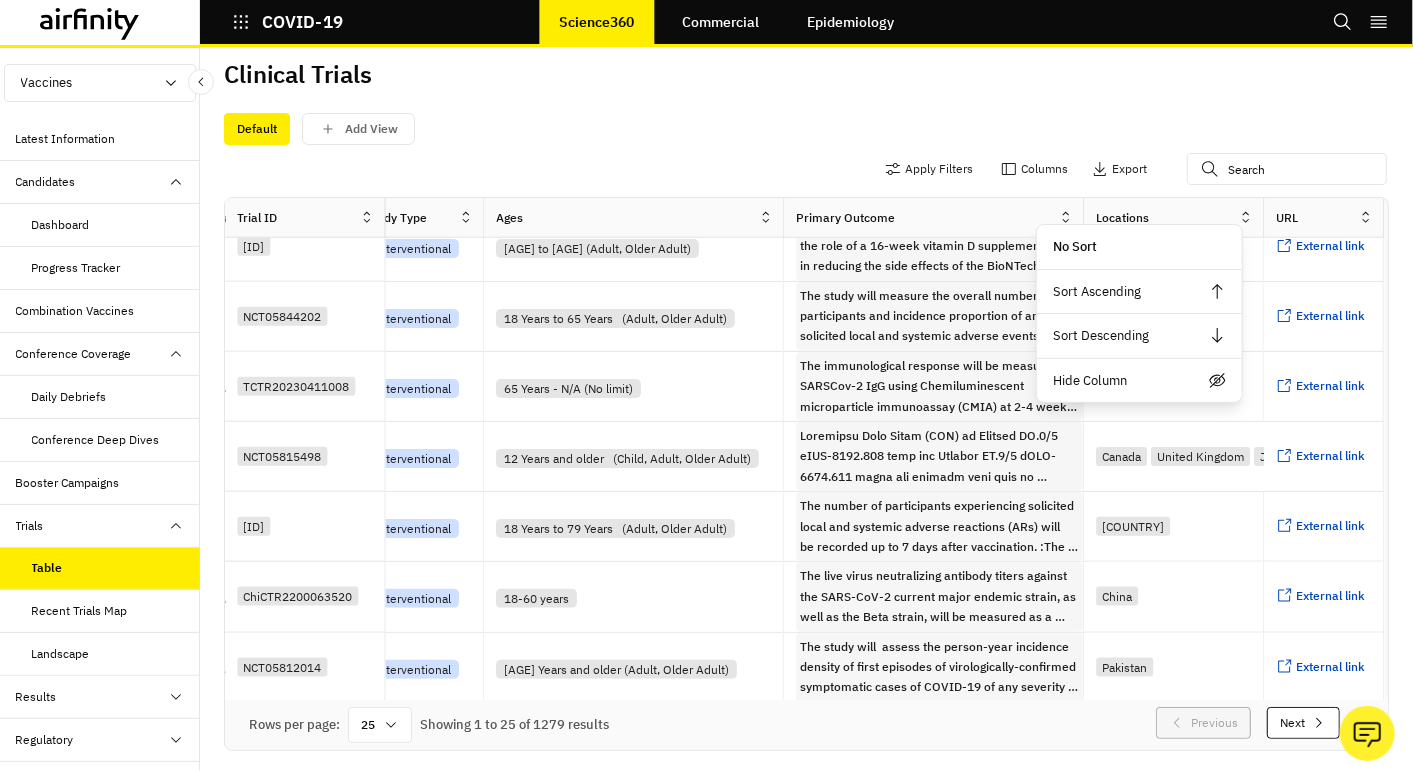 click at bounding box center (366, 217) 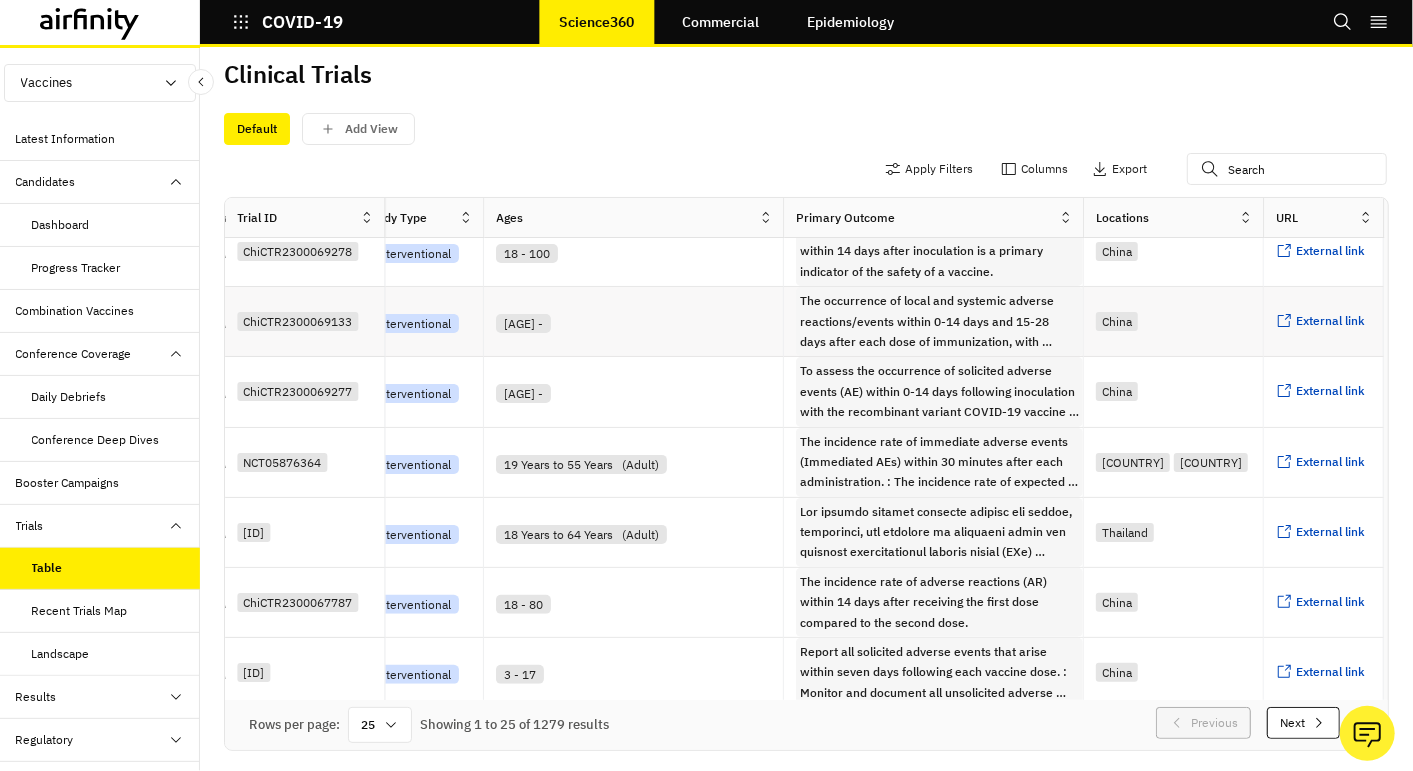 scroll, scrollTop: 0, scrollLeft: 2591, axis: horizontal 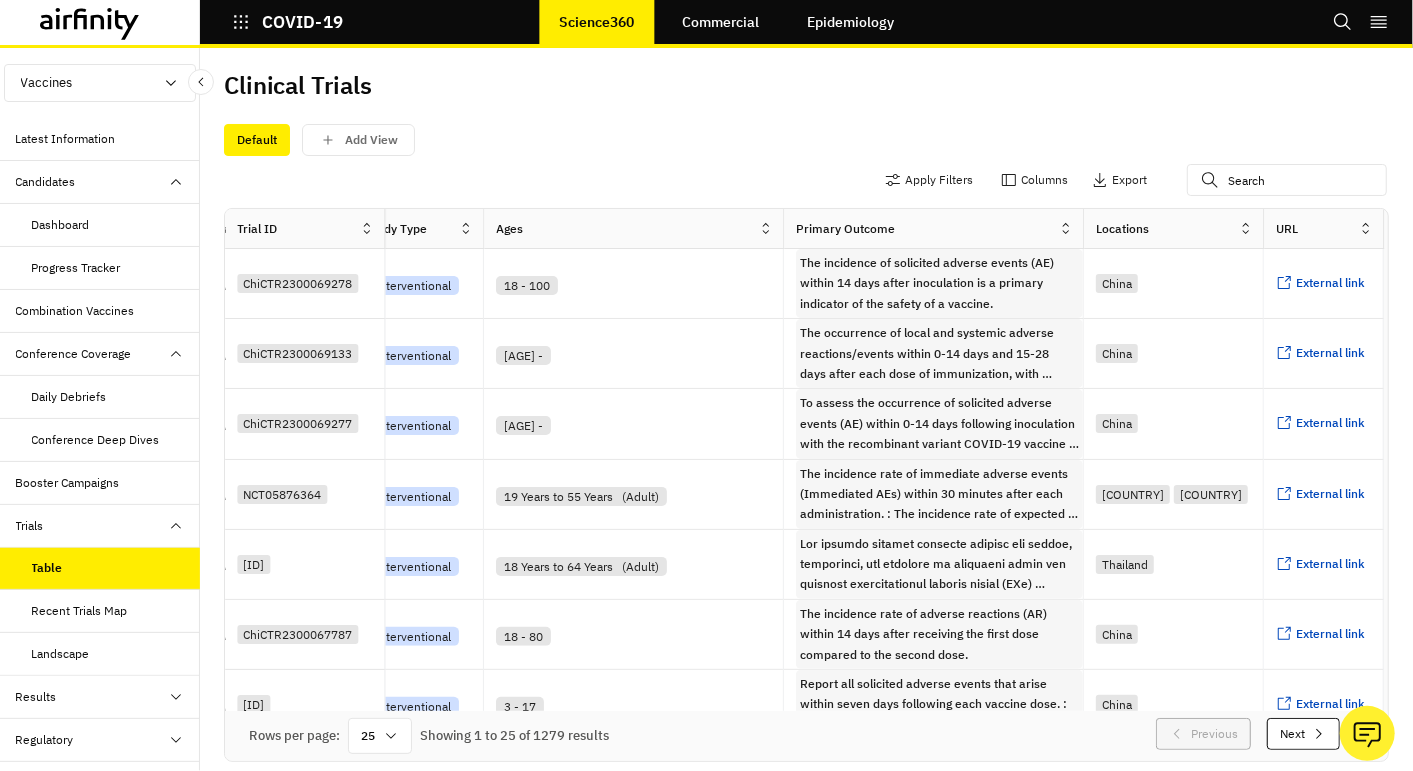 click on "Landscape" at bounding box center (61, 654) 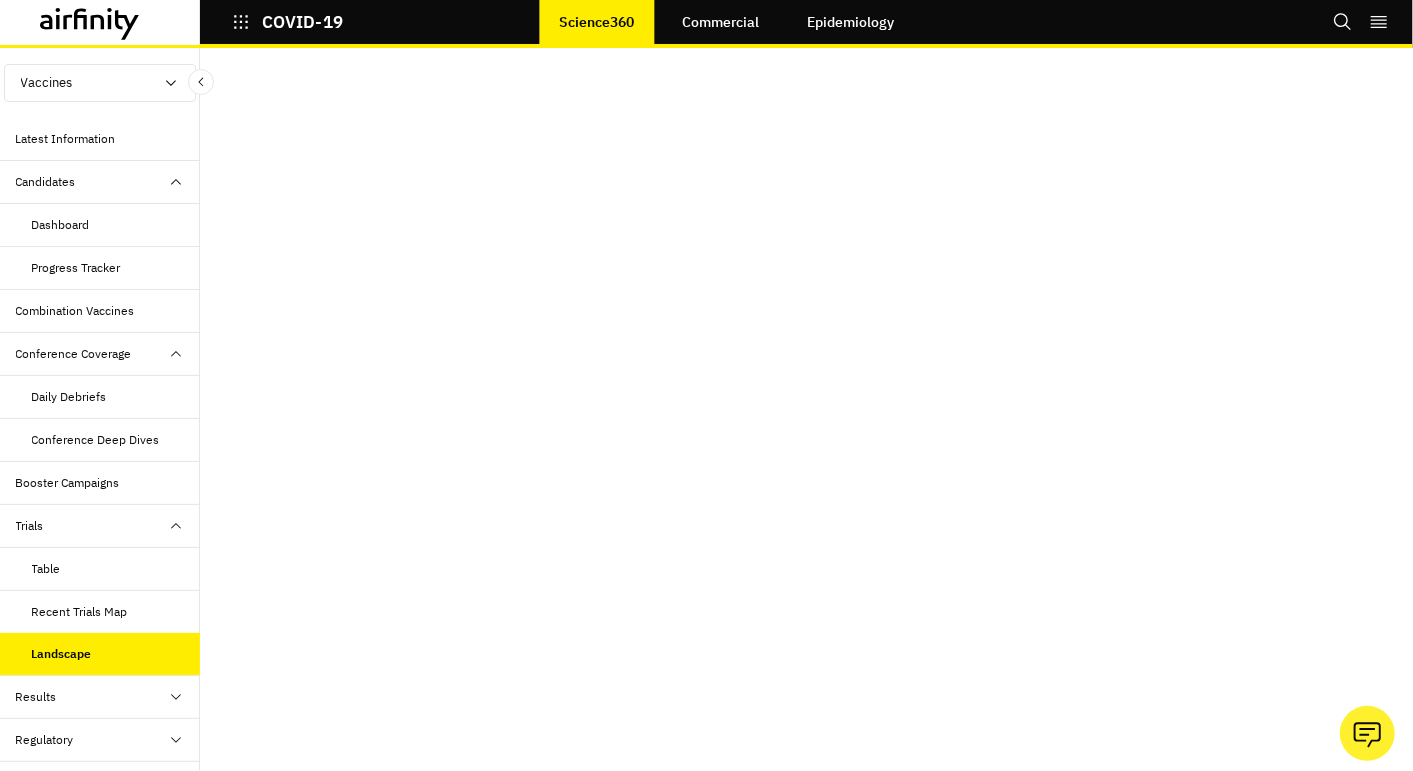click on "Recent Trials Map" at bounding box center [80, 612] 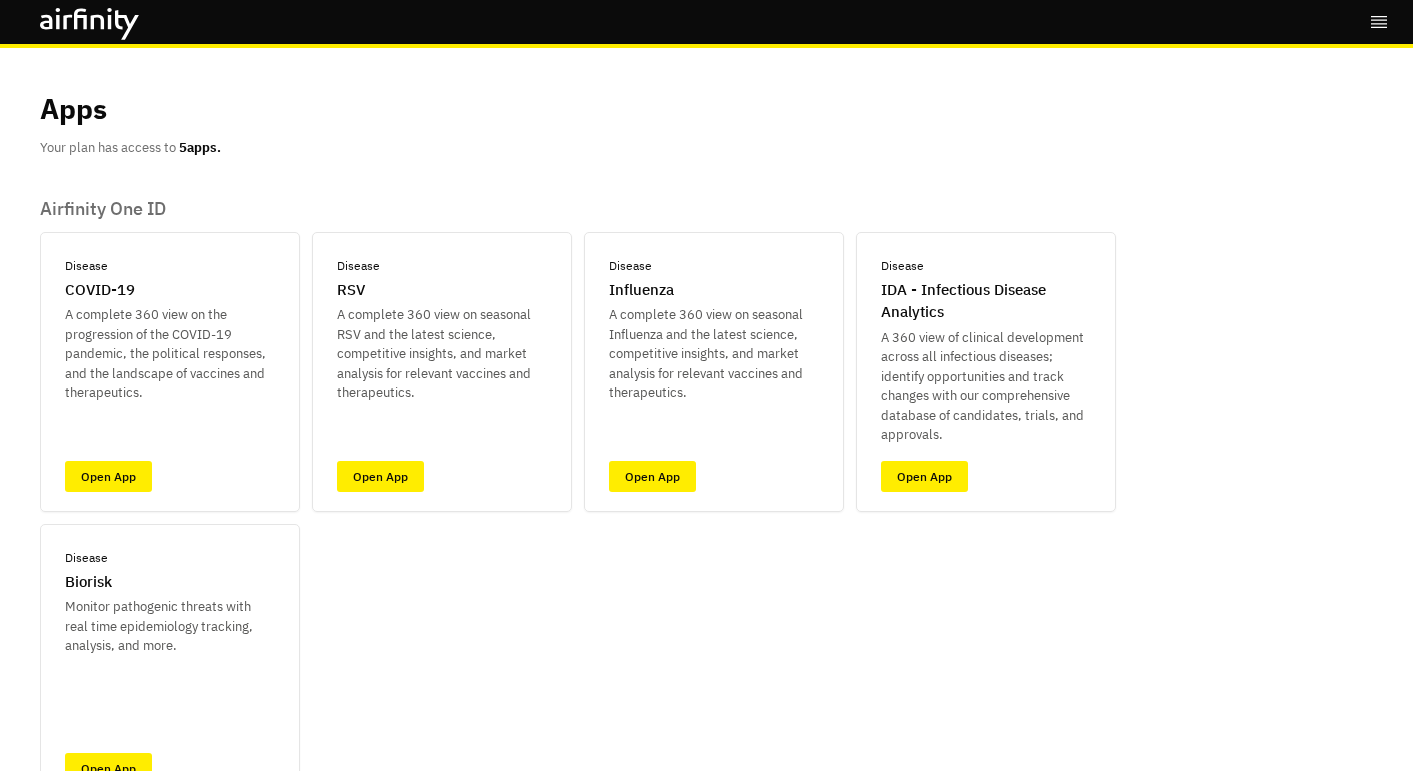 scroll, scrollTop: 0, scrollLeft: 0, axis: both 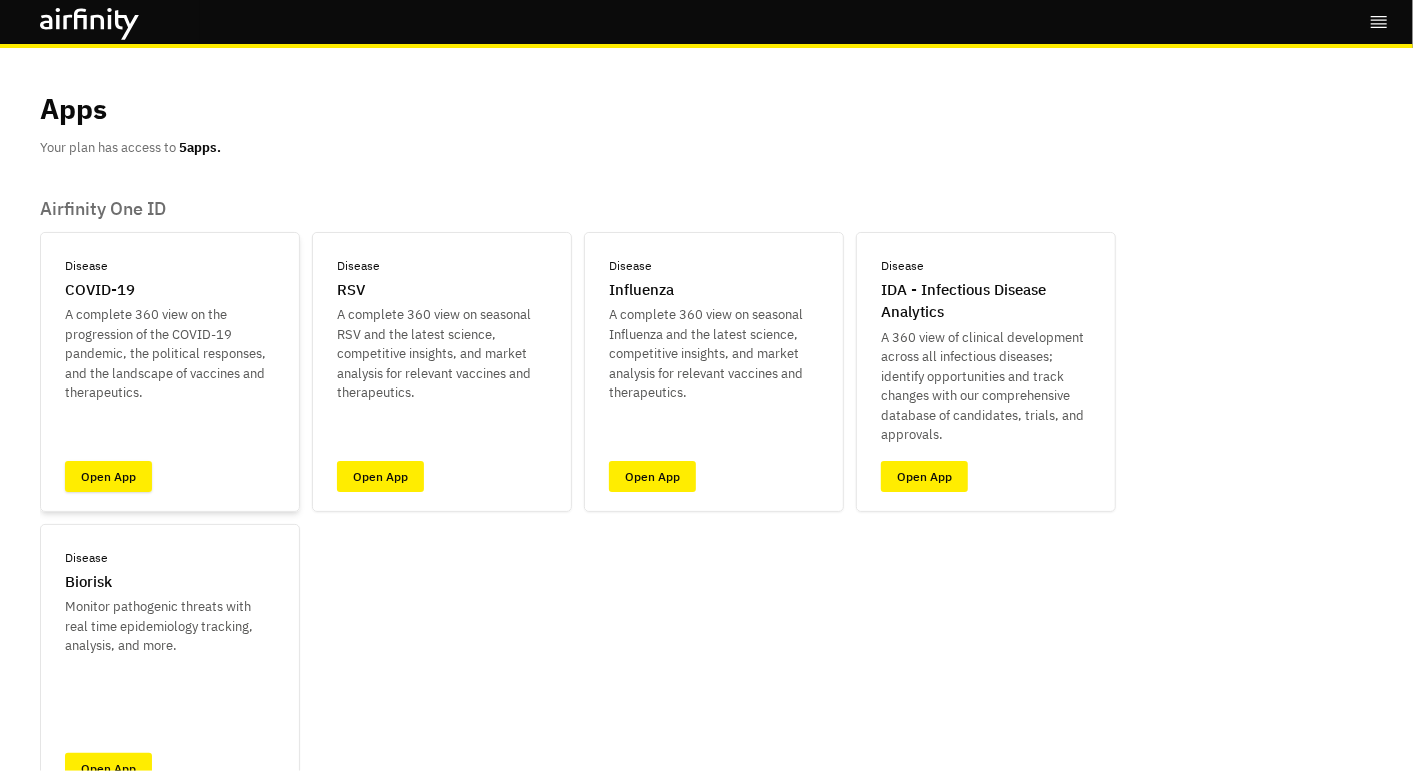 click on "Open App" at bounding box center [108, 476] 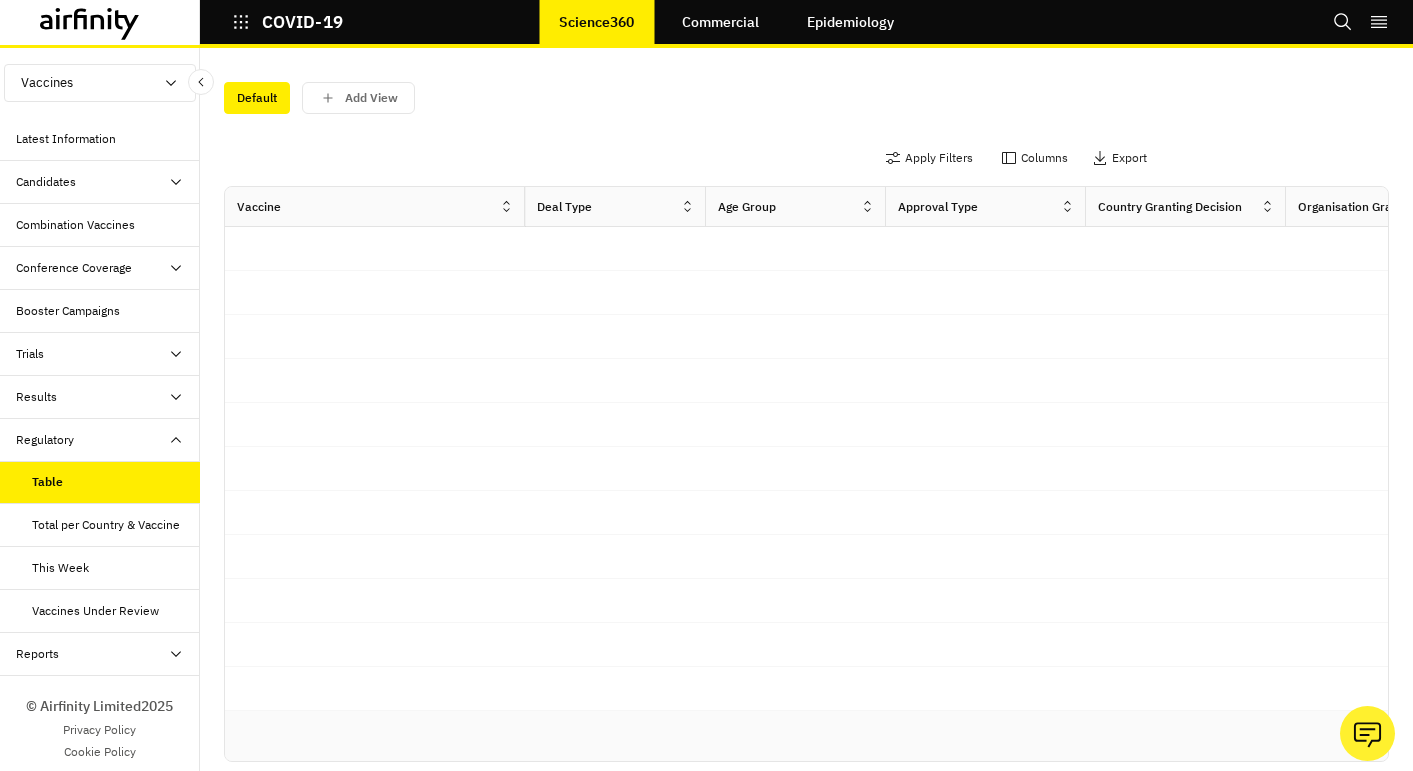 scroll, scrollTop: 0, scrollLeft: 0, axis: both 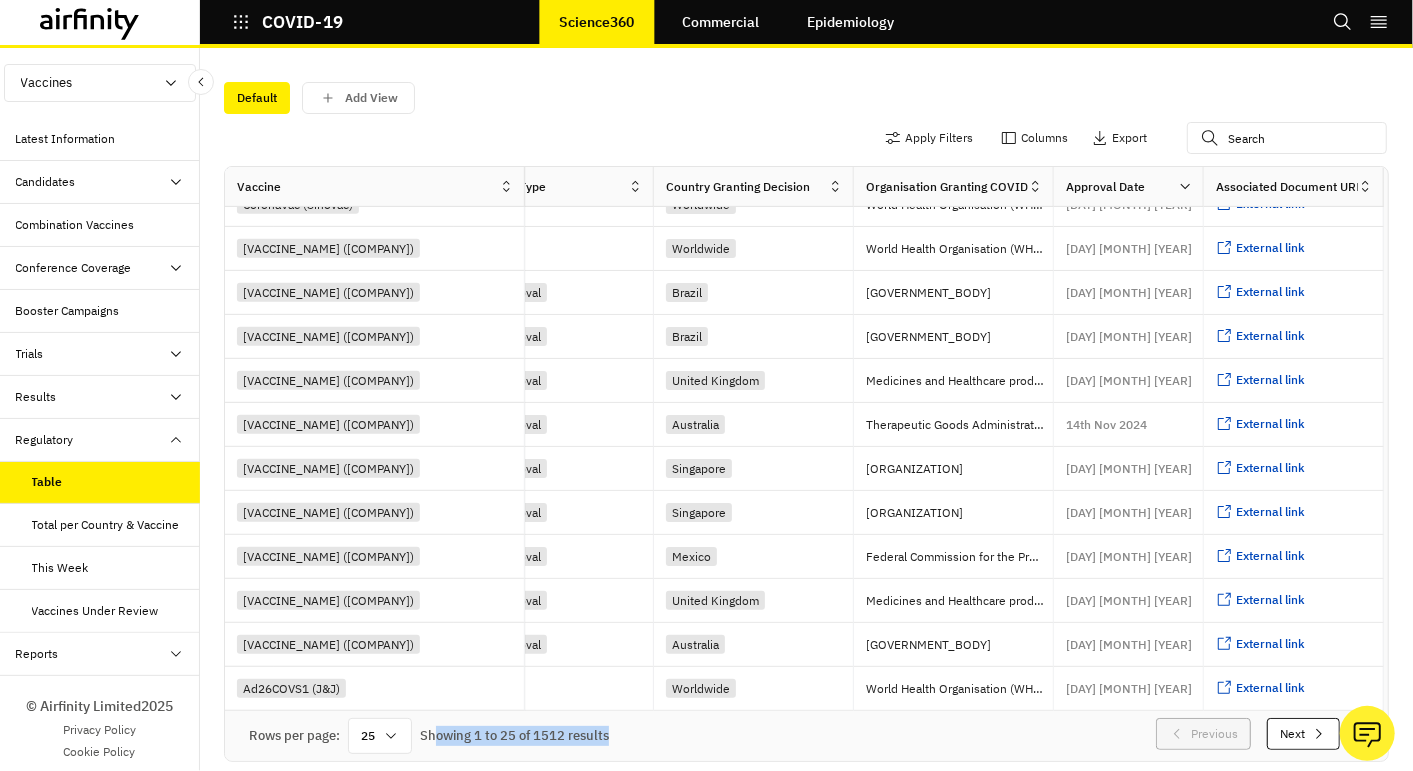 drag, startPoint x: 611, startPoint y: 711, endPoint x: 433, endPoint y: 714, distance: 178.02528 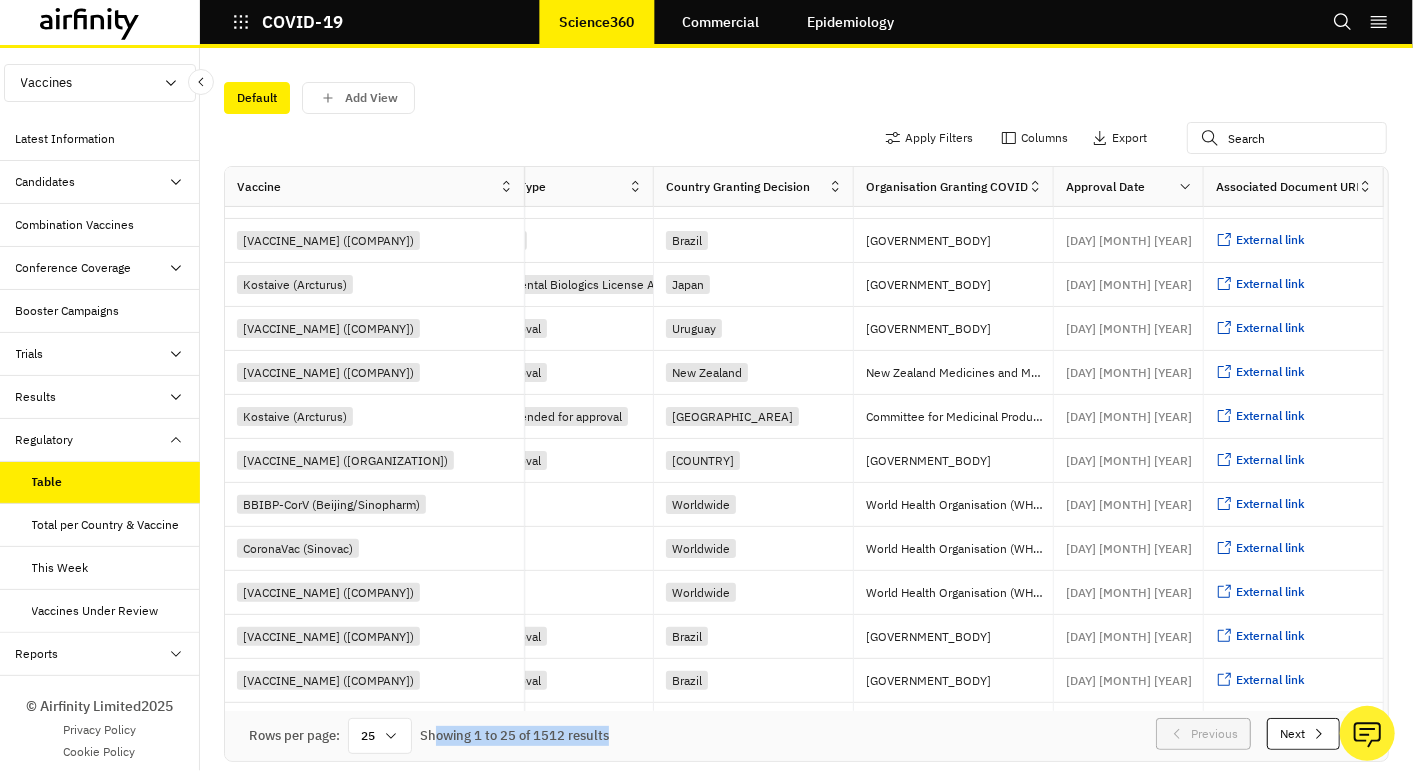 scroll, scrollTop: 155, scrollLeft: 452, axis: both 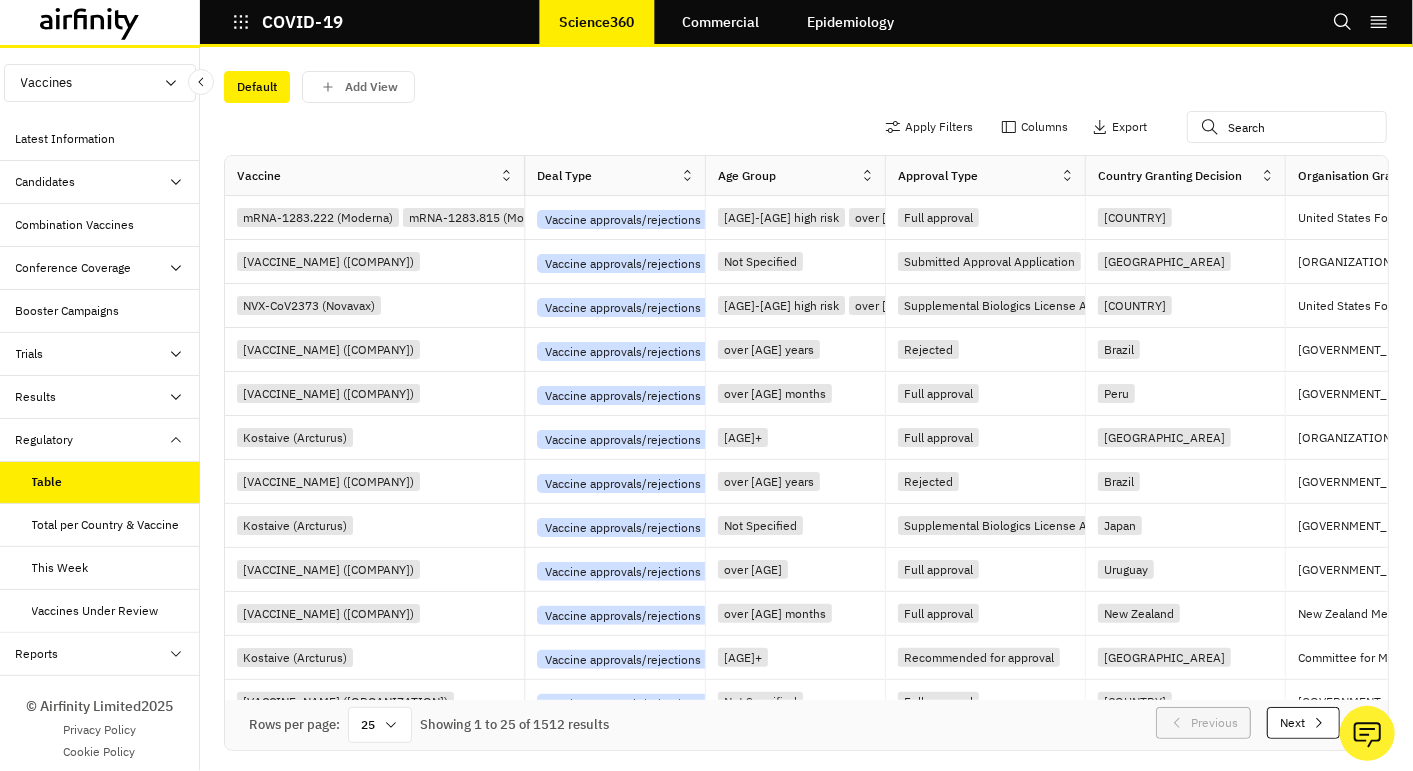 click at bounding box center [391, 725] 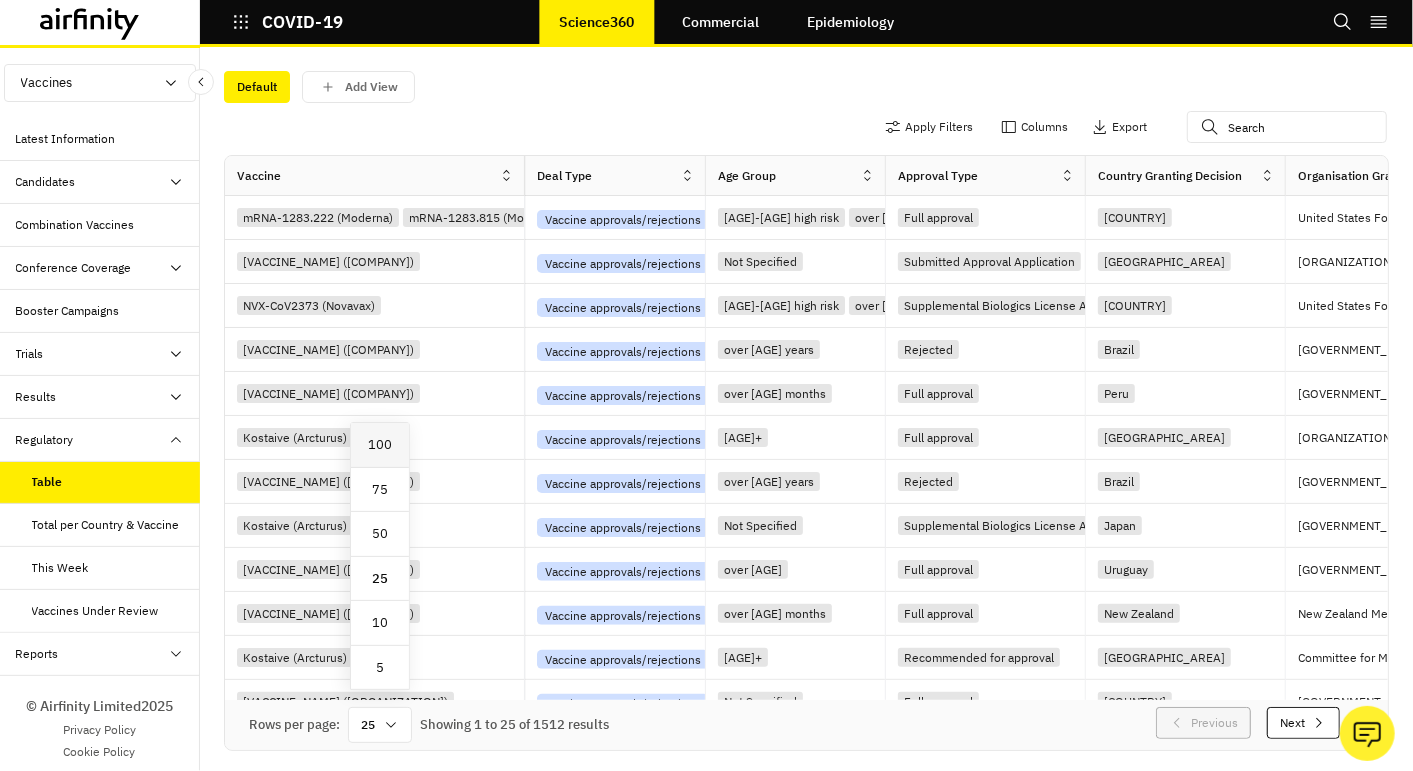 click on "100" at bounding box center [380, 445] 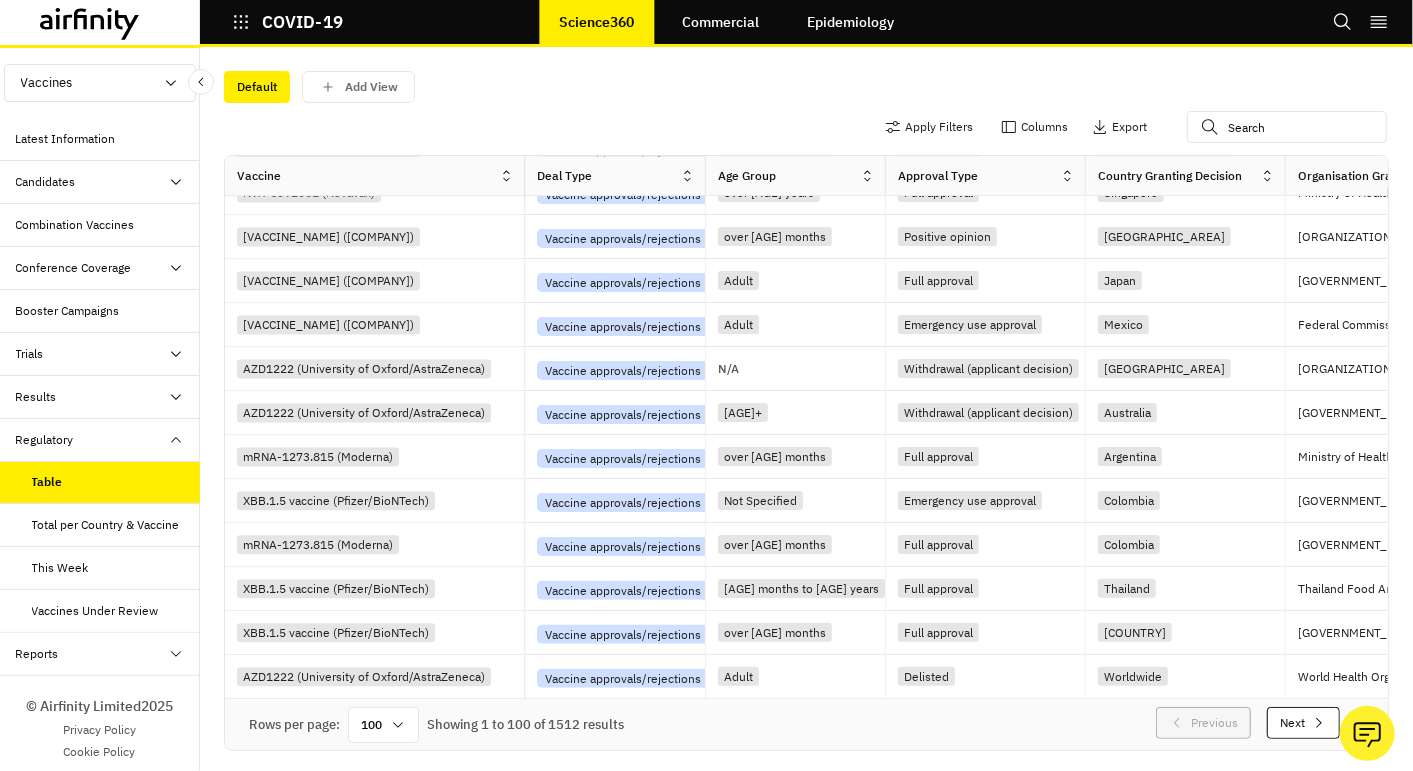 scroll, scrollTop: 2222, scrollLeft: 0, axis: vertical 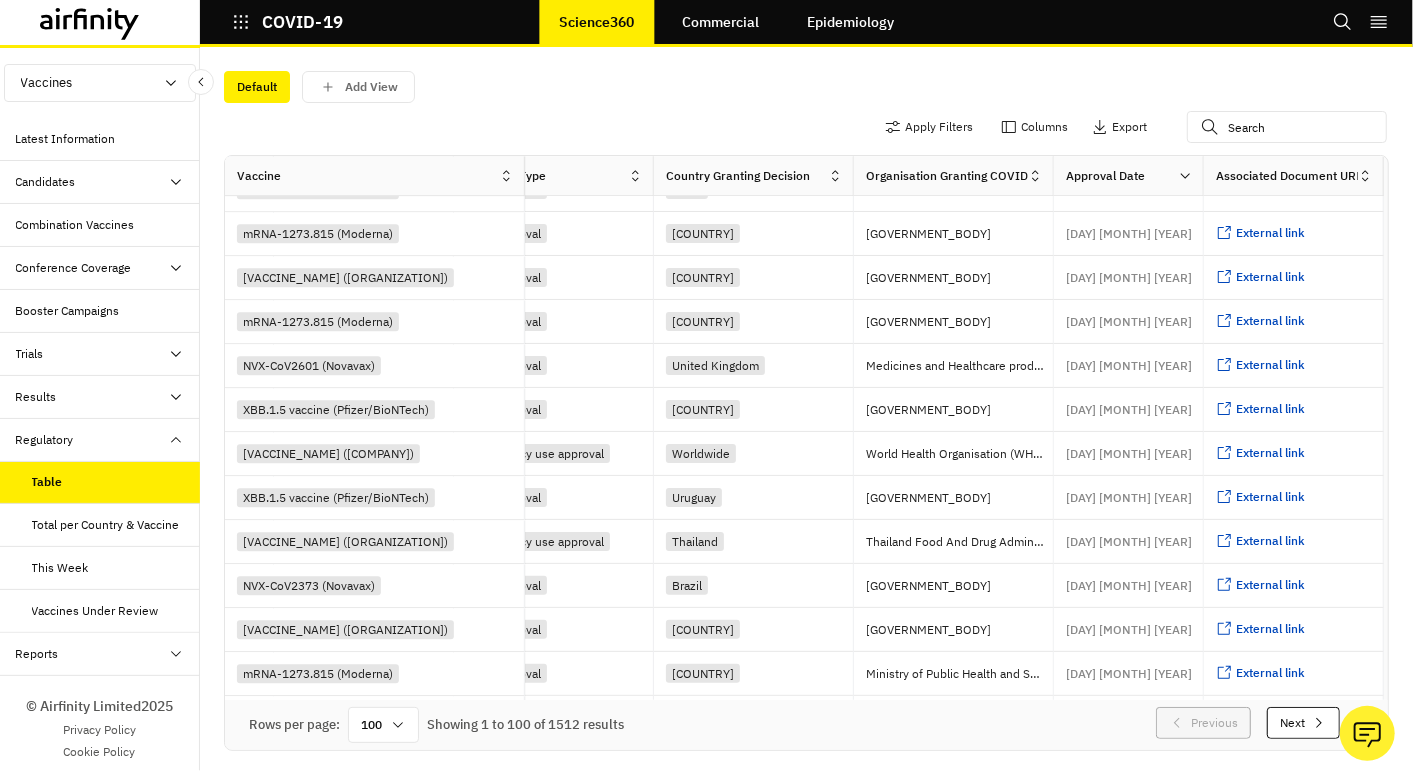 click at bounding box center (90, 24) 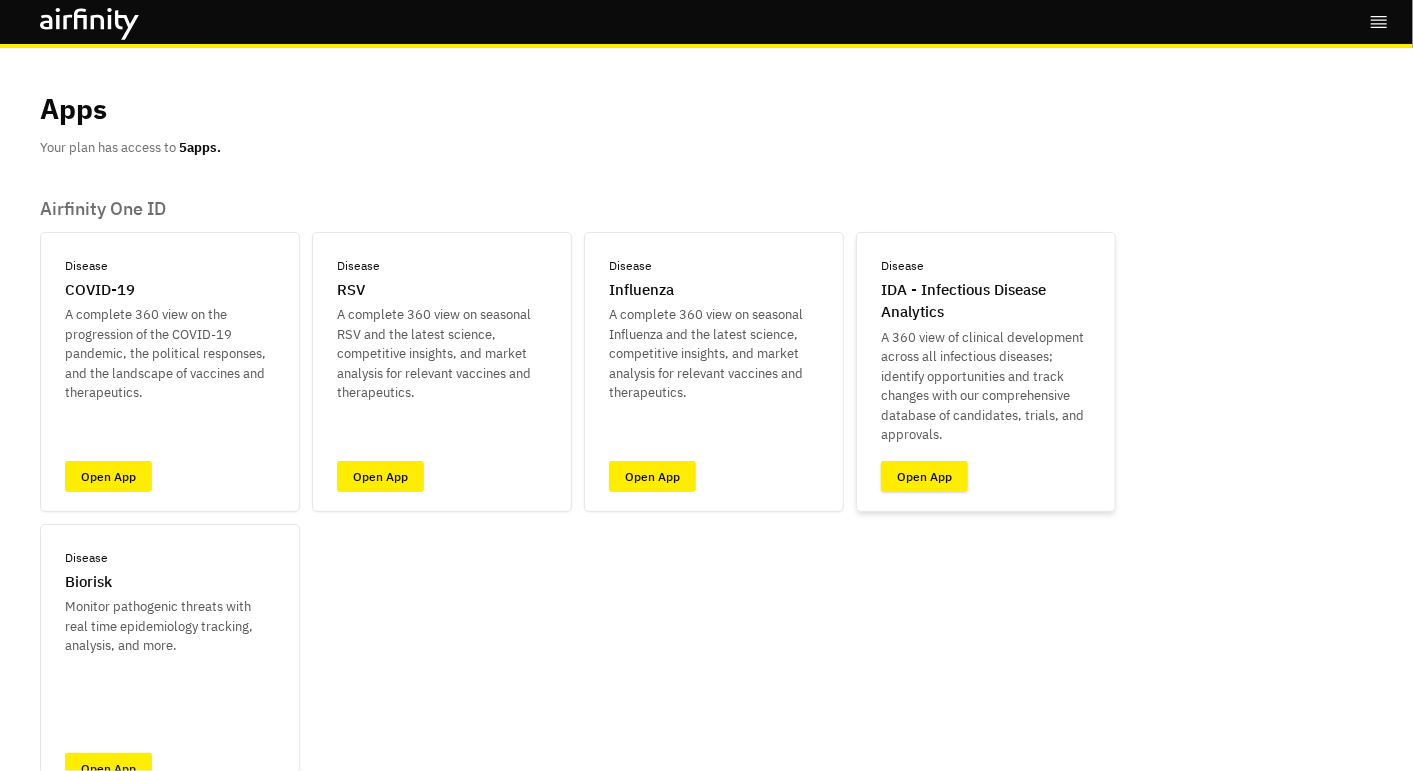 click on "Open App" at bounding box center [924, 476] 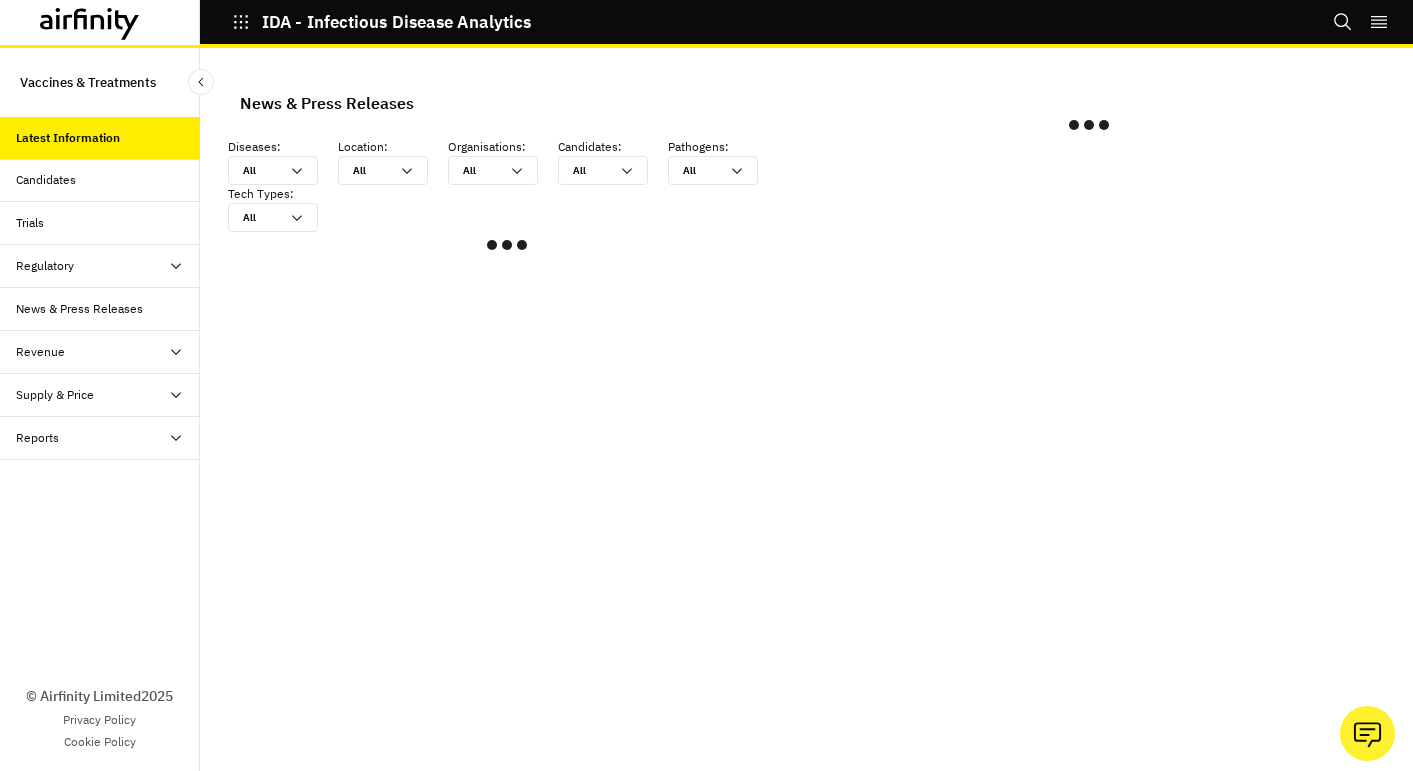 scroll, scrollTop: 0, scrollLeft: 0, axis: both 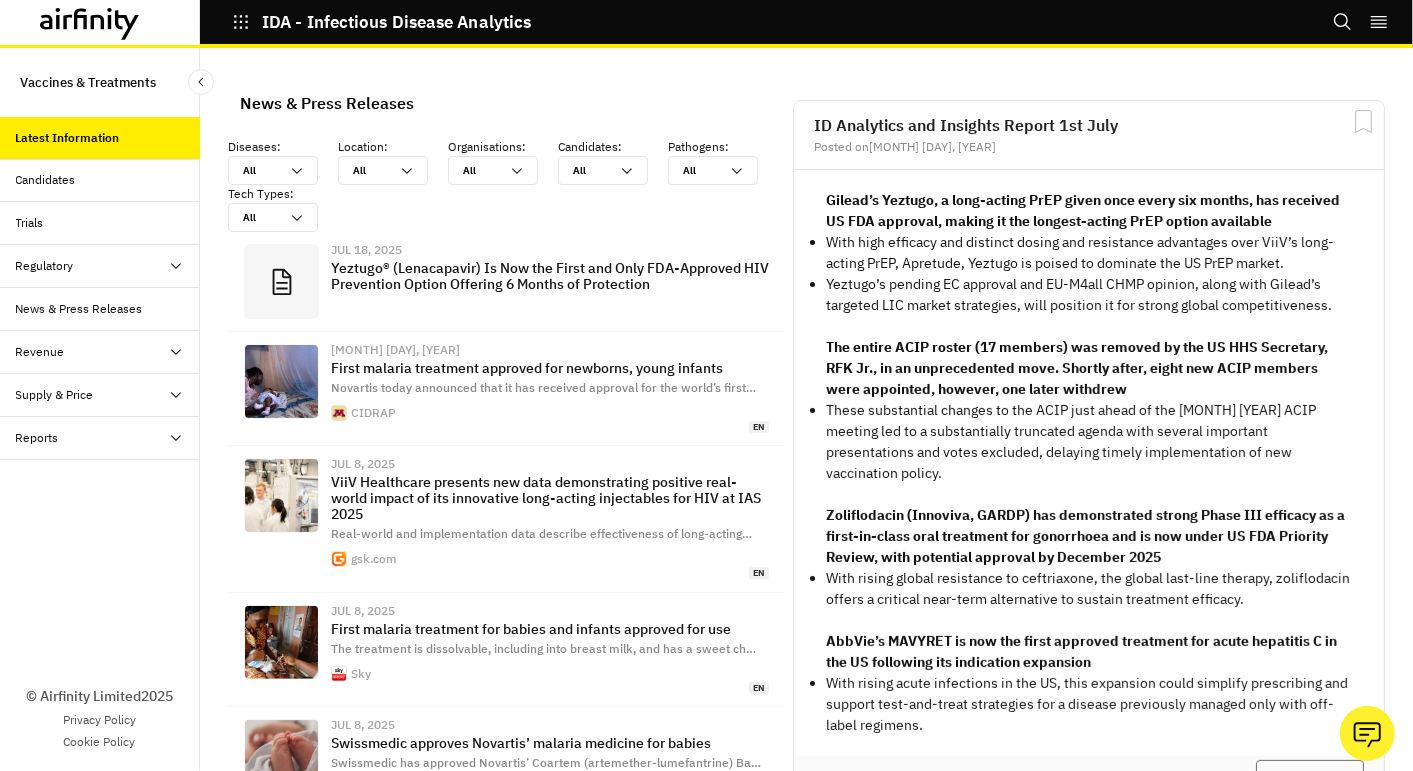click at bounding box center [176, 266] 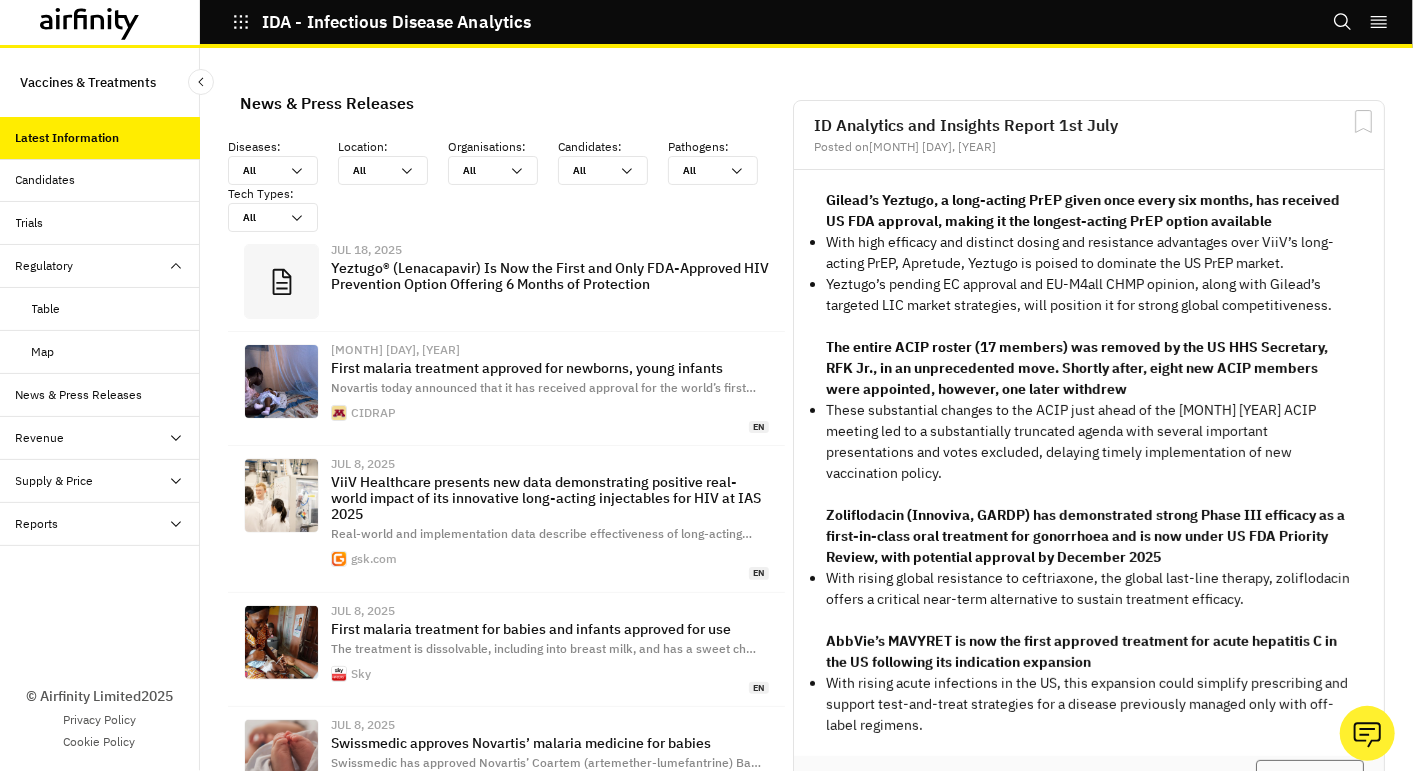 click on "Table" at bounding box center (46, 309) 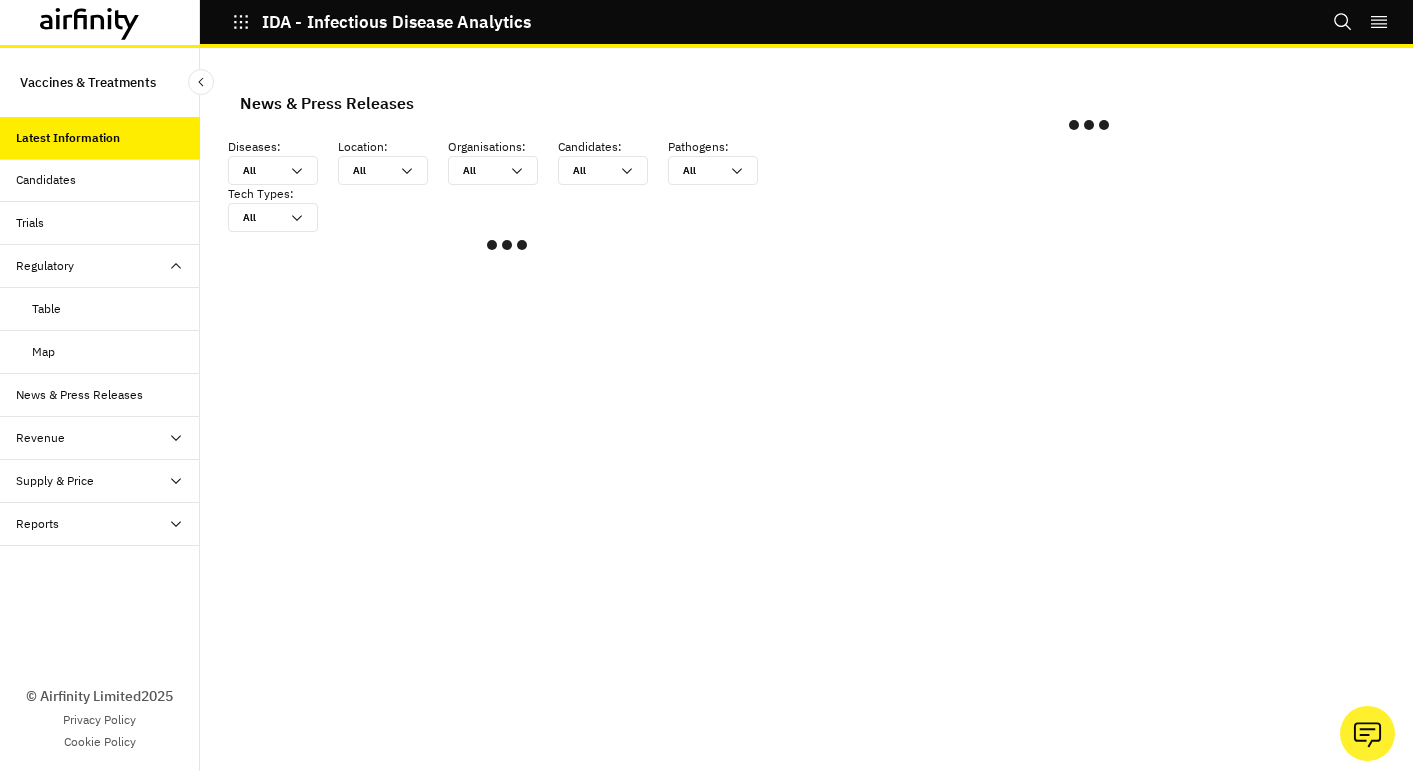 scroll, scrollTop: 0, scrollLeft: 0, axis: both 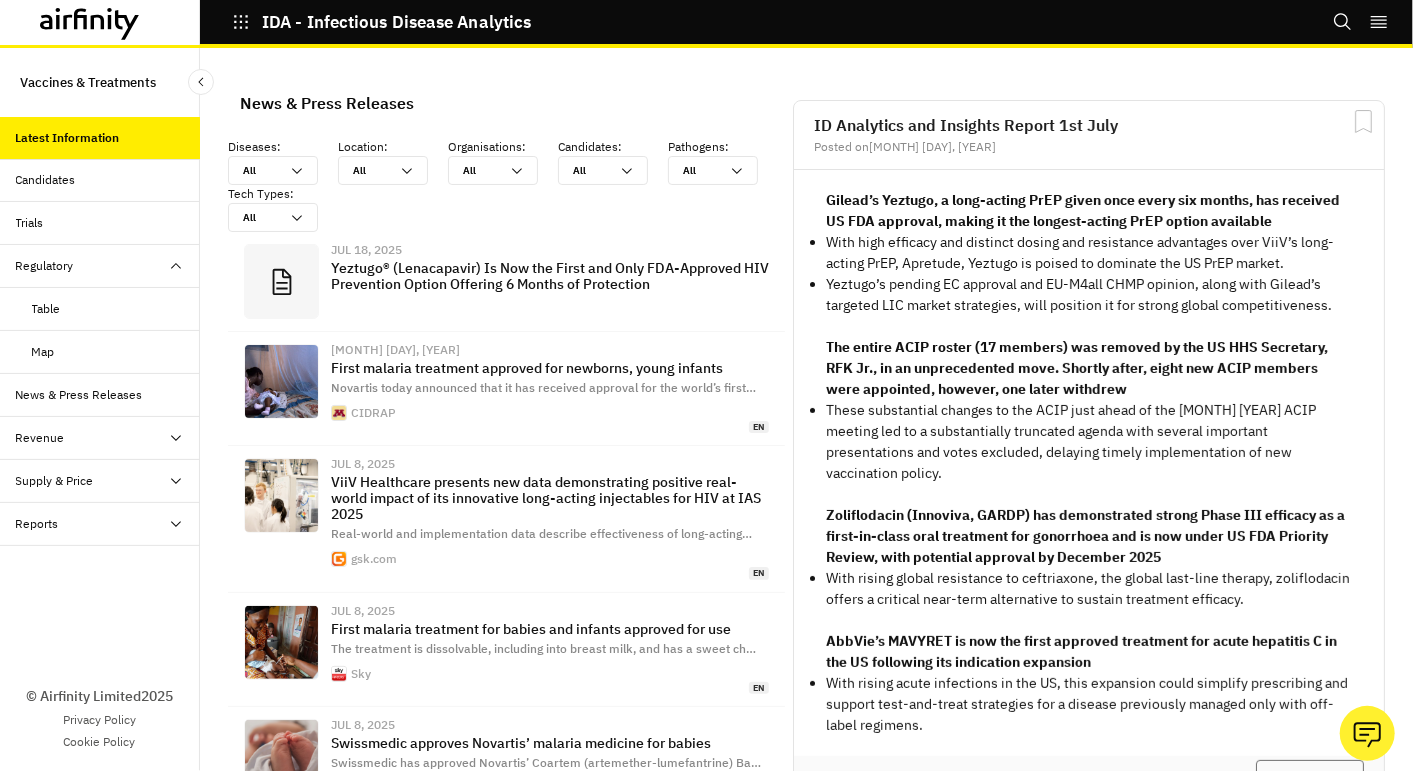 click at bounding box center (90, 24) 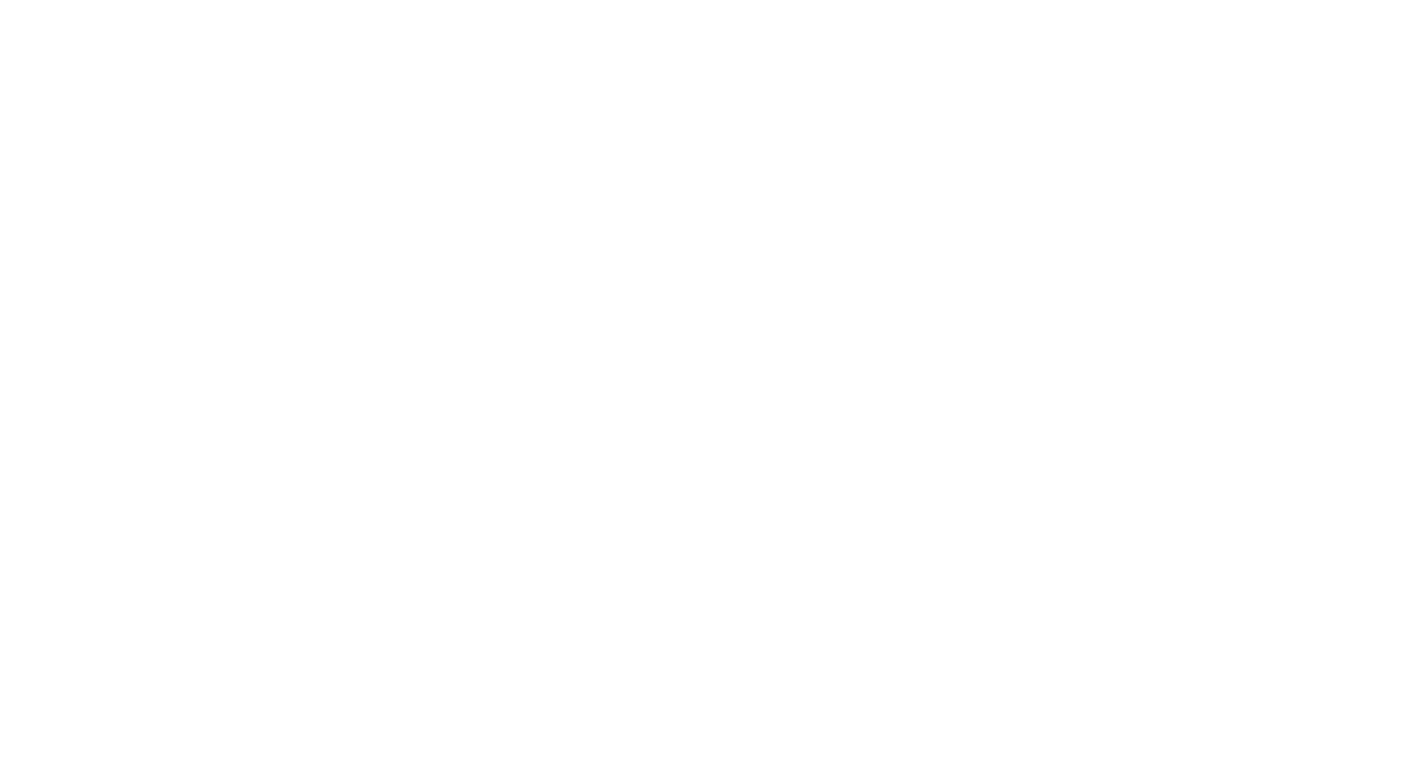 scroll, scrollTop: 0, scrollLeft: 0, axis: both 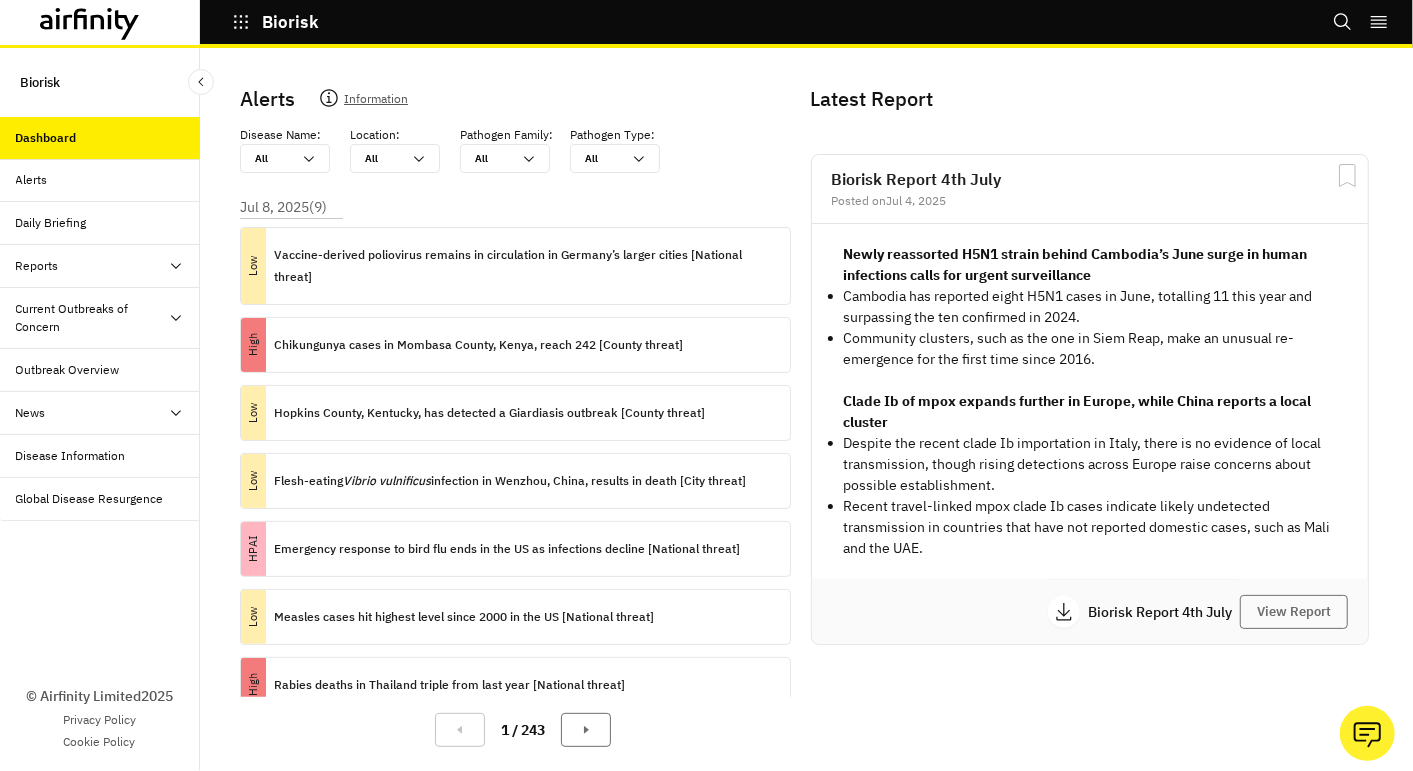 click on "Reports" at bounding box center [108, 266] 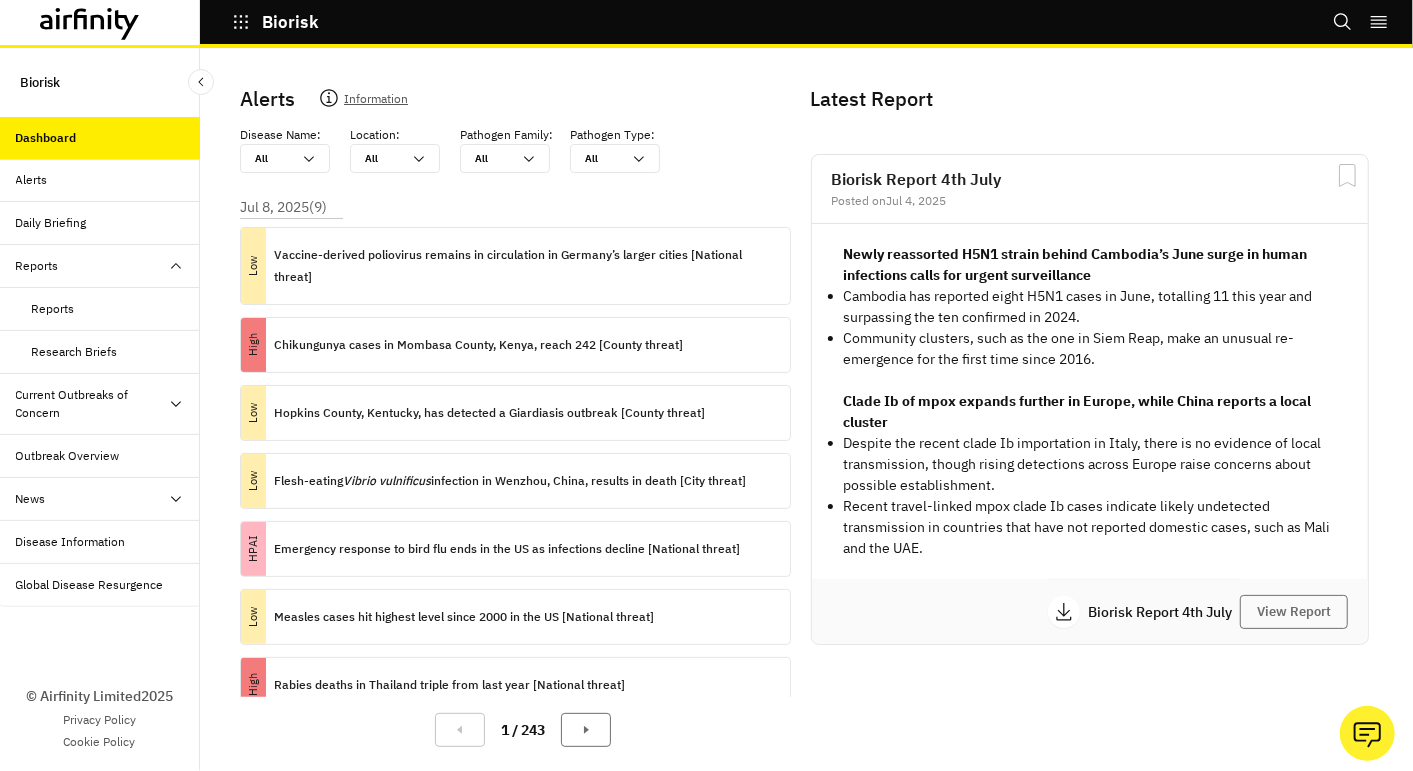 click on "Current Outbreaks of Concern" at bounding box center (37, 266) 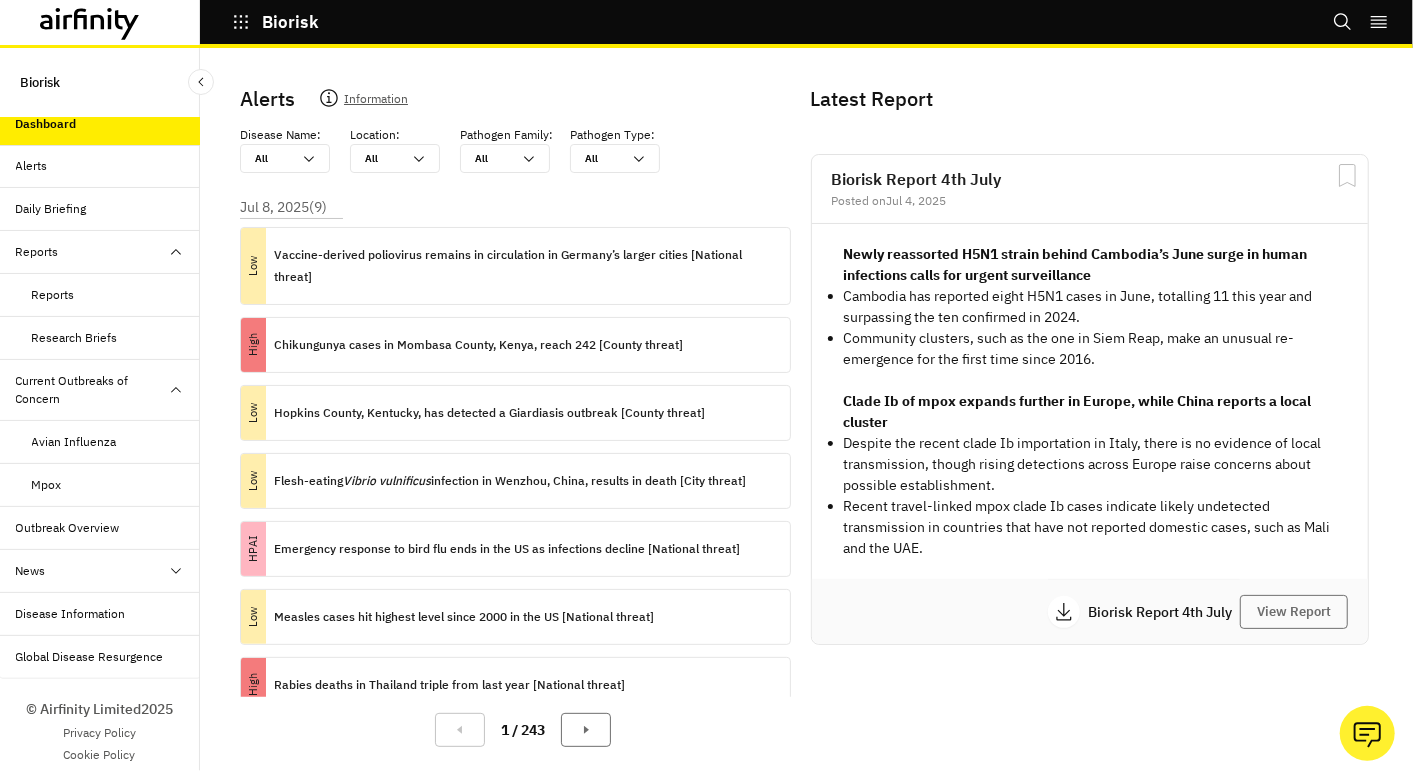 scroll, scrollTop: 22, scrollLeft: 0, axis: vertical 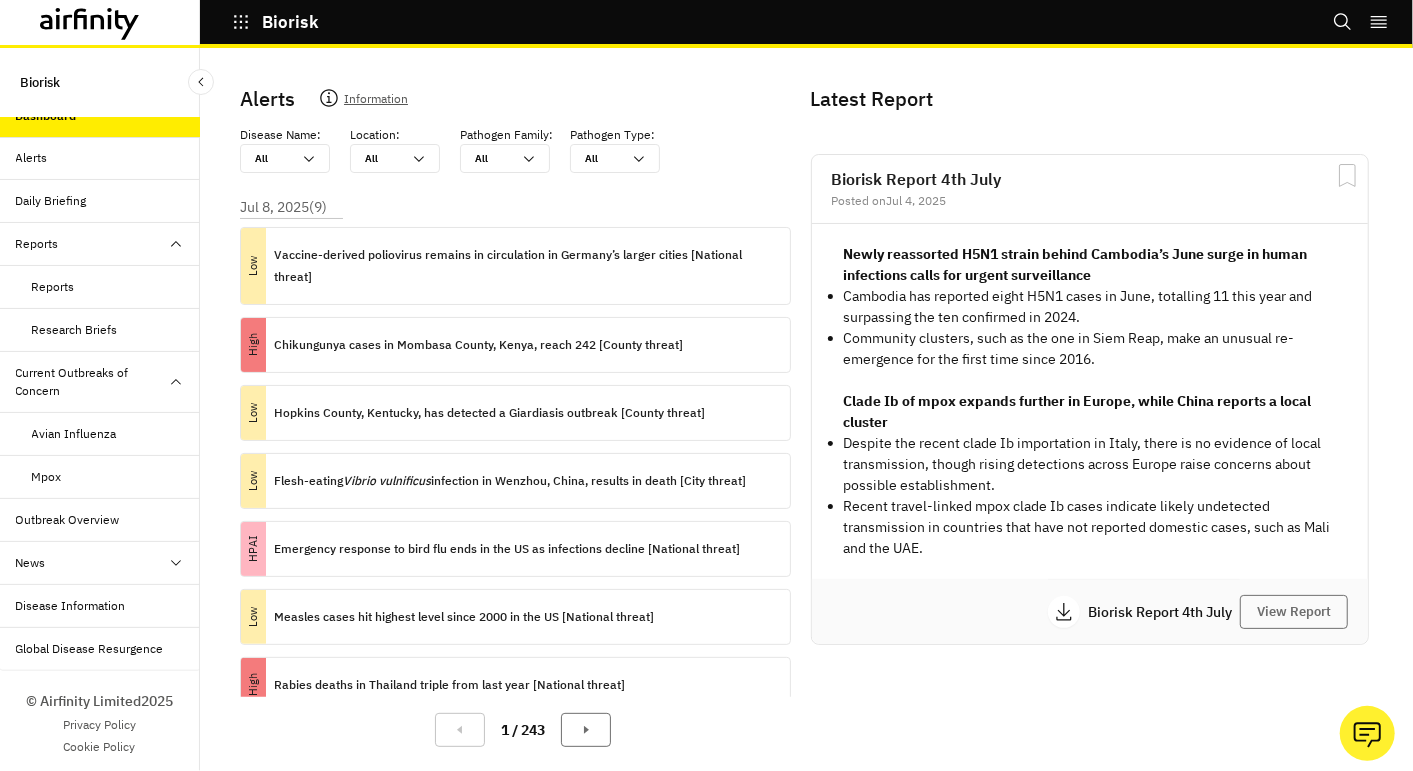 click on "Disease Information" at bounding box center [71, 606] 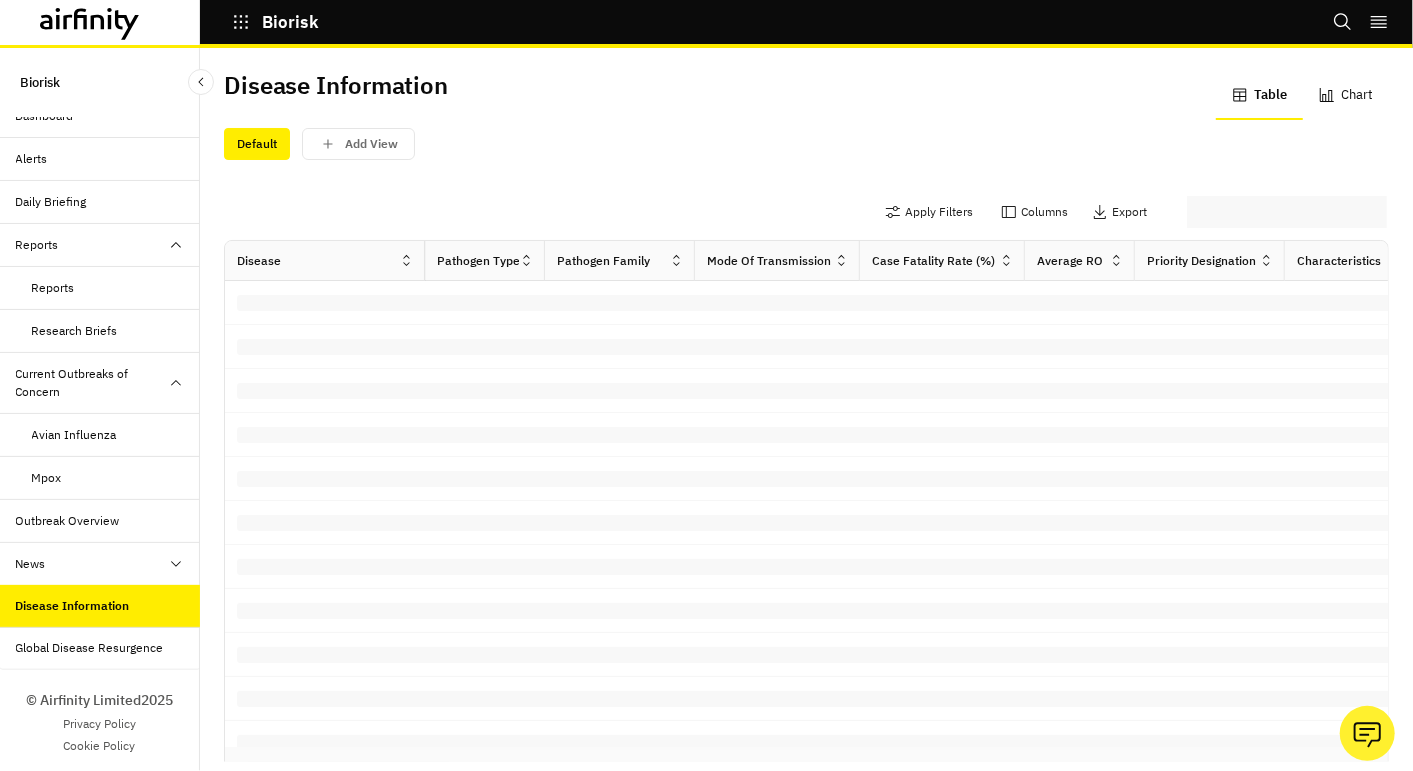 scroll, scrollTop: 22, scrollLeft: 0, axis: vertical 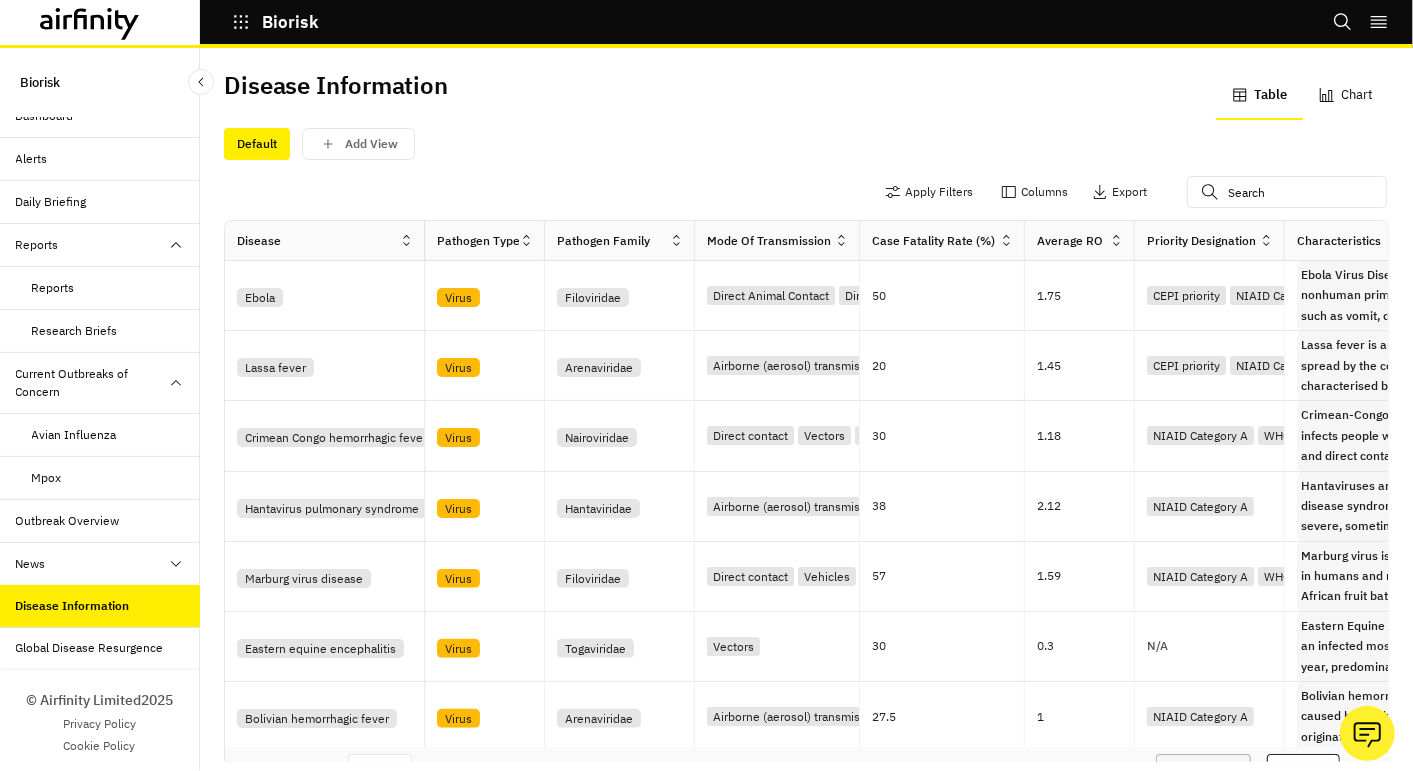 click at bounding box center [406, 240] 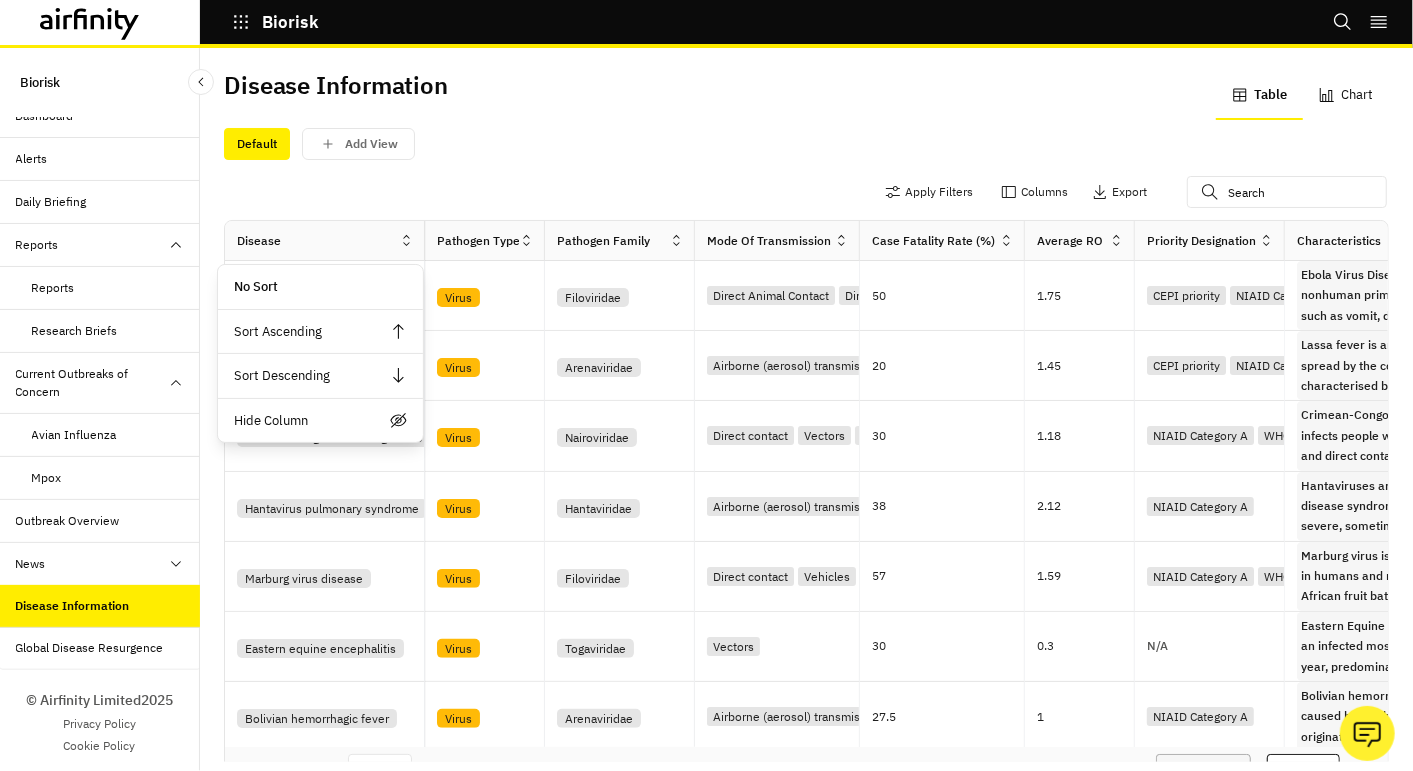 click at bounding box center [406, 240] 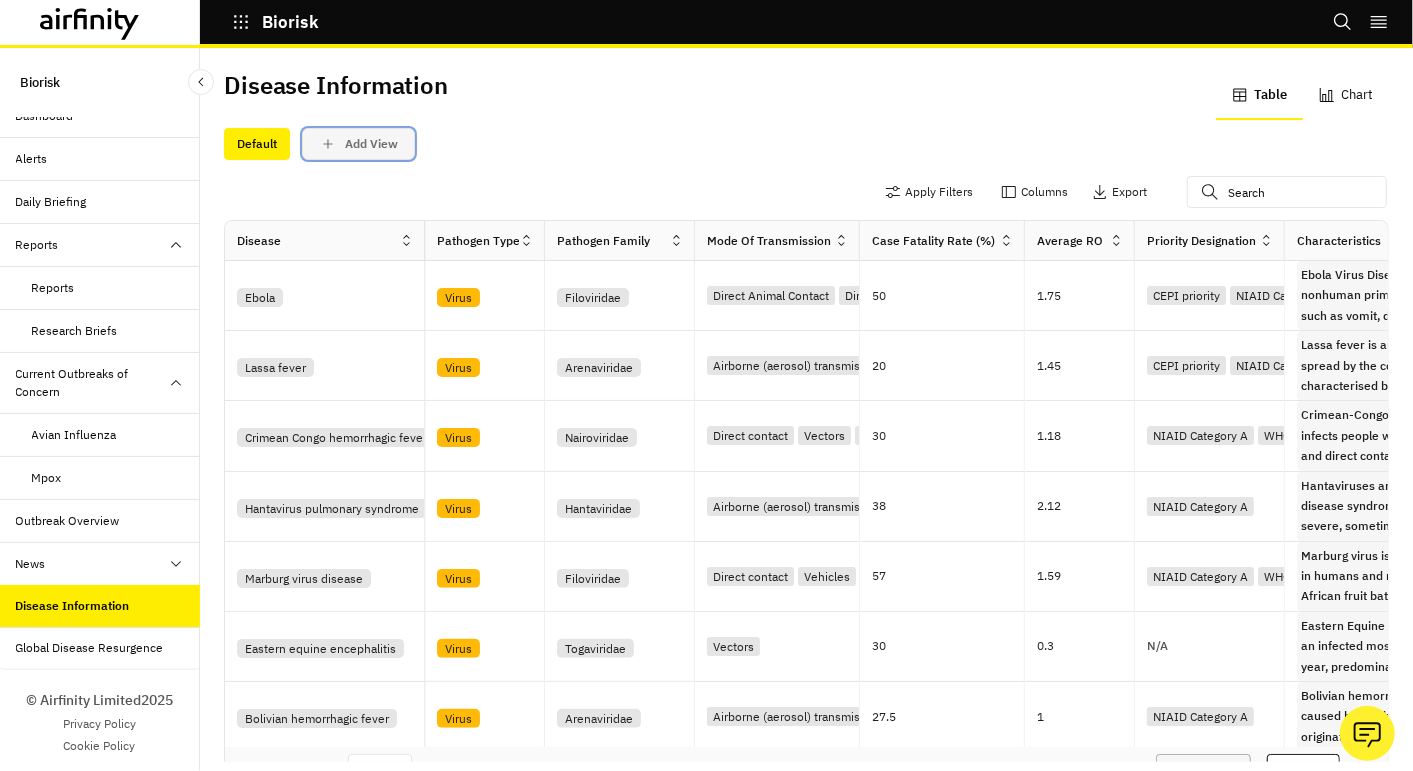 click at bounding box center [328, 144] 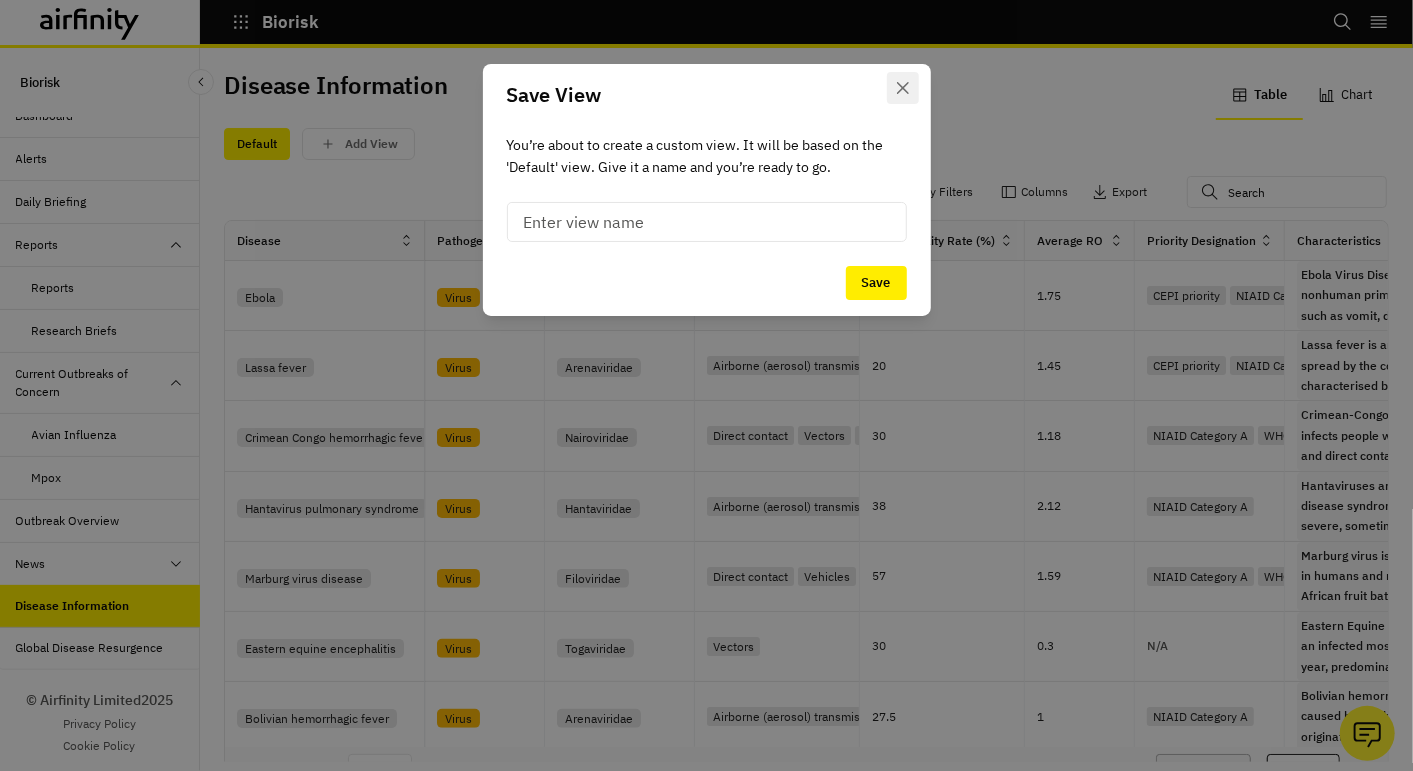 click at bounding box center [903, 88] 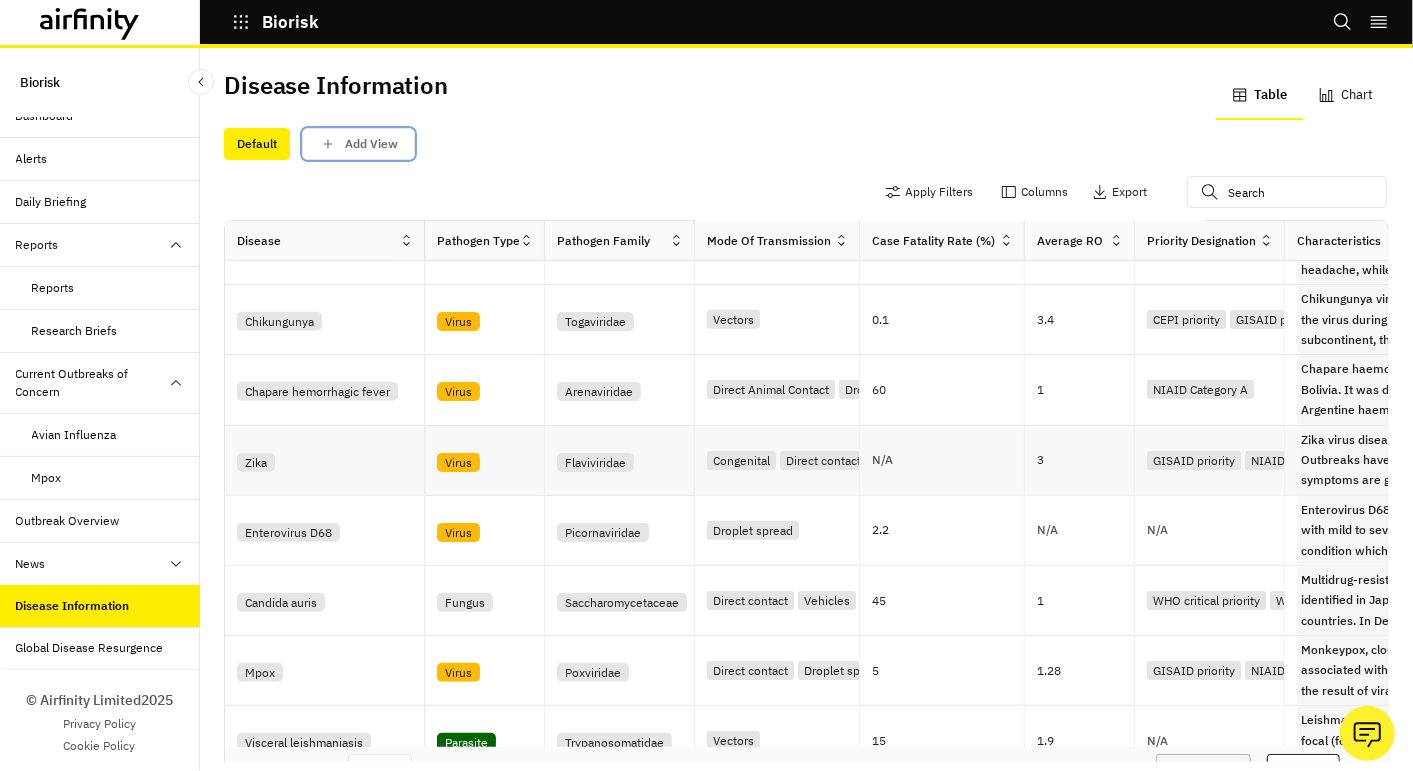 scroll, scrollTop: 888, scrollLeft: 0, axis: vertical 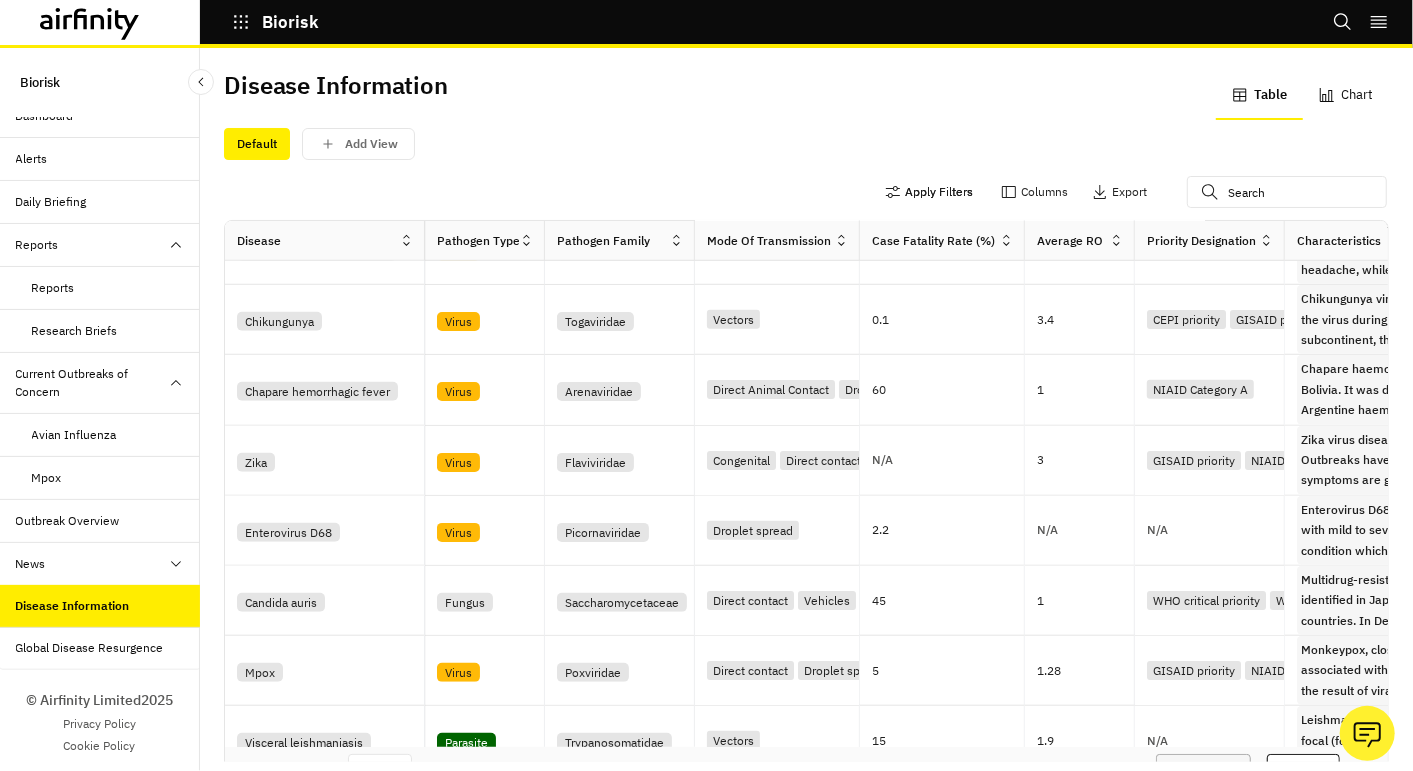 click on "Apply Filters" at bounding box center [929, 192] 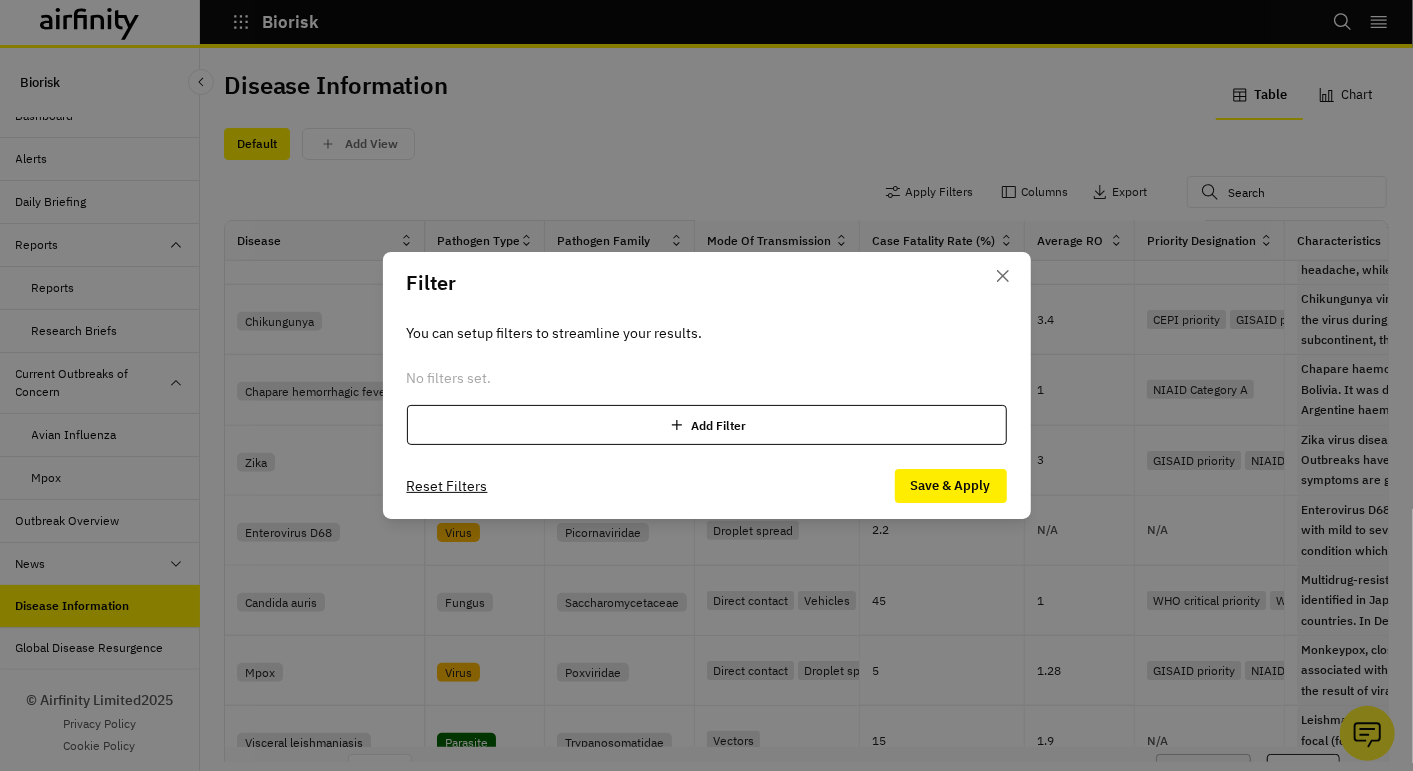 click at bounding box center (677, 425) 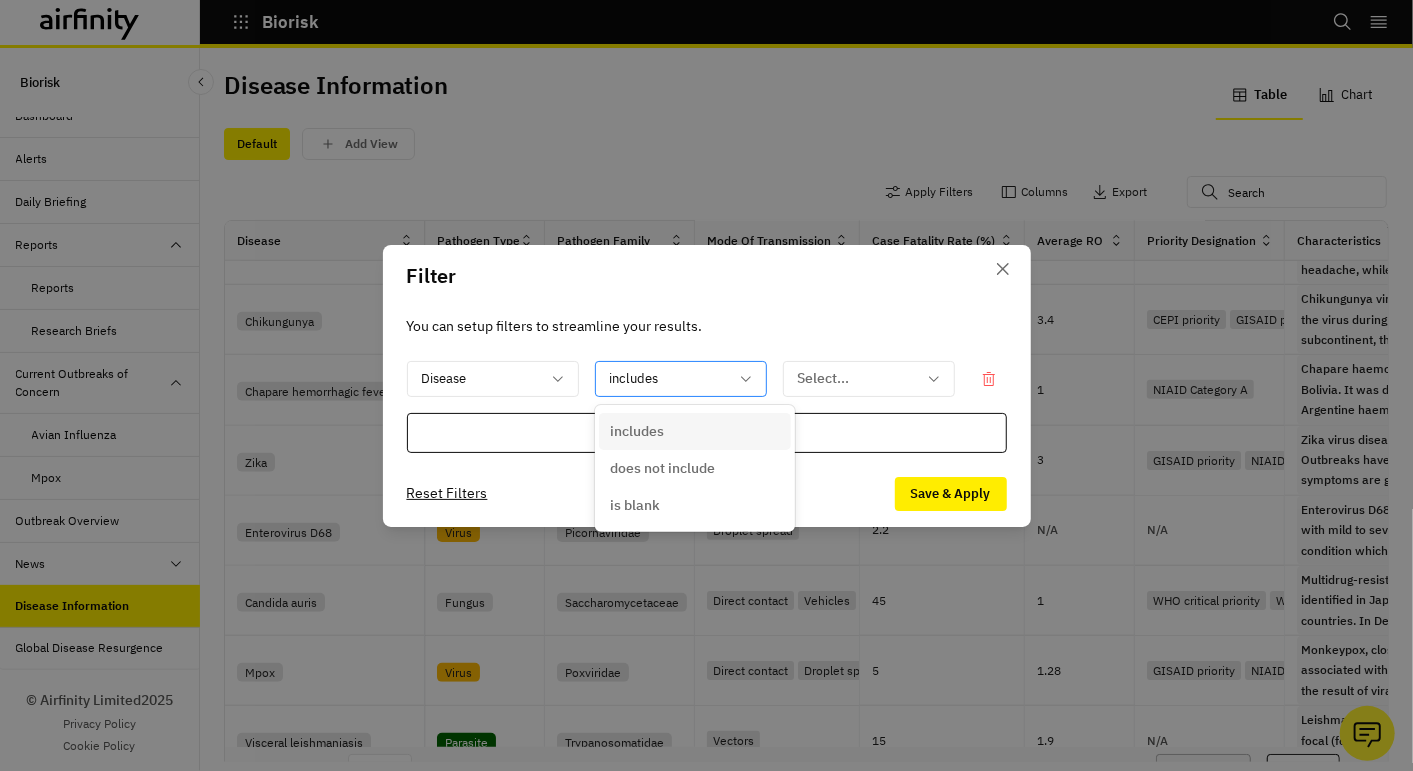 click at bounding box center [669, 378] 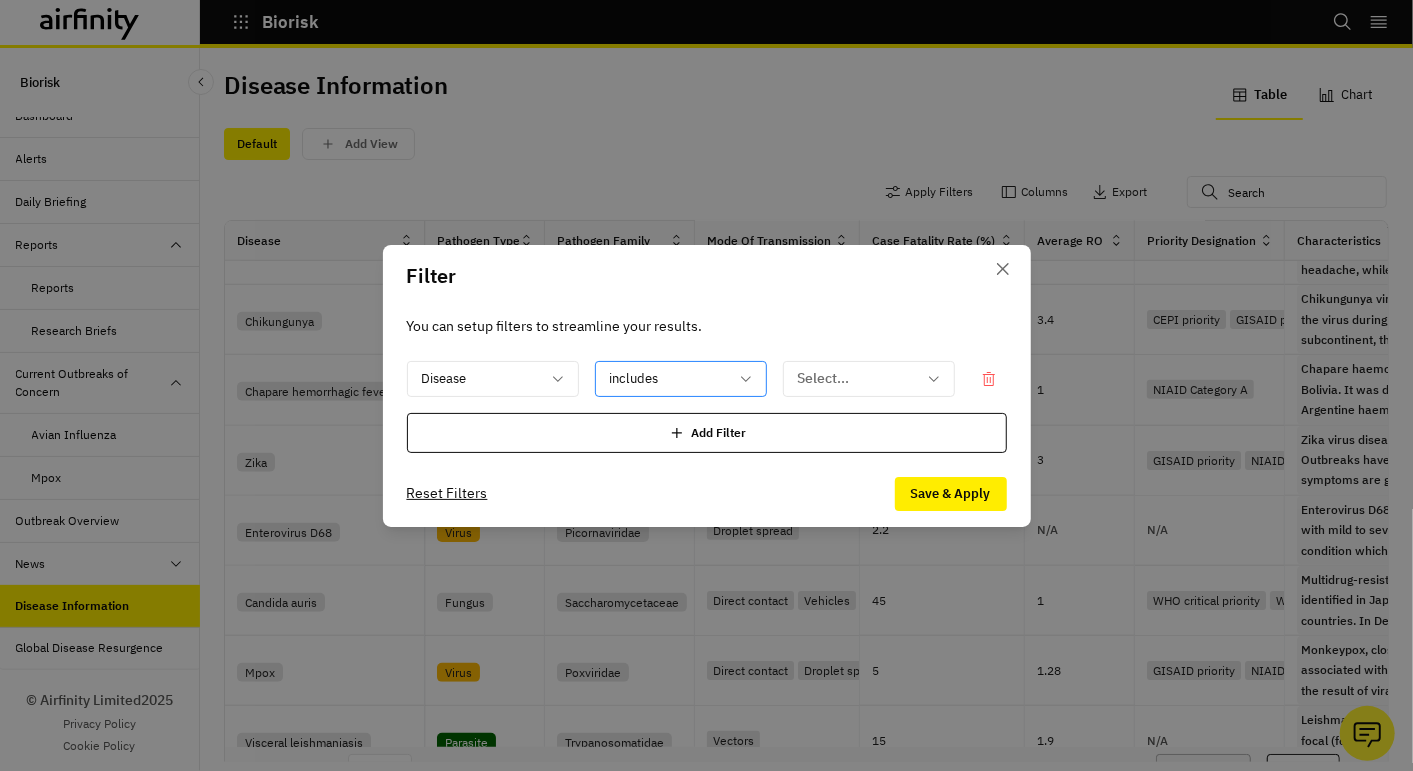 click at bounding box center (669, 378) 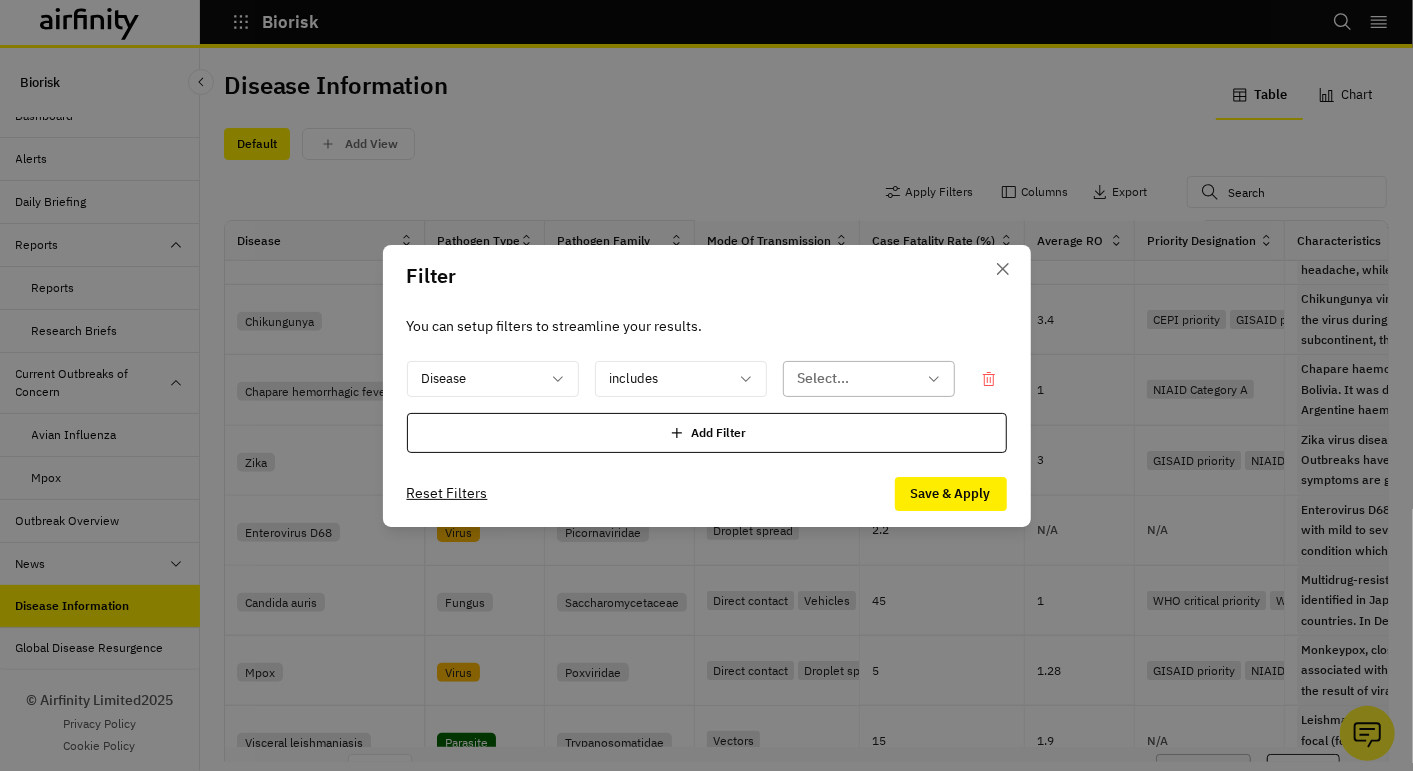 click at bounding box center [857, 378] 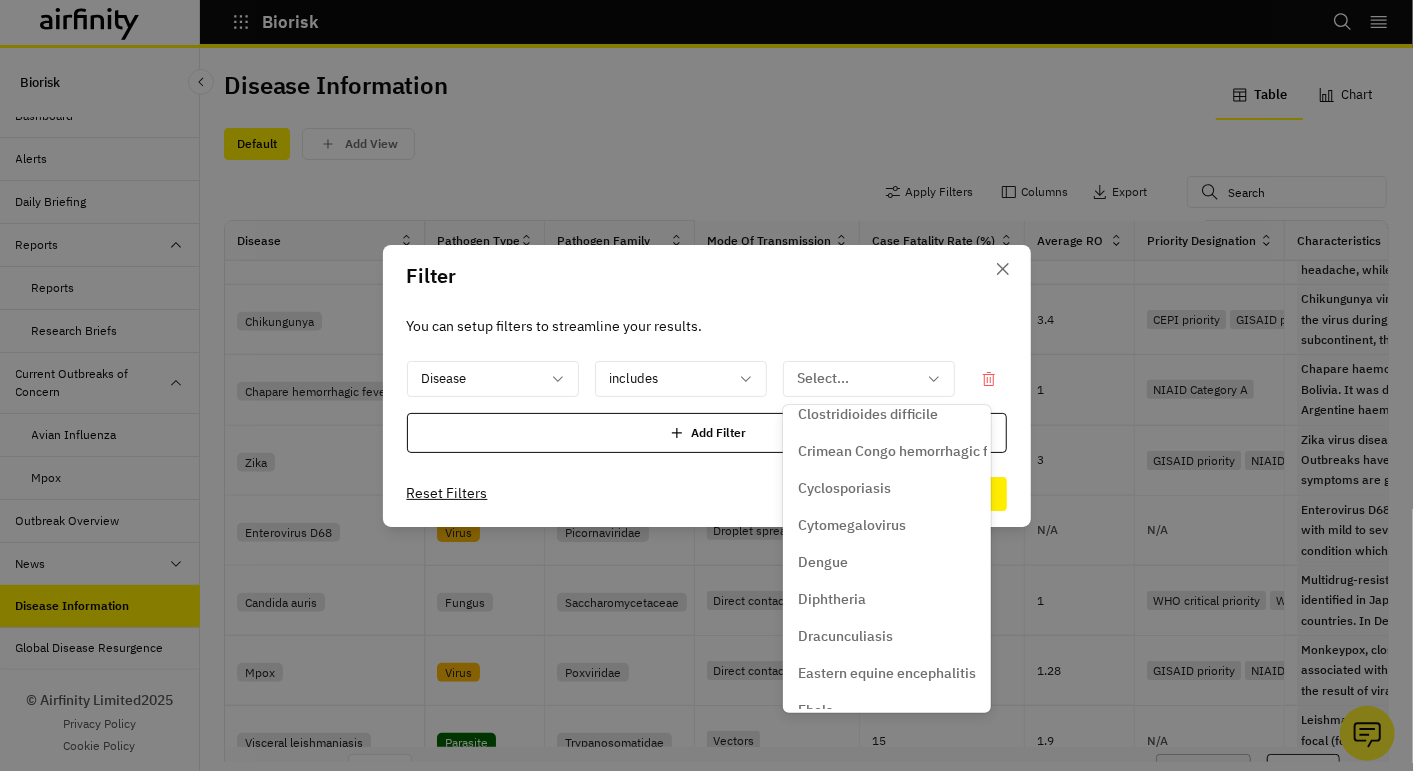 scroll, scrollTop: 916, scrollLeft: 0, axis: vertical 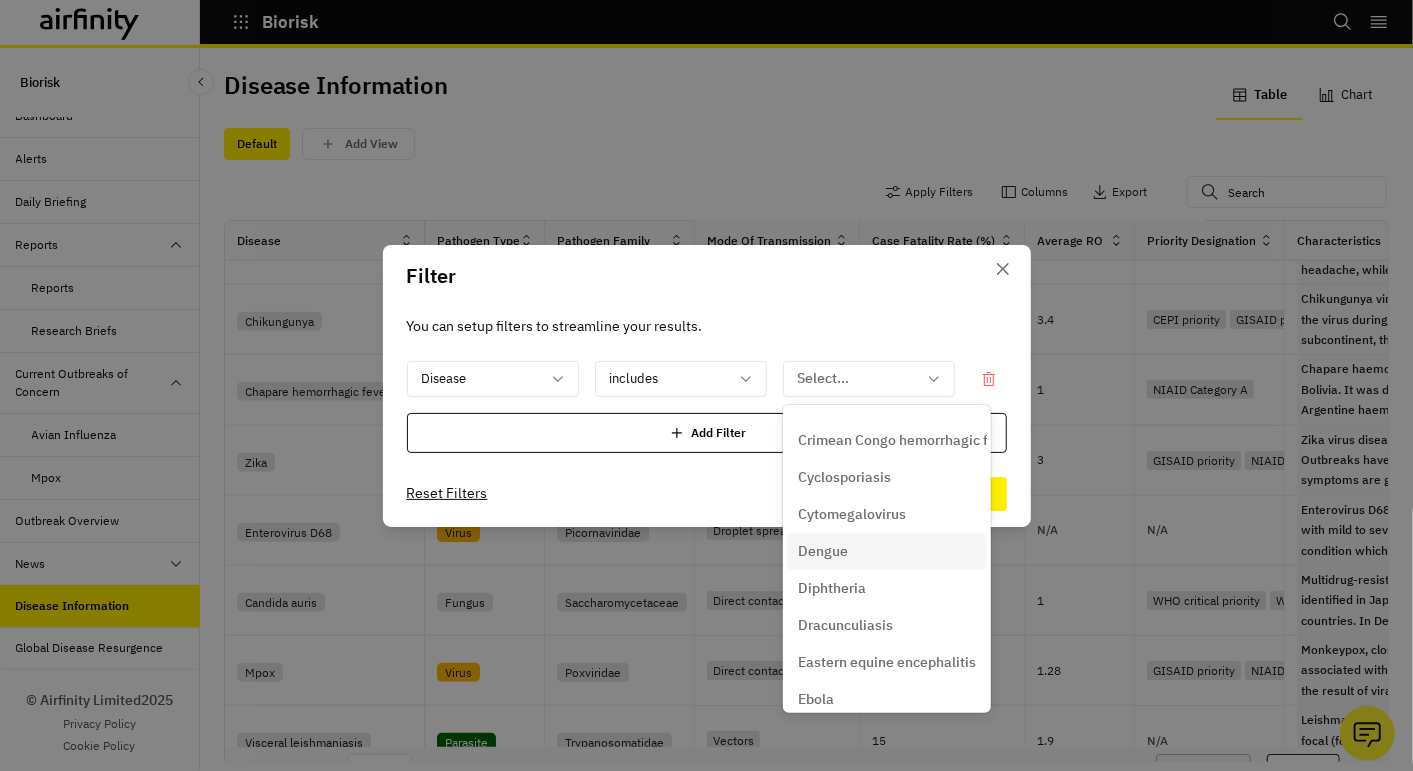 click on "Dengue" at bounding box center (824, 551) 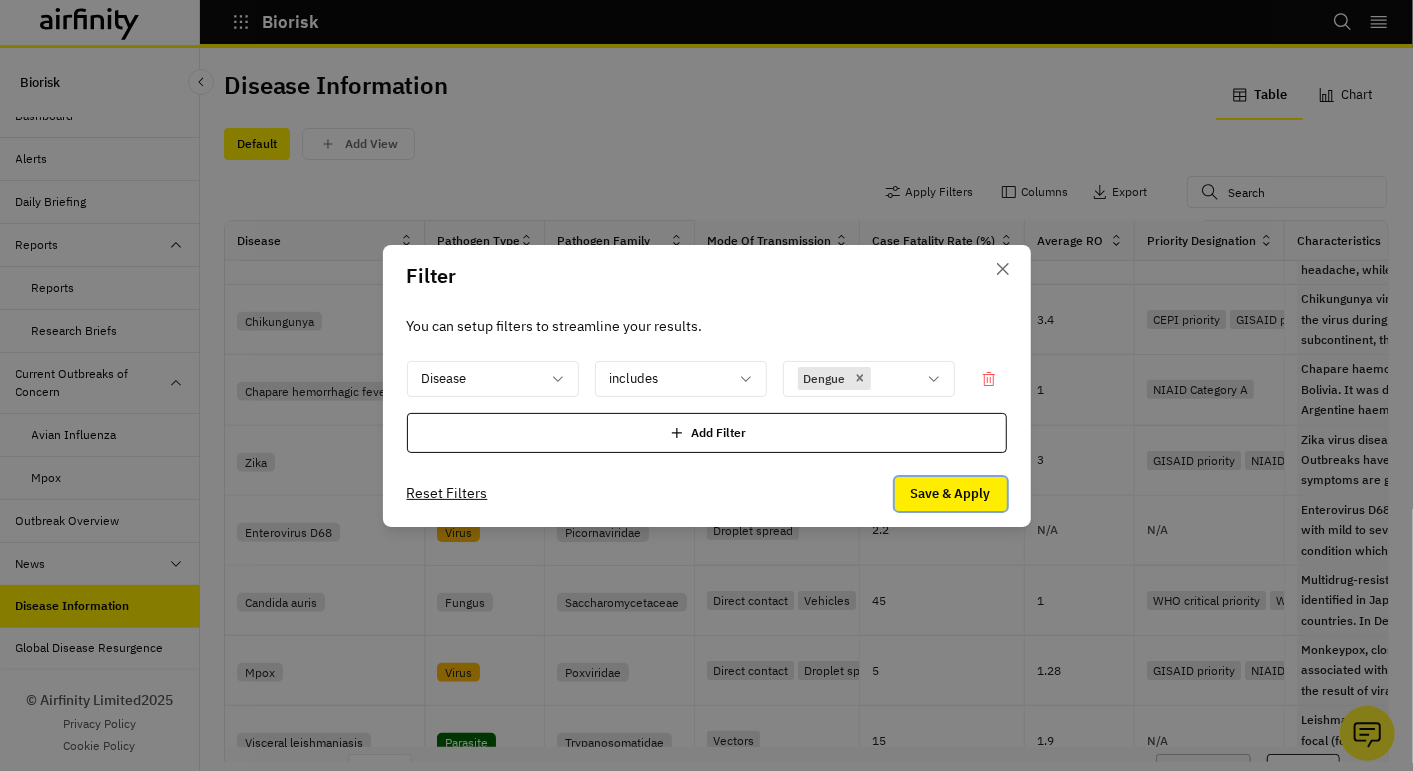click on "Save & Apply" at bounding box center (951, 494) 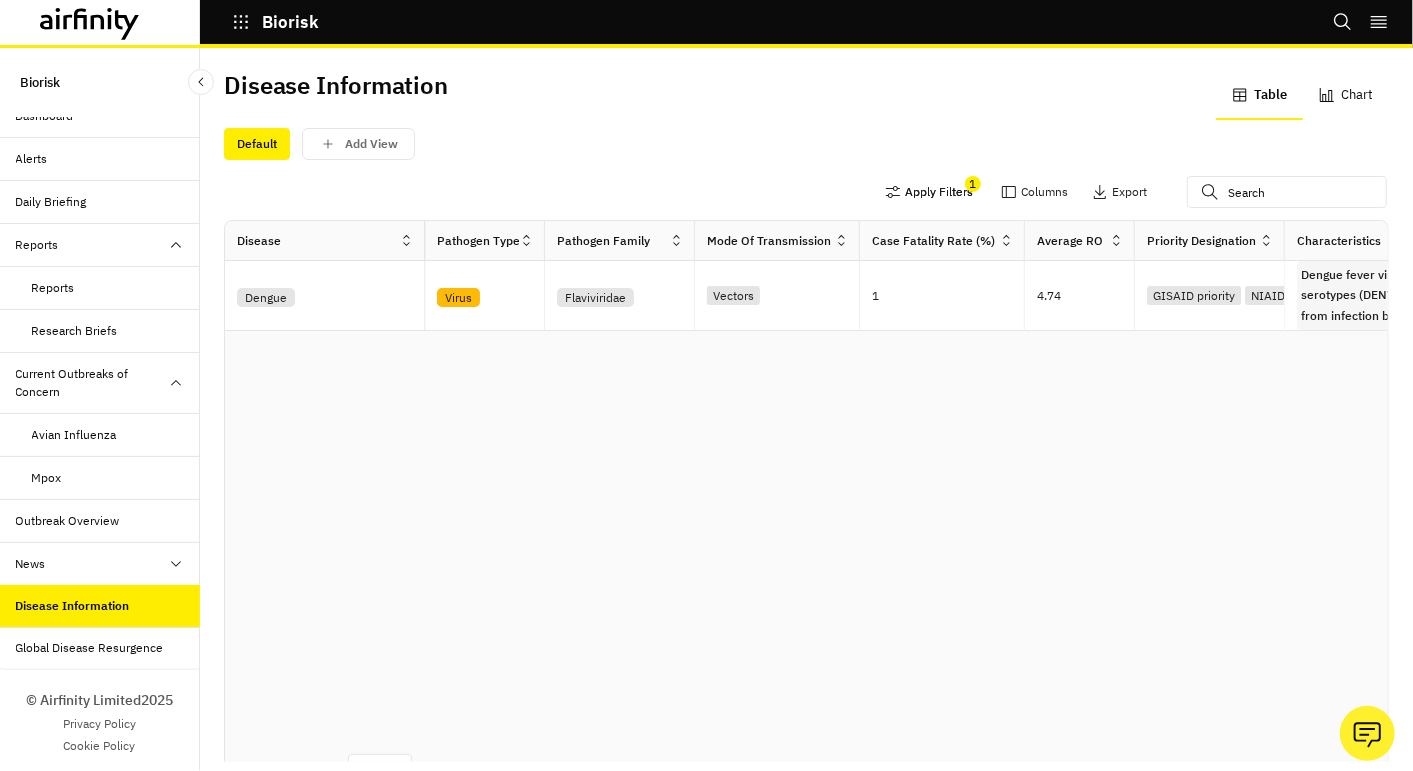 scroll, scrollTop: 0, scrollLeft: 0, axis: both 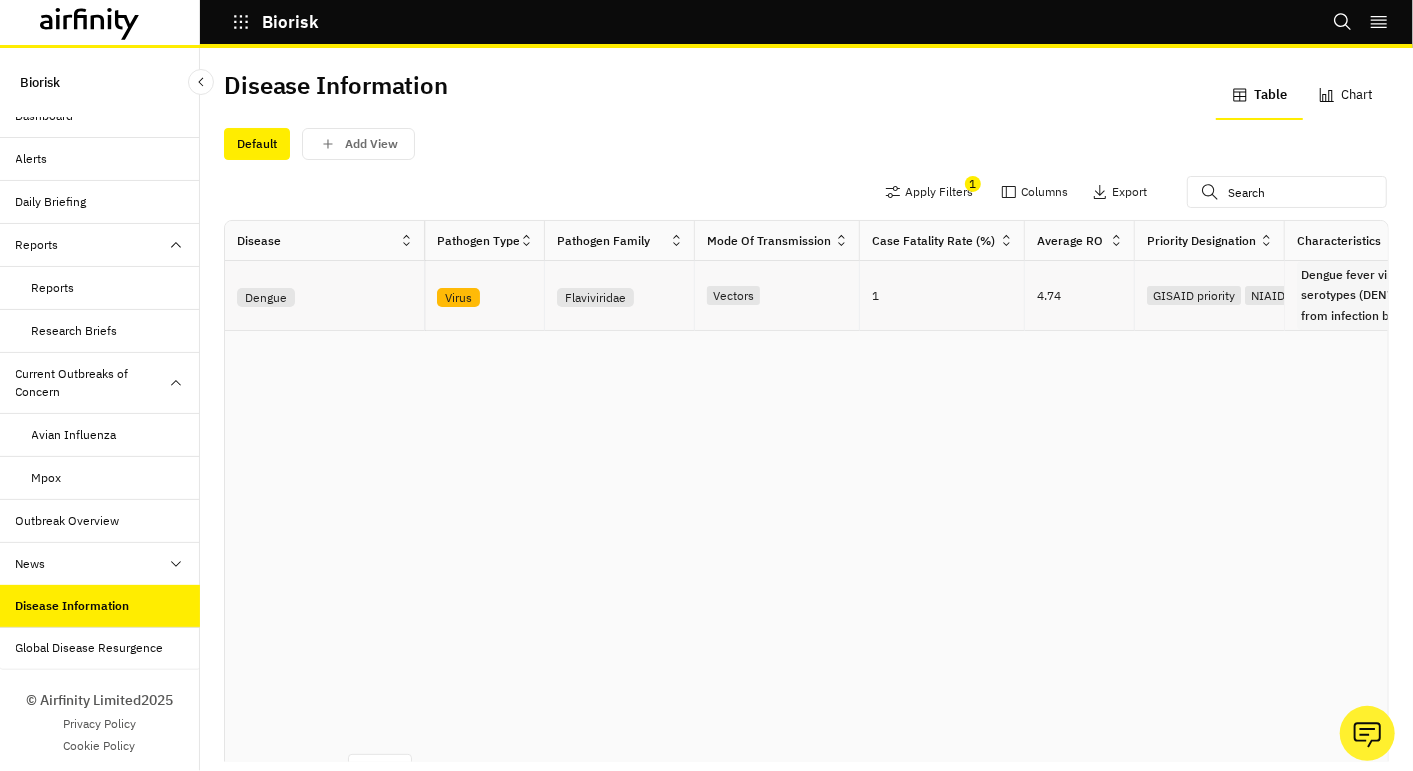 click on "Dengue" at bounding box center (266, 297) 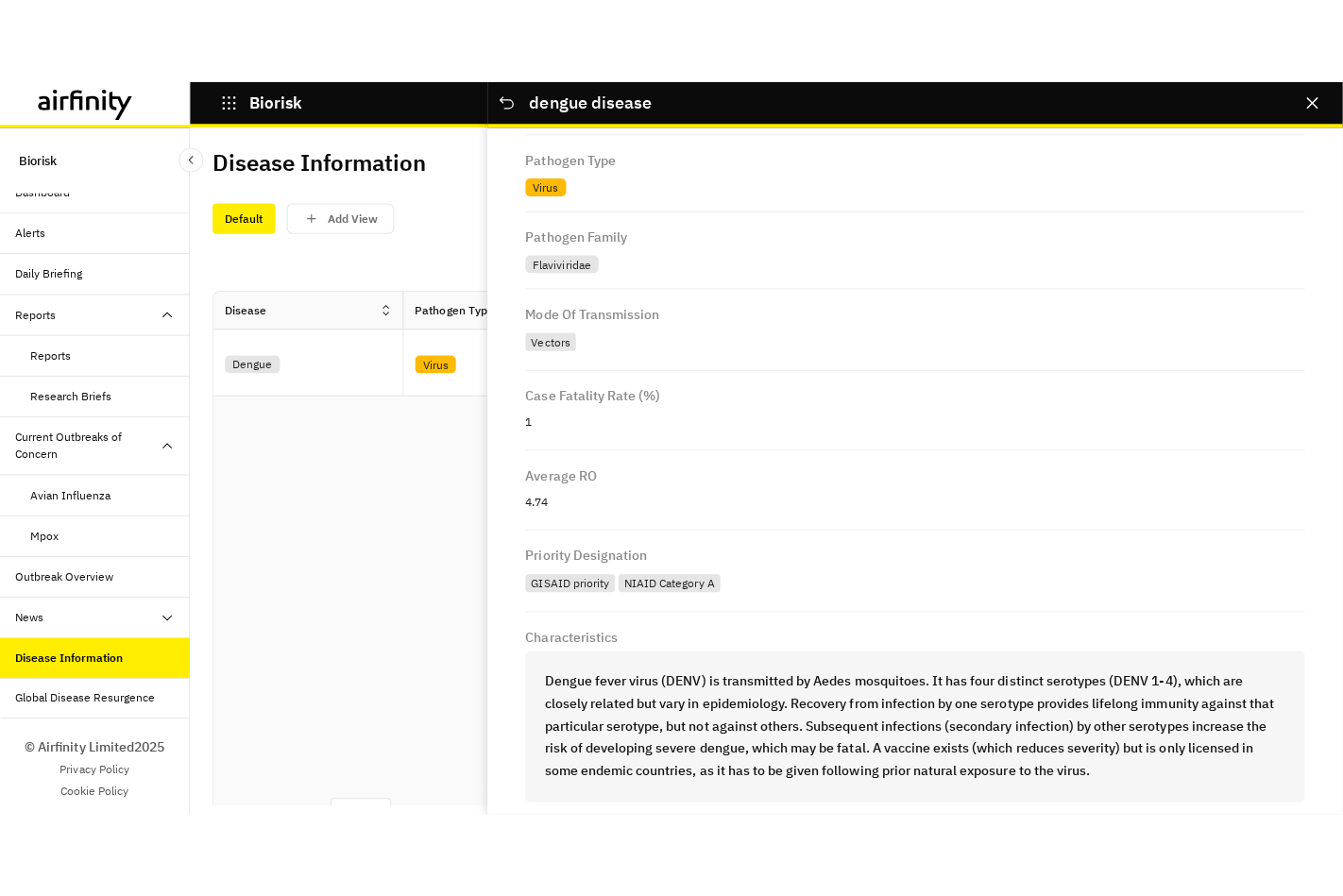 scroll, scrollTop: 194, scrollLeft: 0, axis: vertical 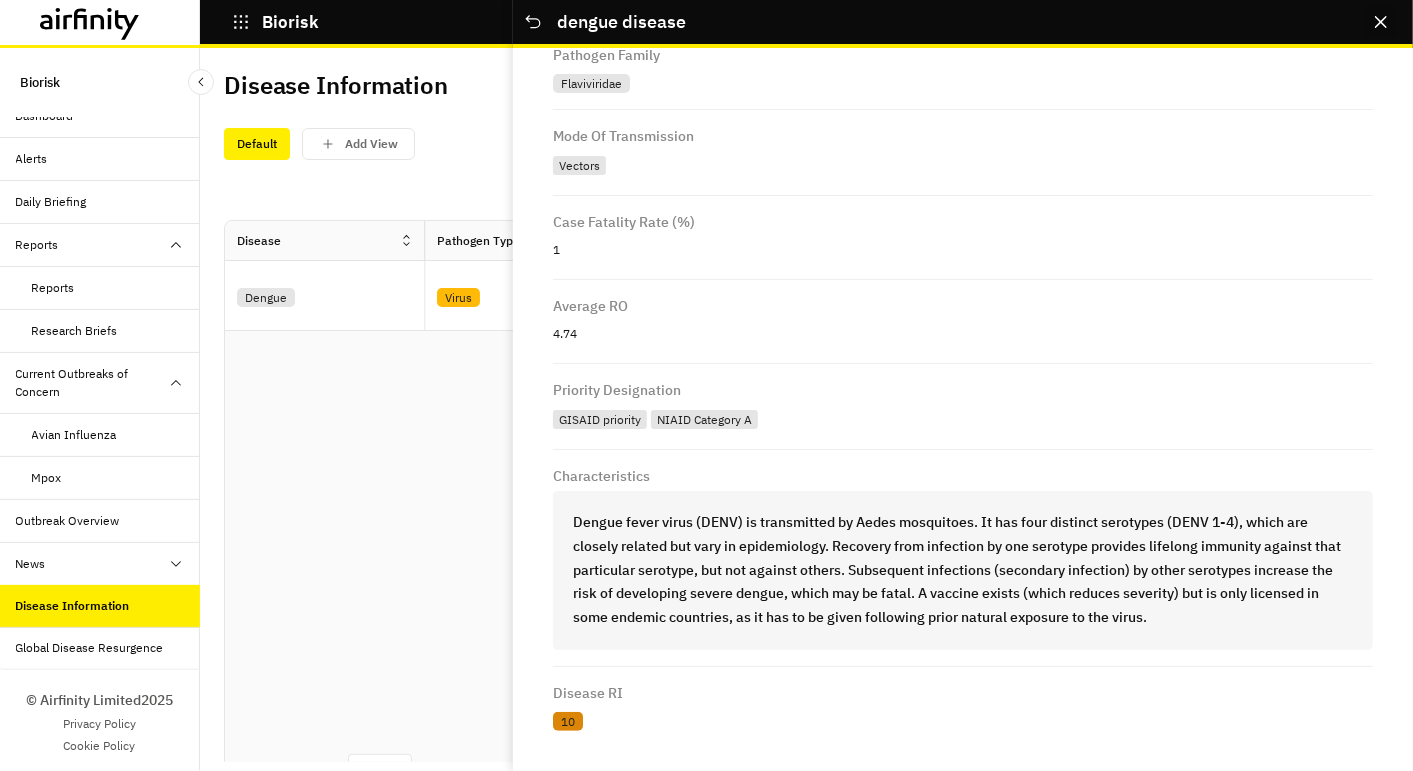 click at bounding box center (1381, 22) 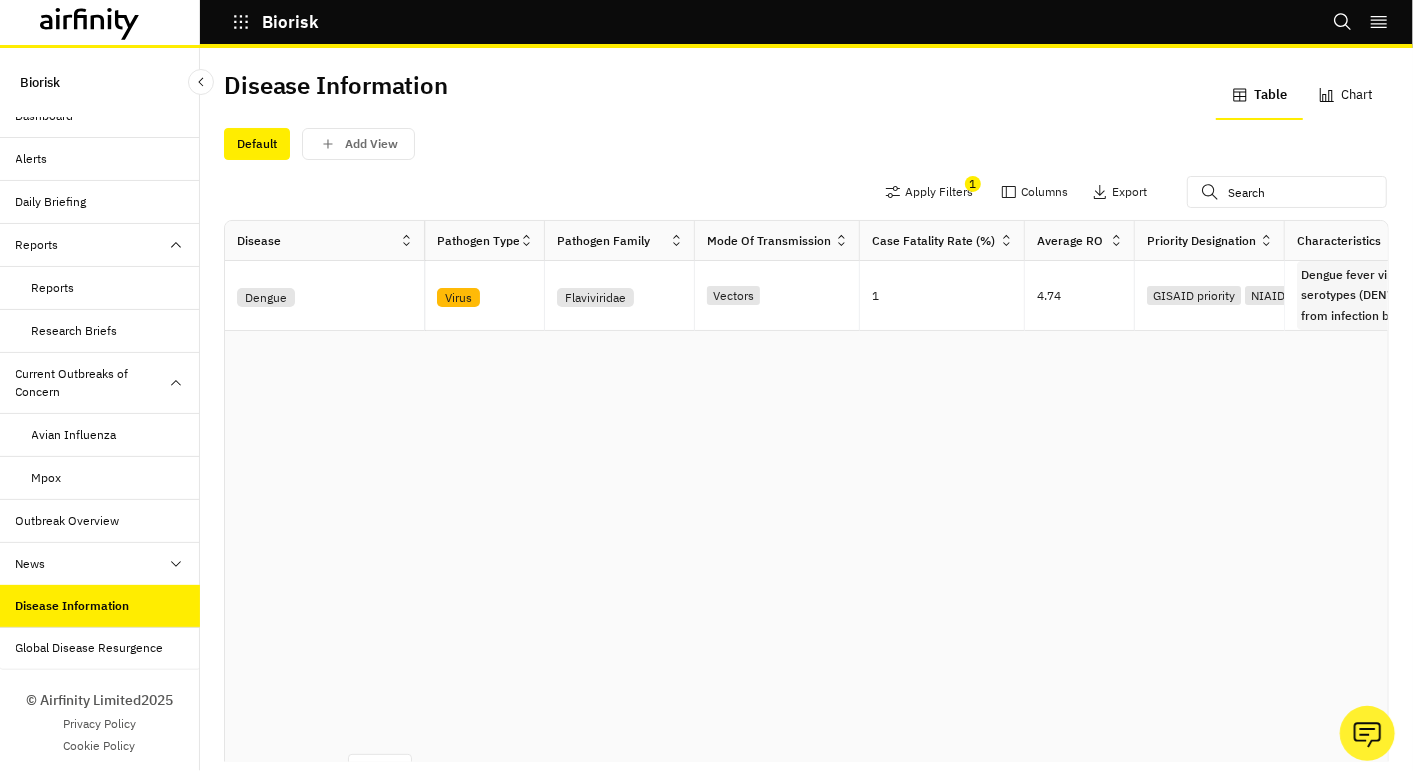 click on "Global Disease Resurgence" at bounding box center (90, 648) 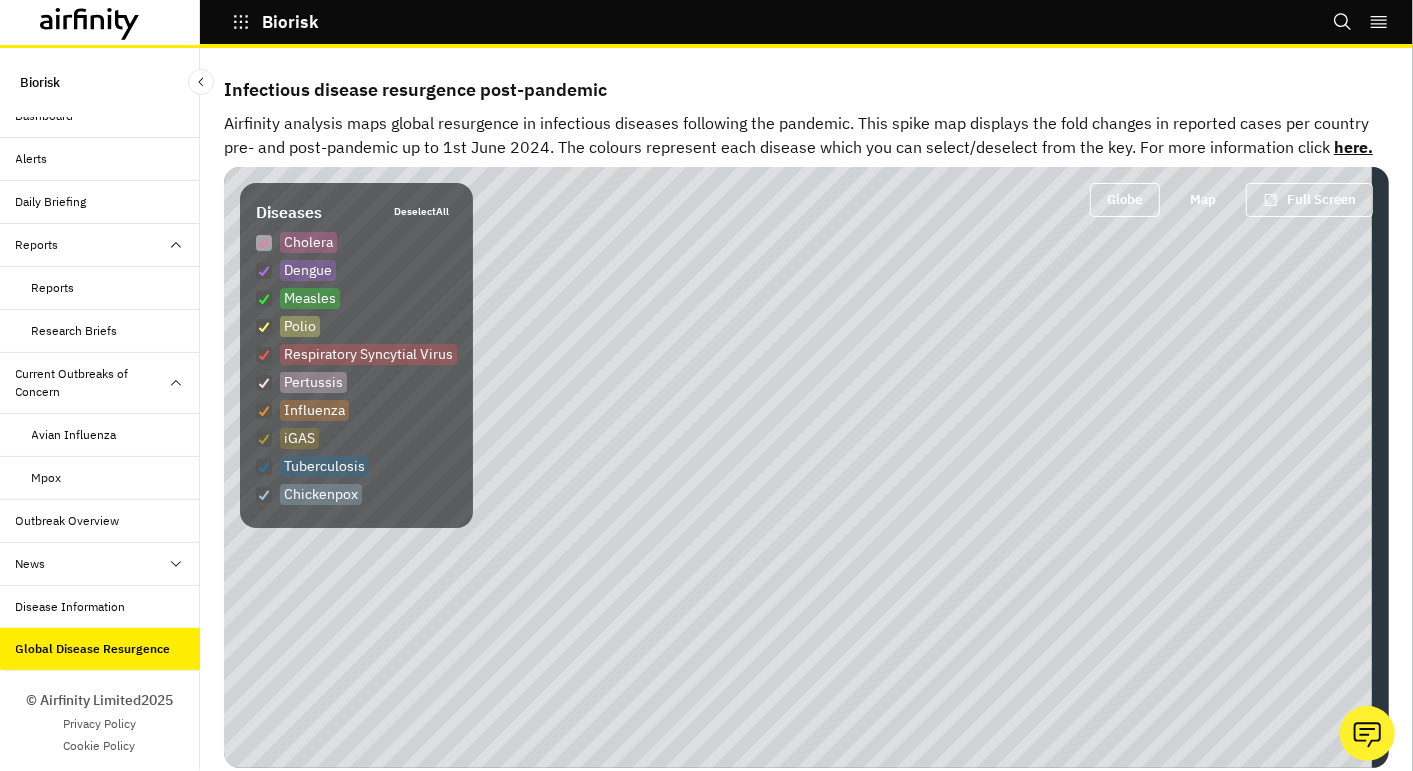 click at bounding box center [264, 243] 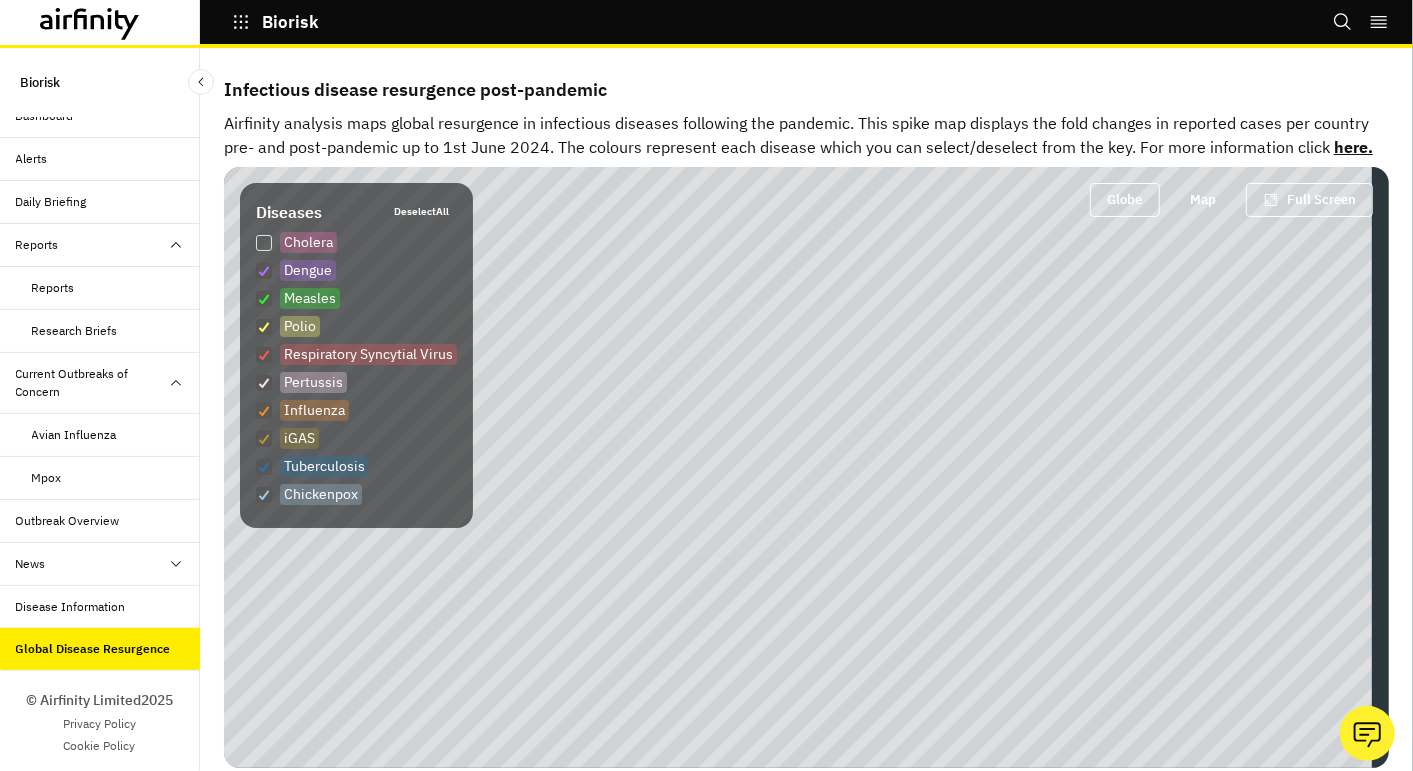 click at bounding box center [264, 243] 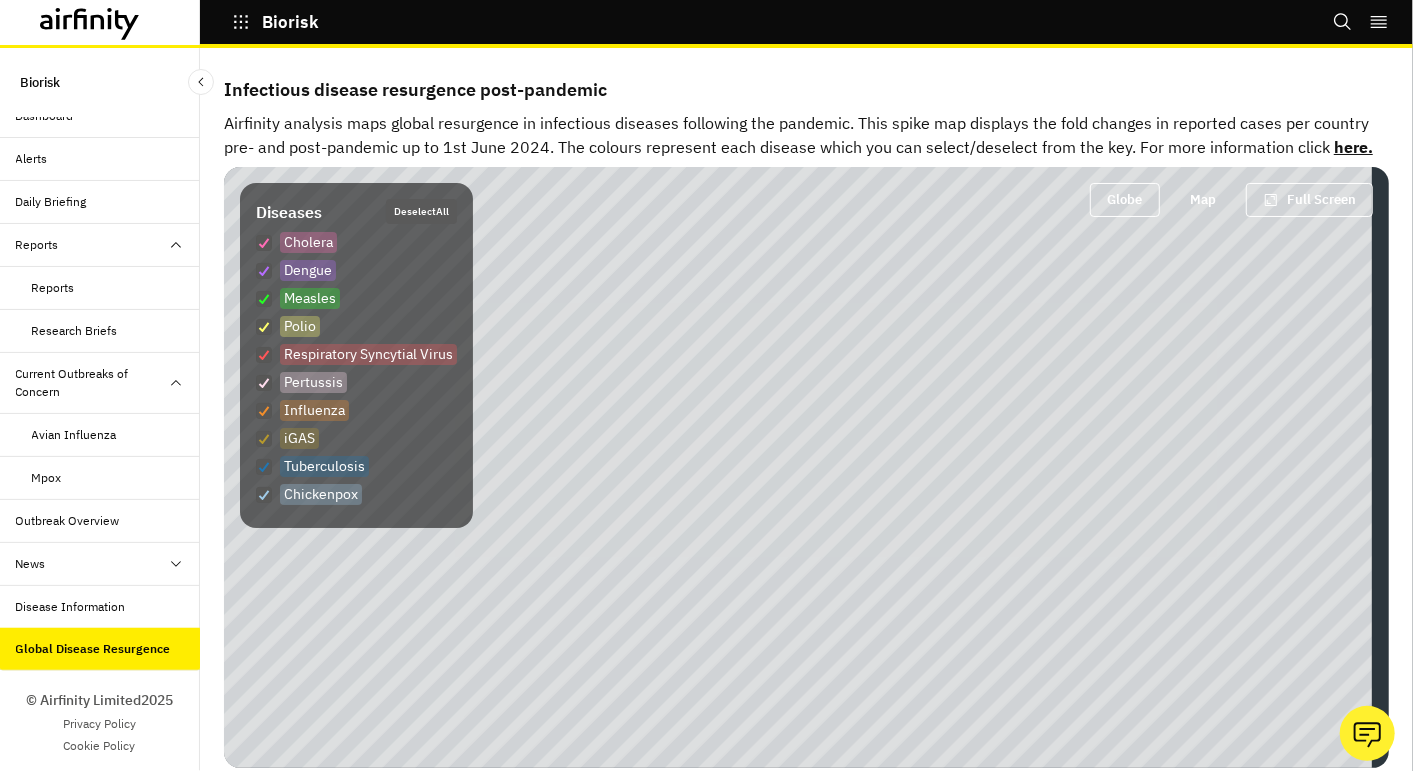 click on "Deselect  All" at bounding box center (421, 211) 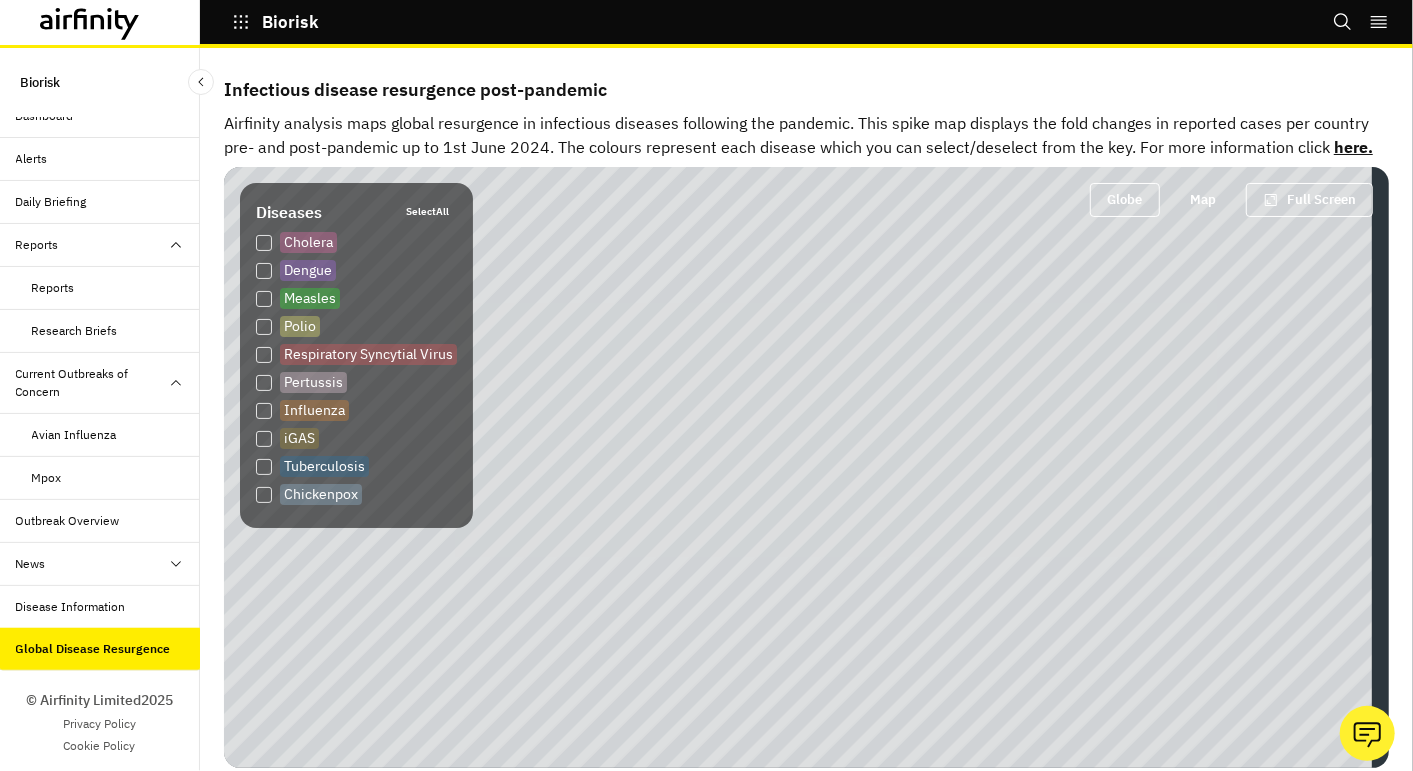 click at bounding box center (264, 243) 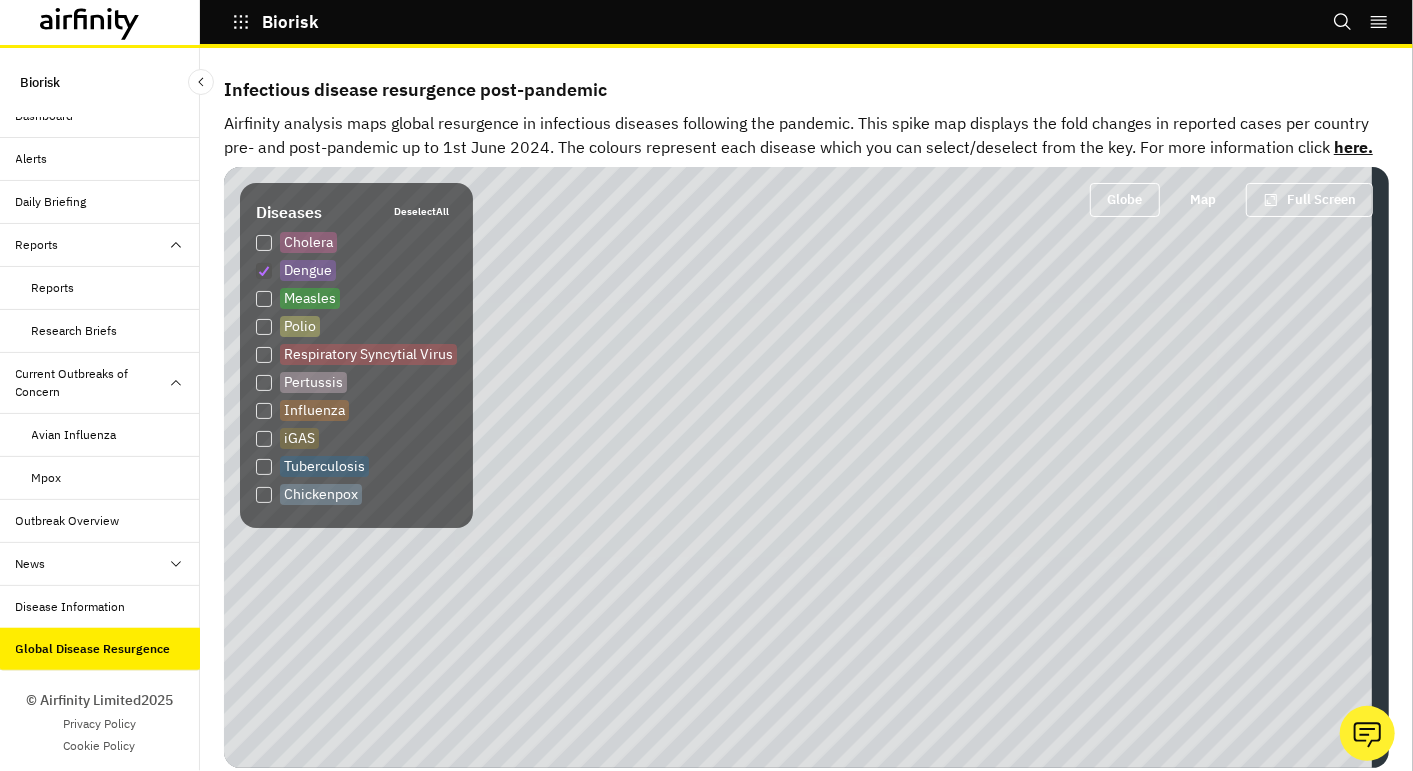click on "here." at bounding box center [1353, 147] 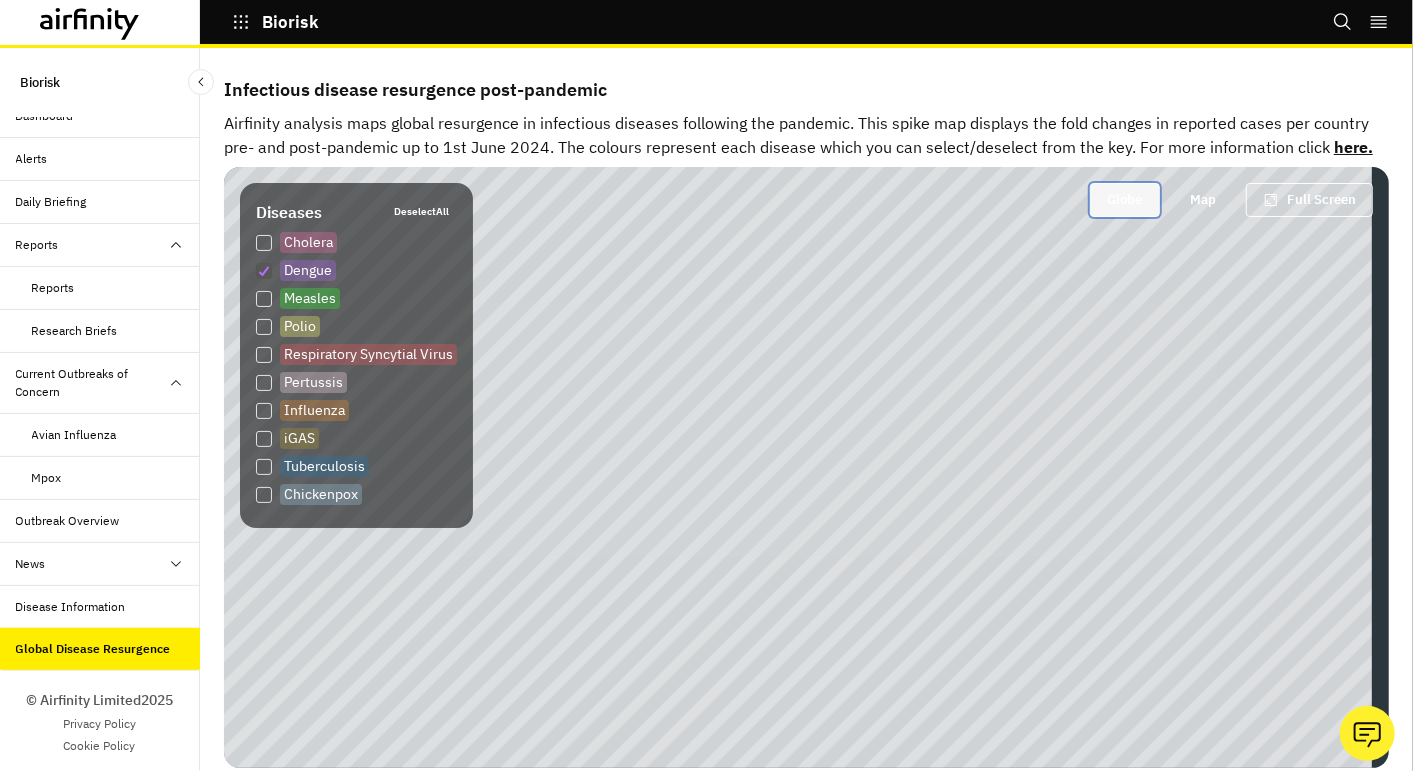 click on "Globe" at bounding box center [1125, 200] 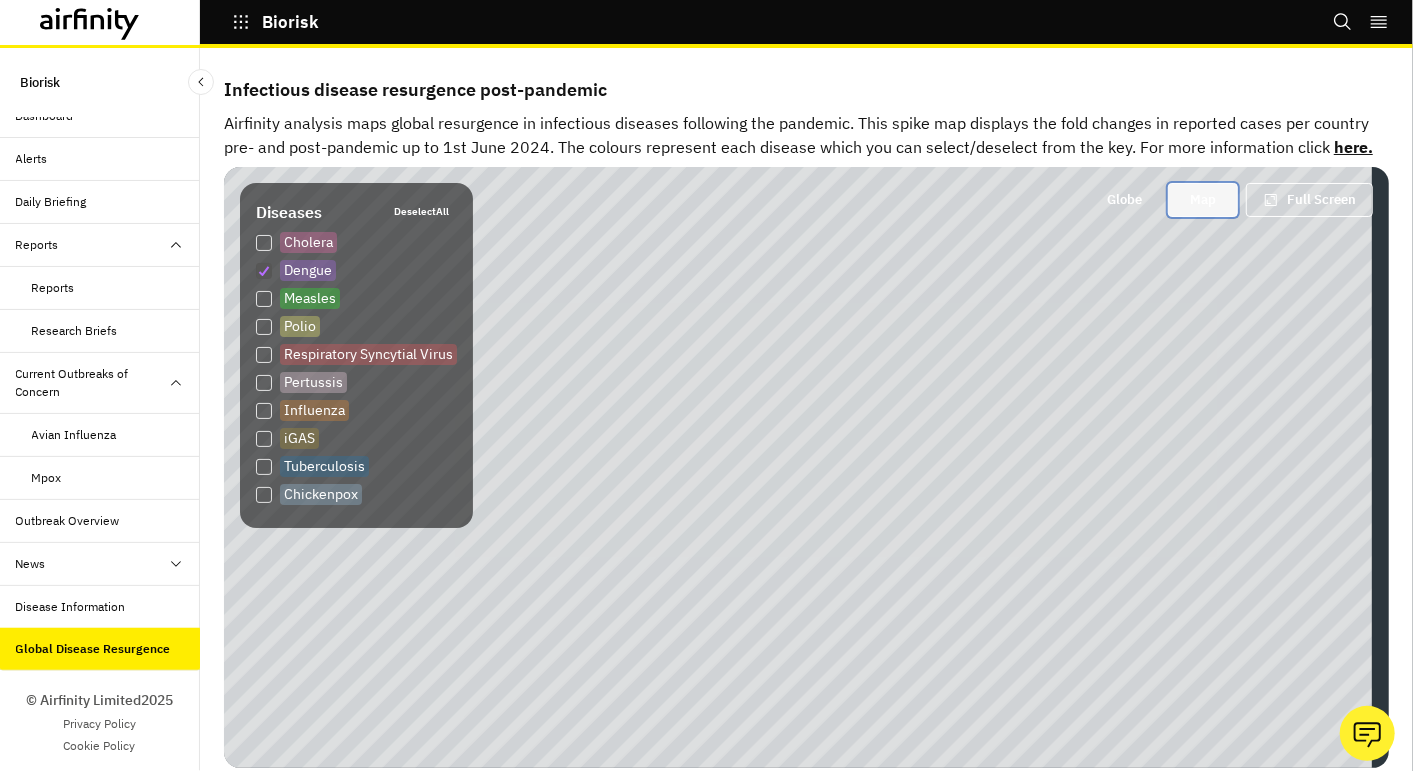click on "Map" at bounding box center (1203, 200) 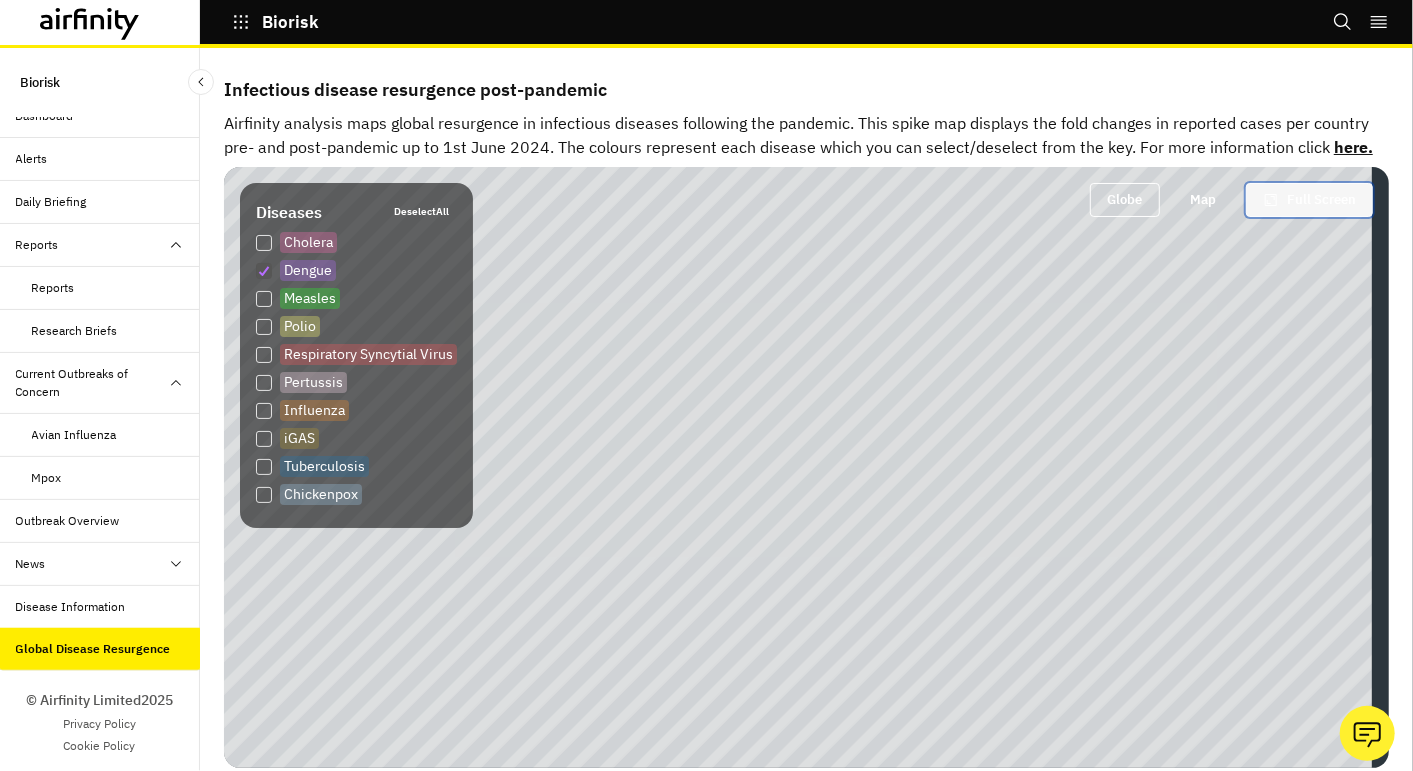 click on "Full Screen" at bounding box center [1309, 200] 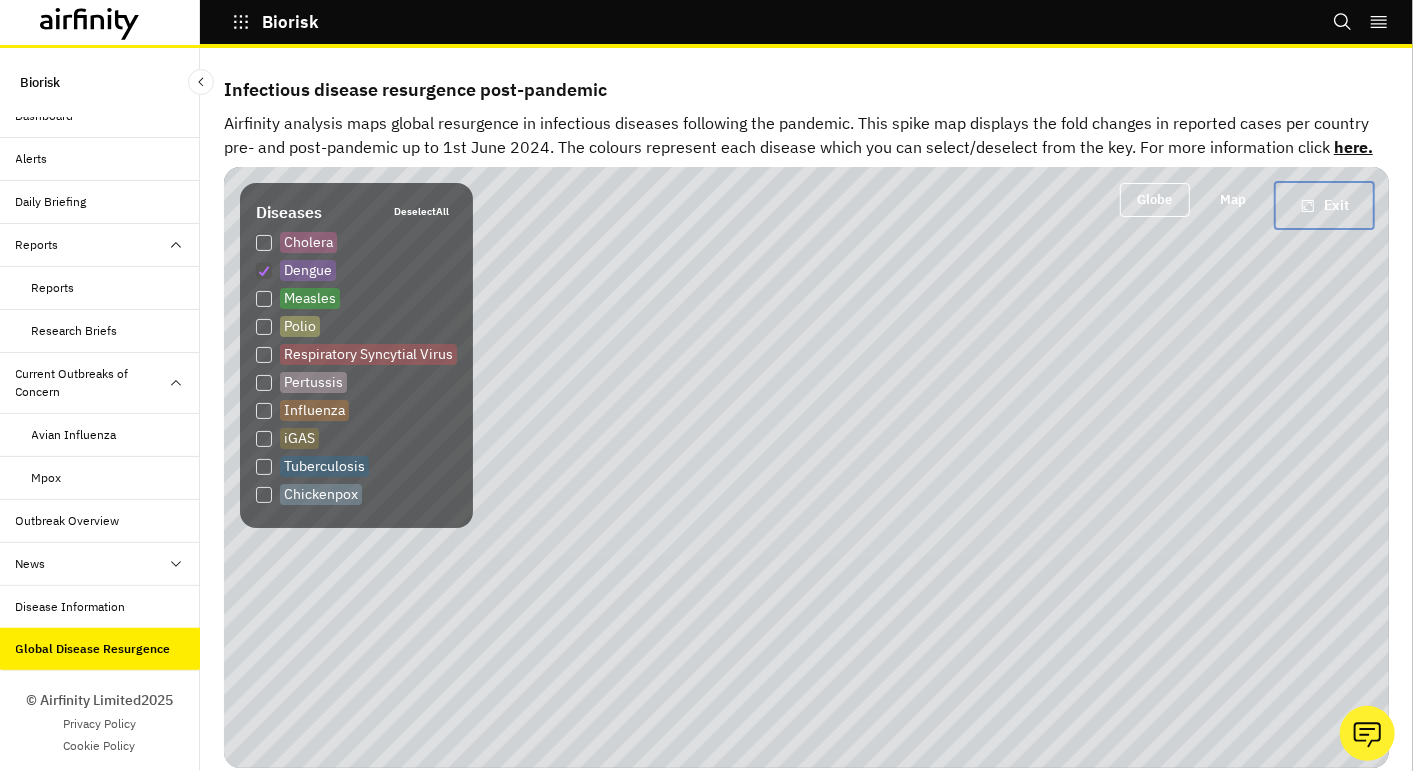 scroll, scrollTop: 0, scrollLeft: 0, axis: both 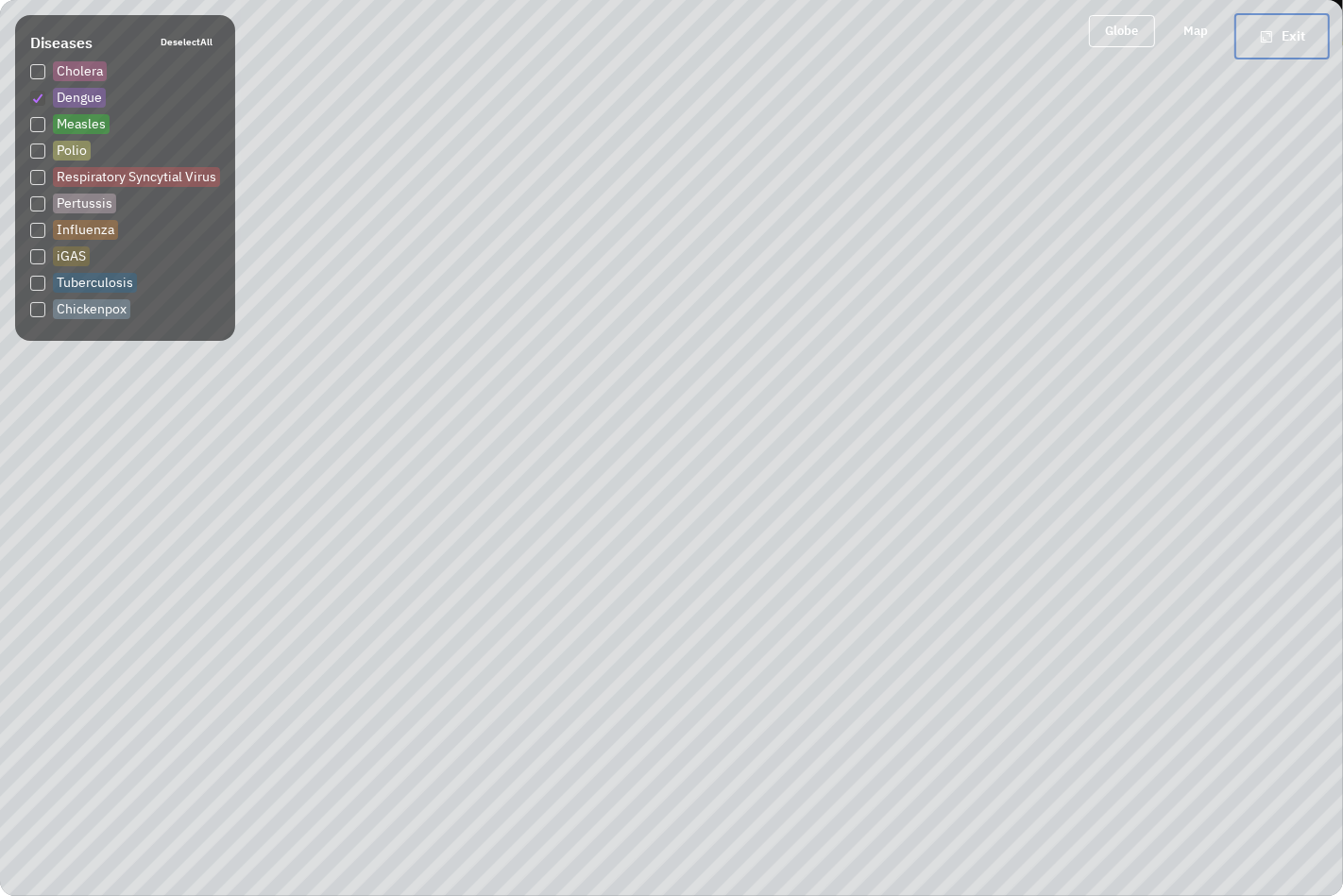 click on "Exit" at bounding box center [1282, 36] 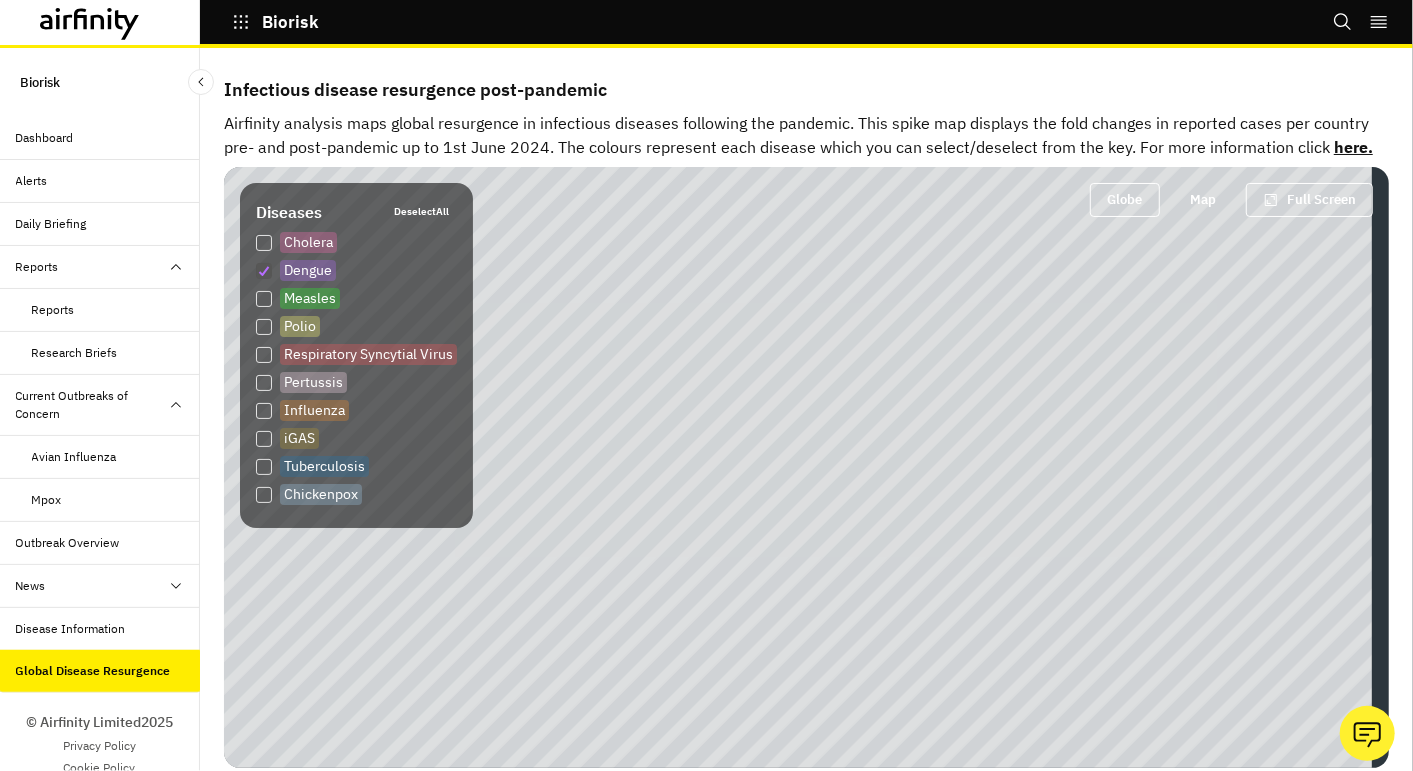 click on "Dashboard" at bounding box center [45, 138] 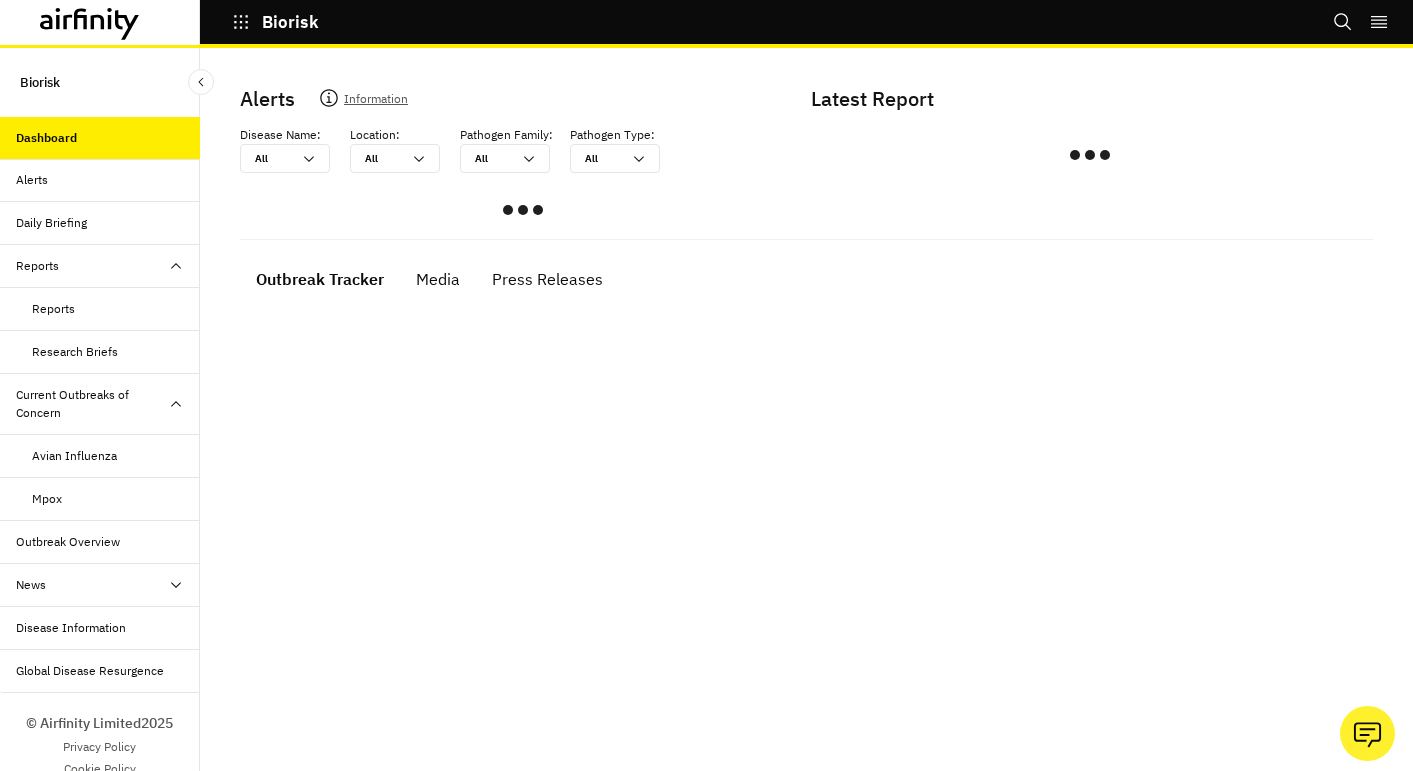 scroll, scrollTop: 0, scrollLeft: 0, axis: both 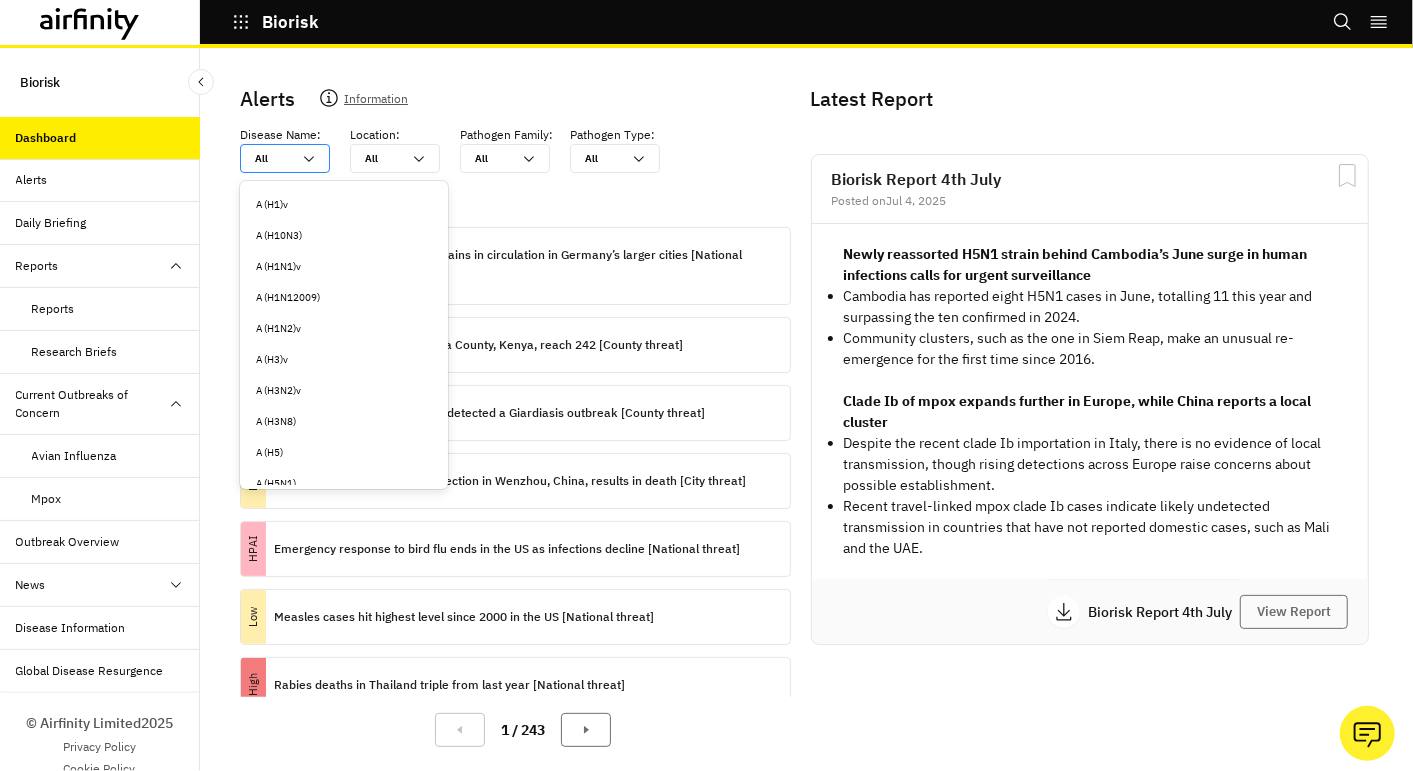 click at bounding box center (273, 158) 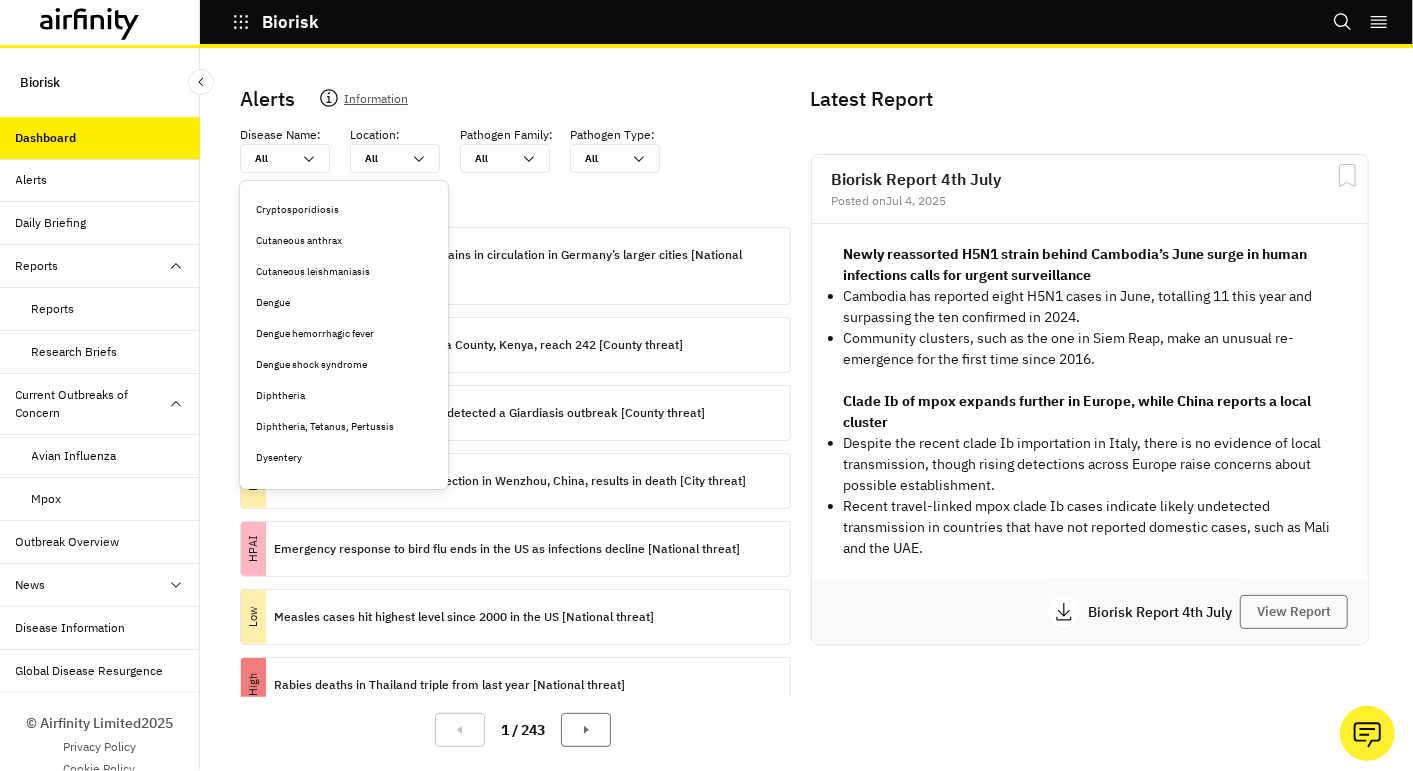 scroll, scrollTop: 2222, scrollLeft: 0, axis: vertical 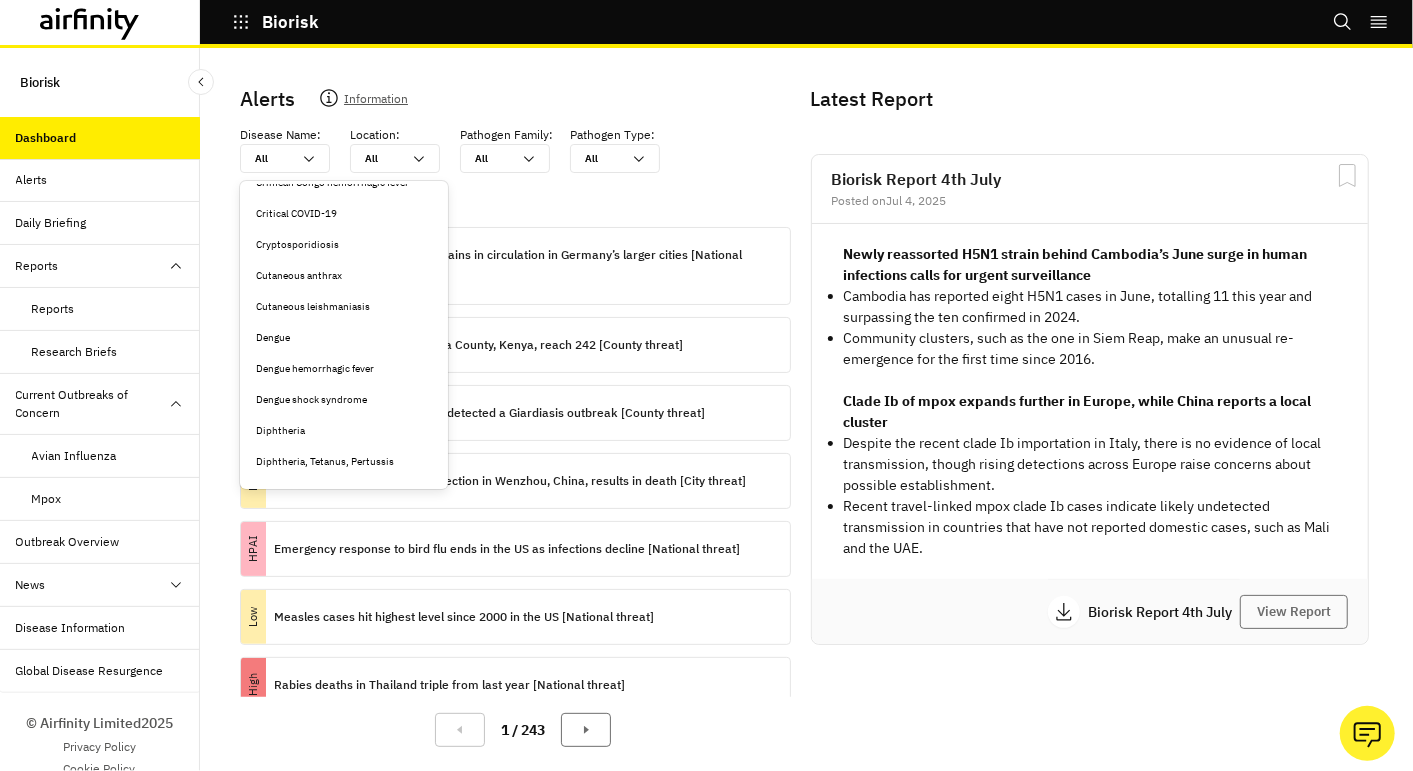click on "Dengue" at bounding box center [344, 338] 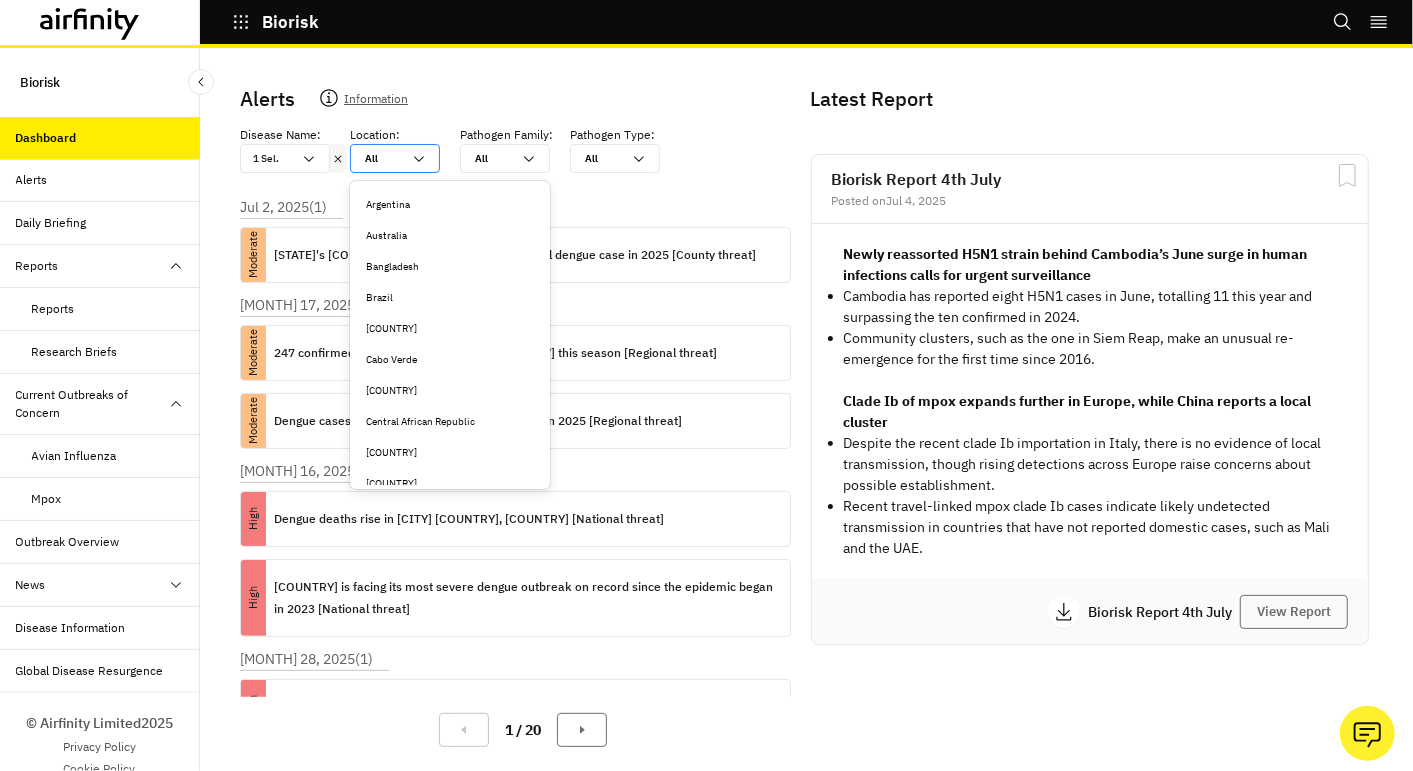 click at bounding box center (383, 158) 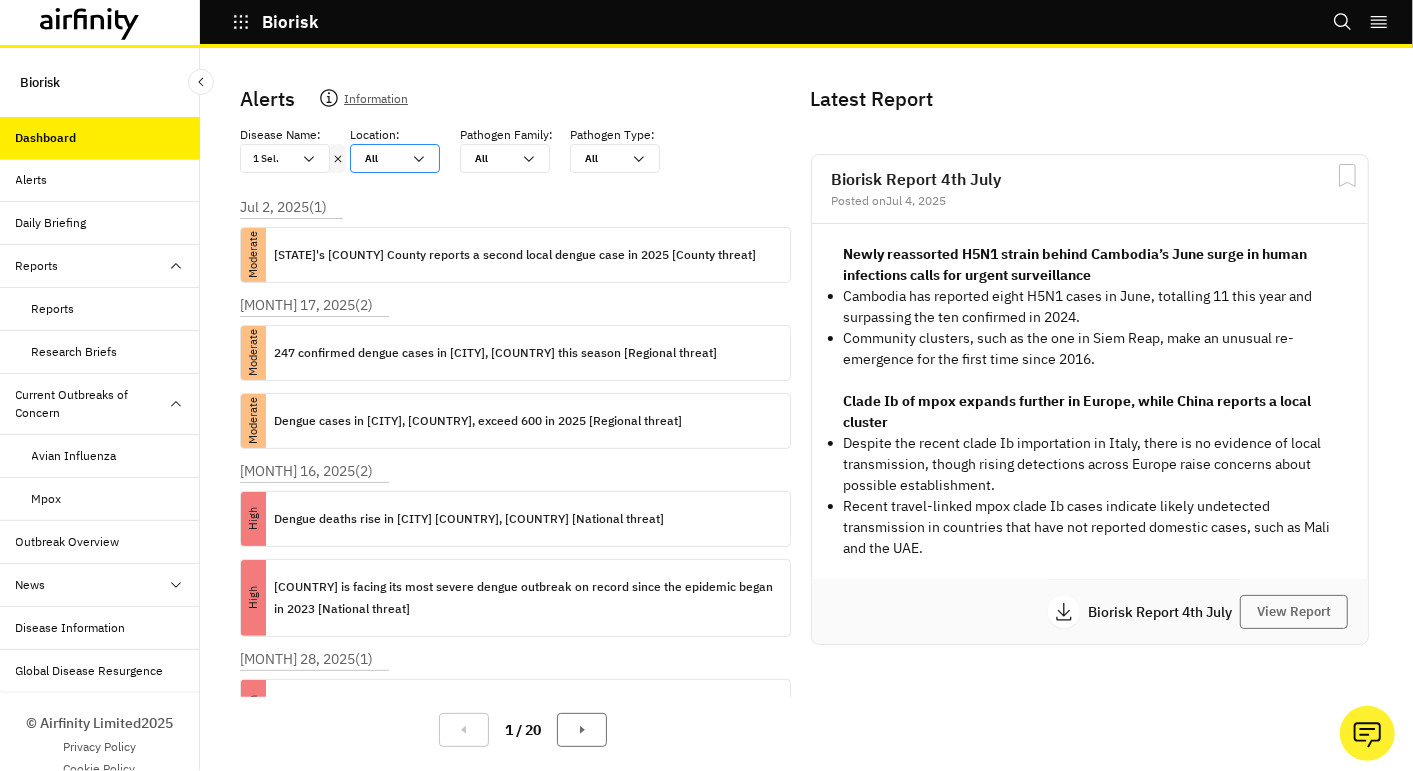 click at bounding box center [383, 158] 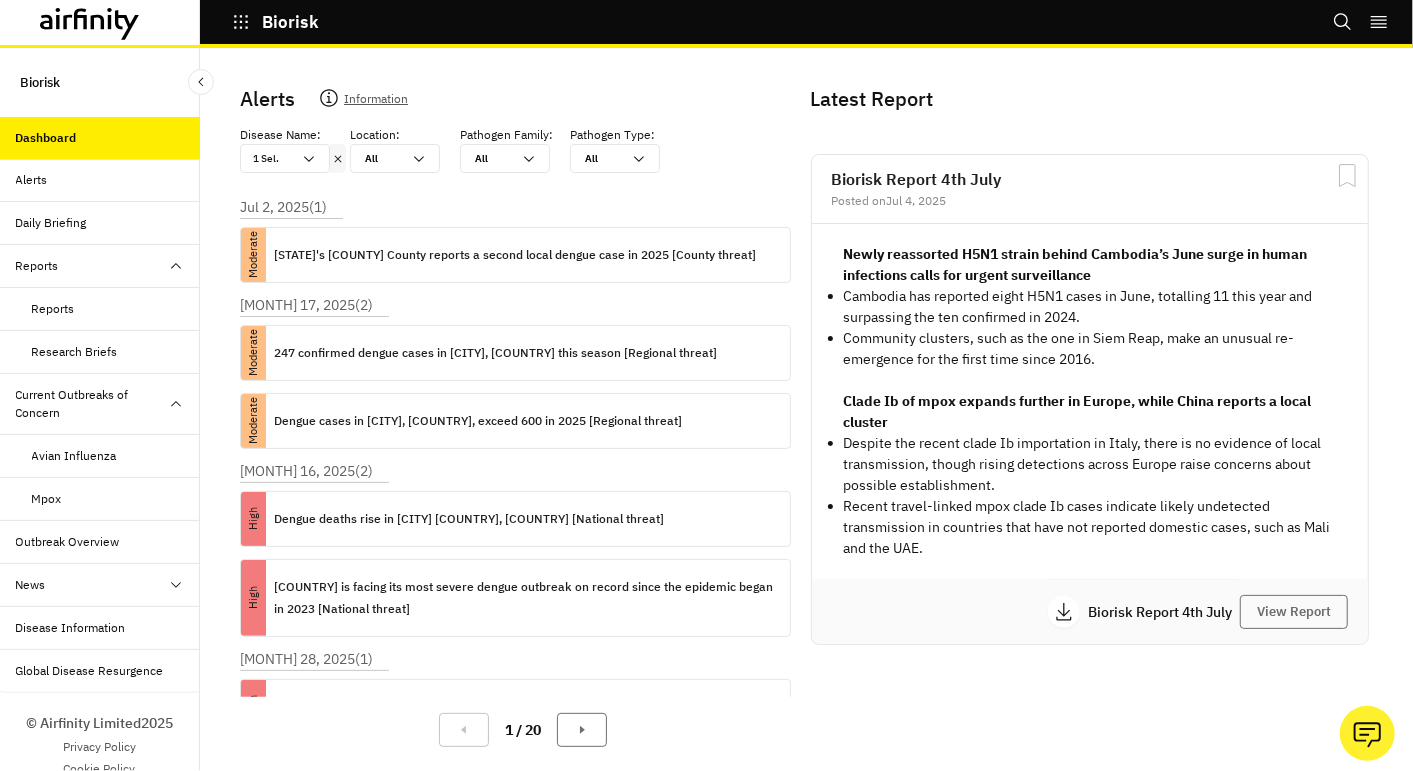 click on "1 Sel." at bounding box center [285, 158] 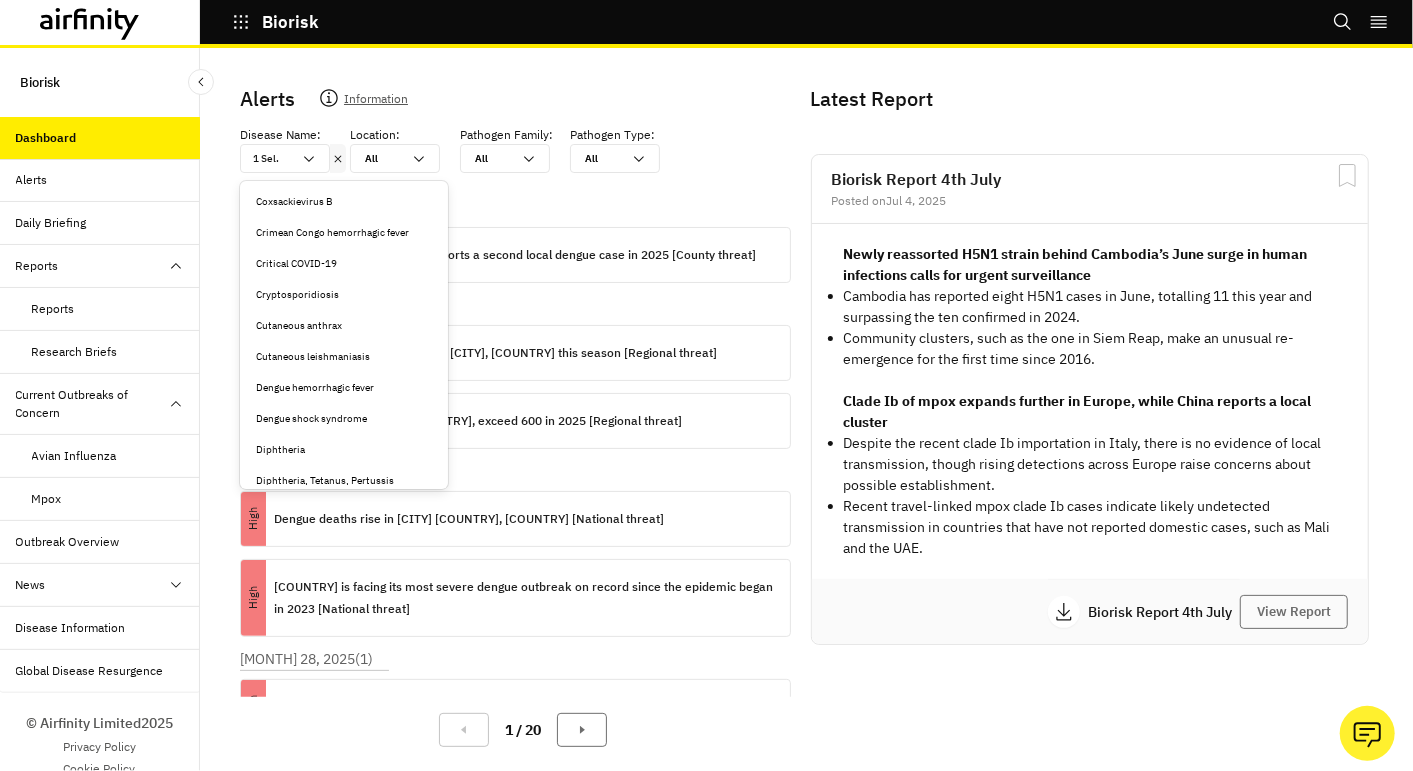 scroll, scrollTop: 2514, scrollLeft: 0, axis: vertical 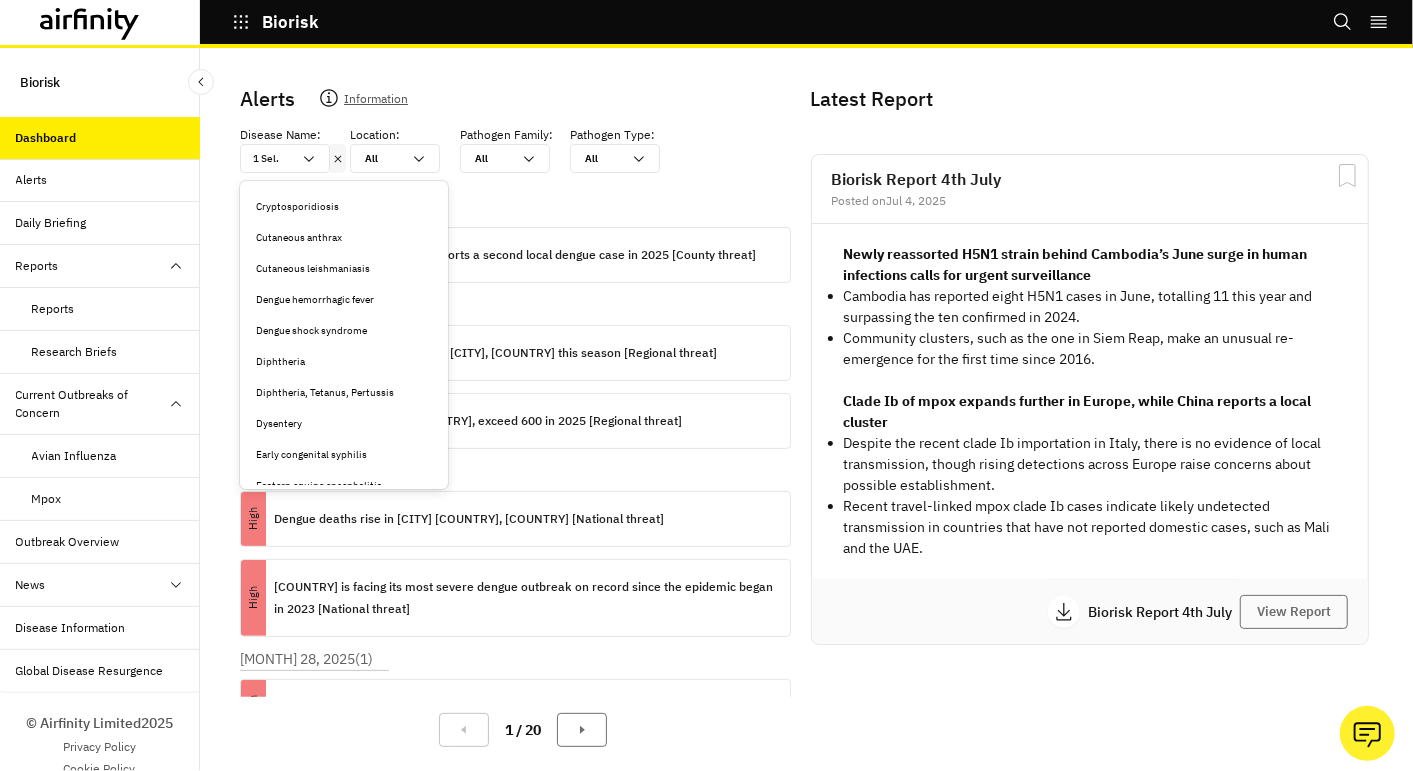 click on "Dengue hemorrhagic fever" at bounding box center (344, 299) 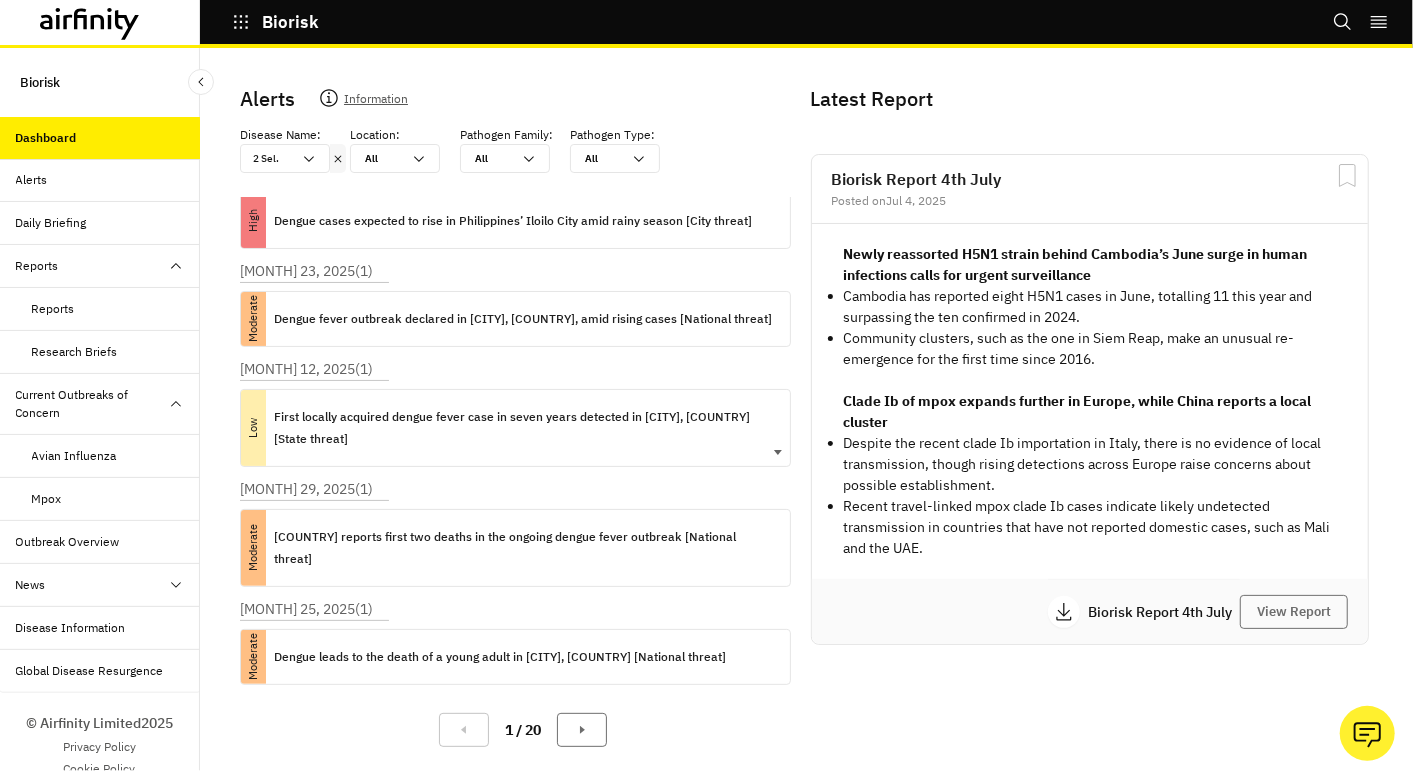 scroll, scrollTop: 514, scrollLeft: 0, axis: vertical 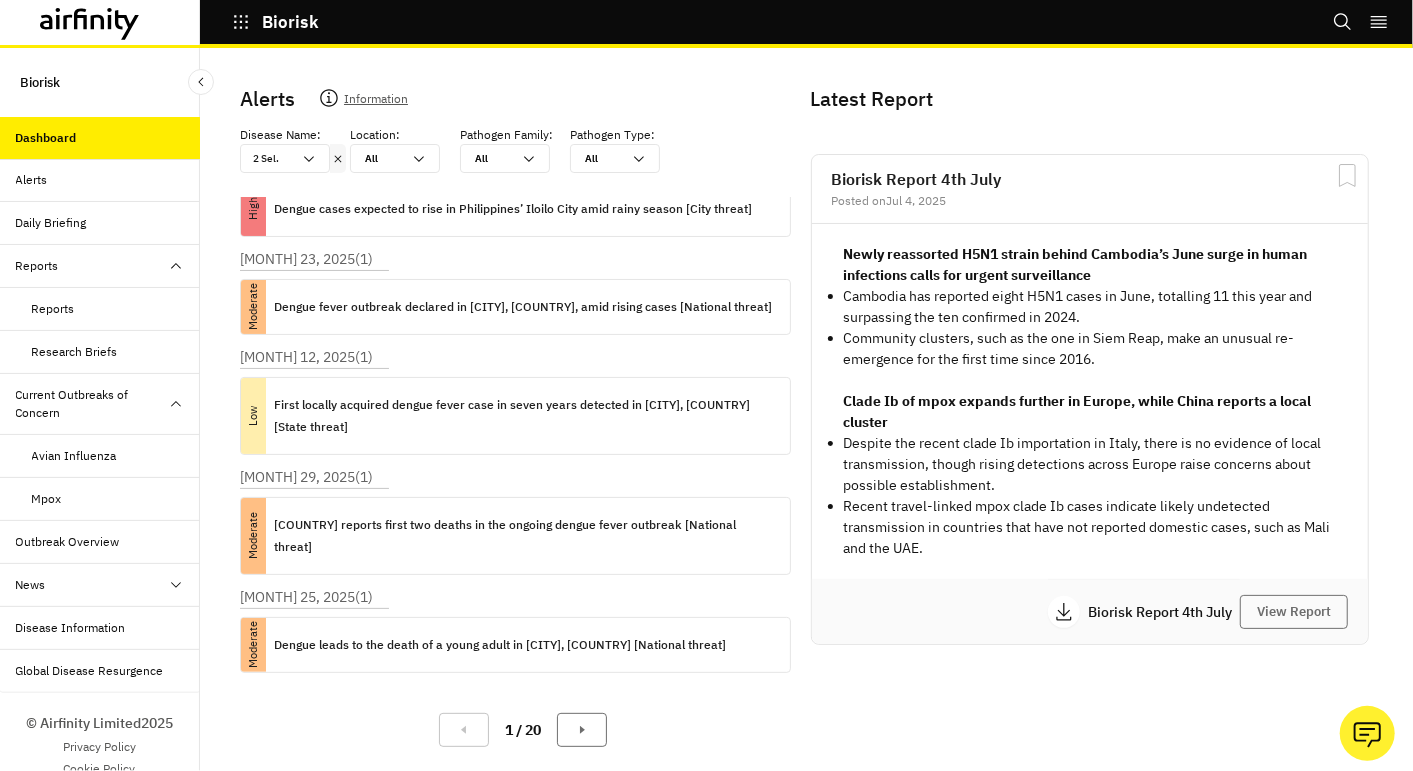 click on "Daily Briefing" at bounding box center (51, 223) 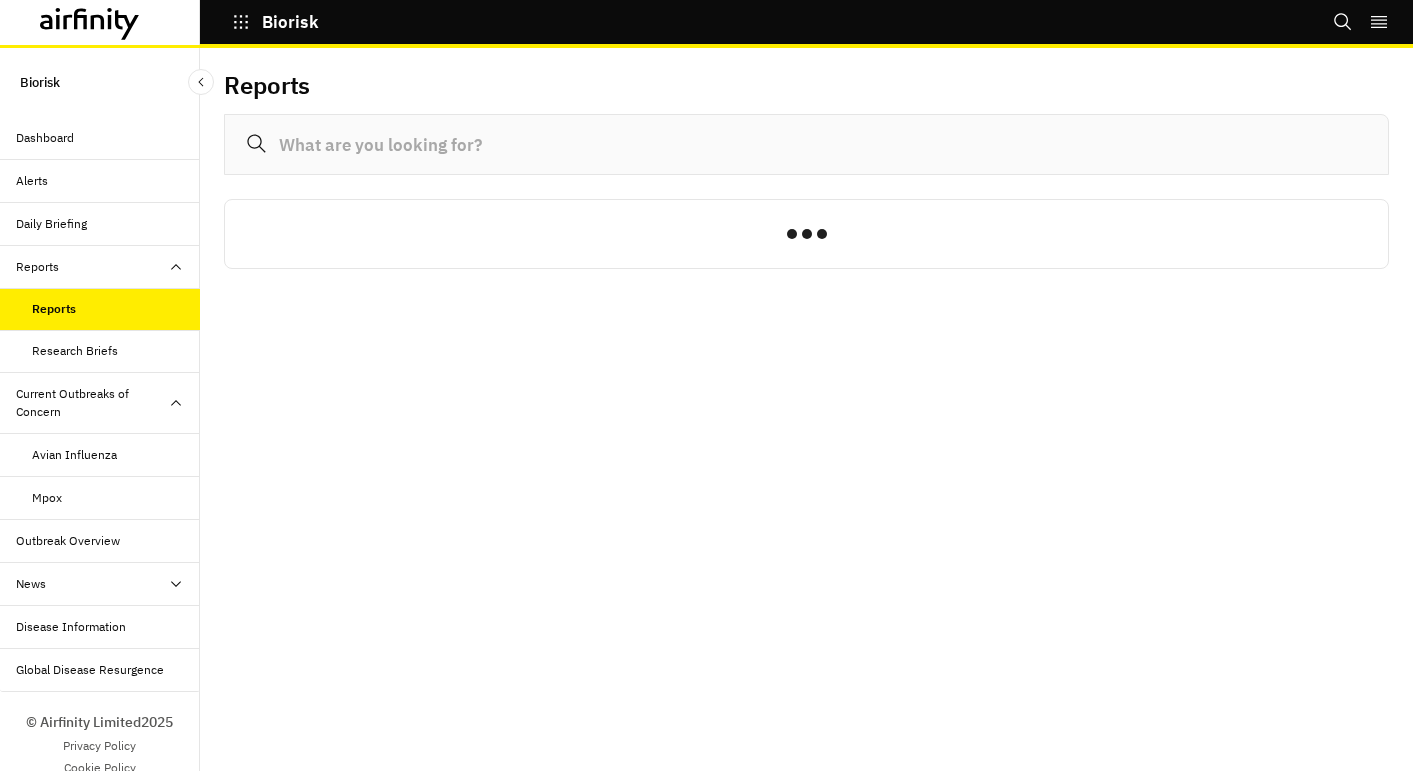 scroll, scrollTop: 0, scrollLeft: 0, axis: both 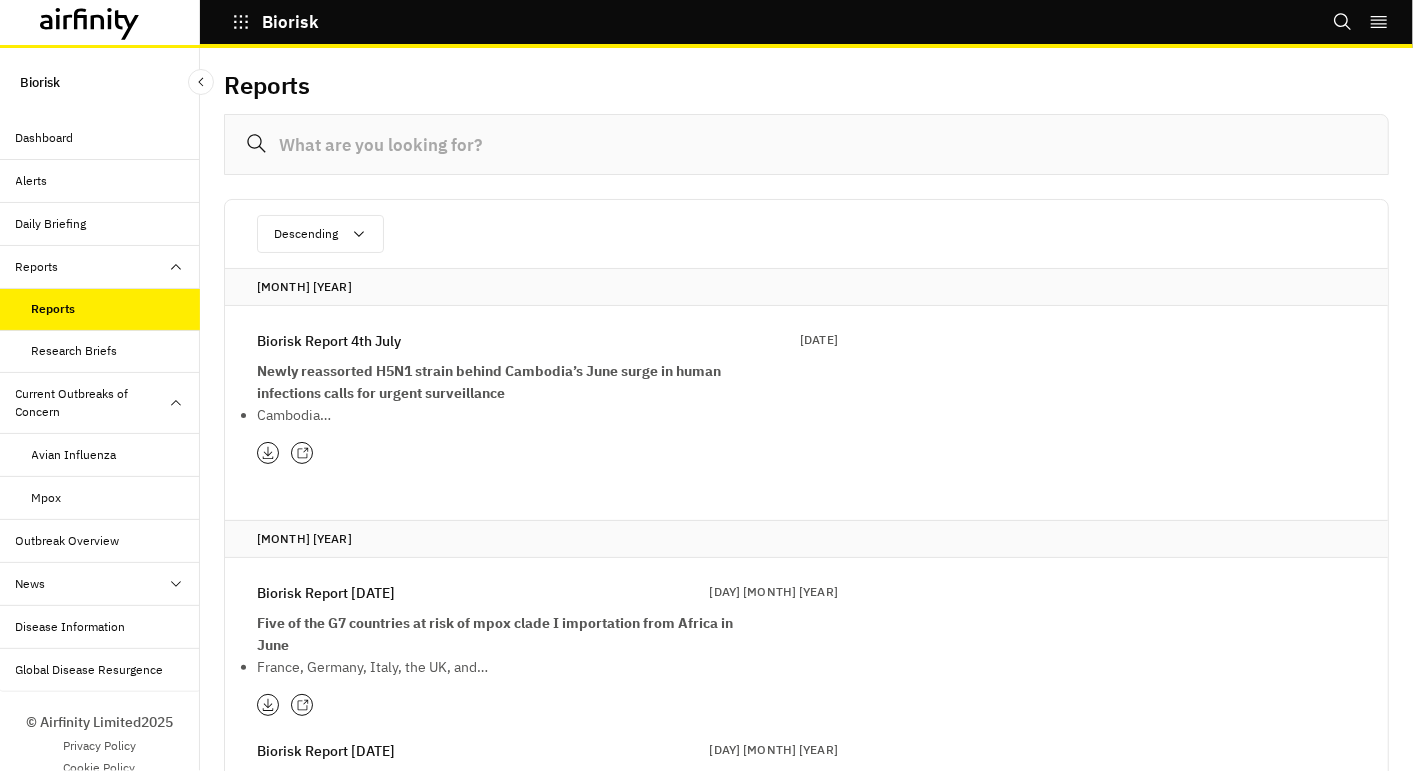 click at bounding box center [98, 21] 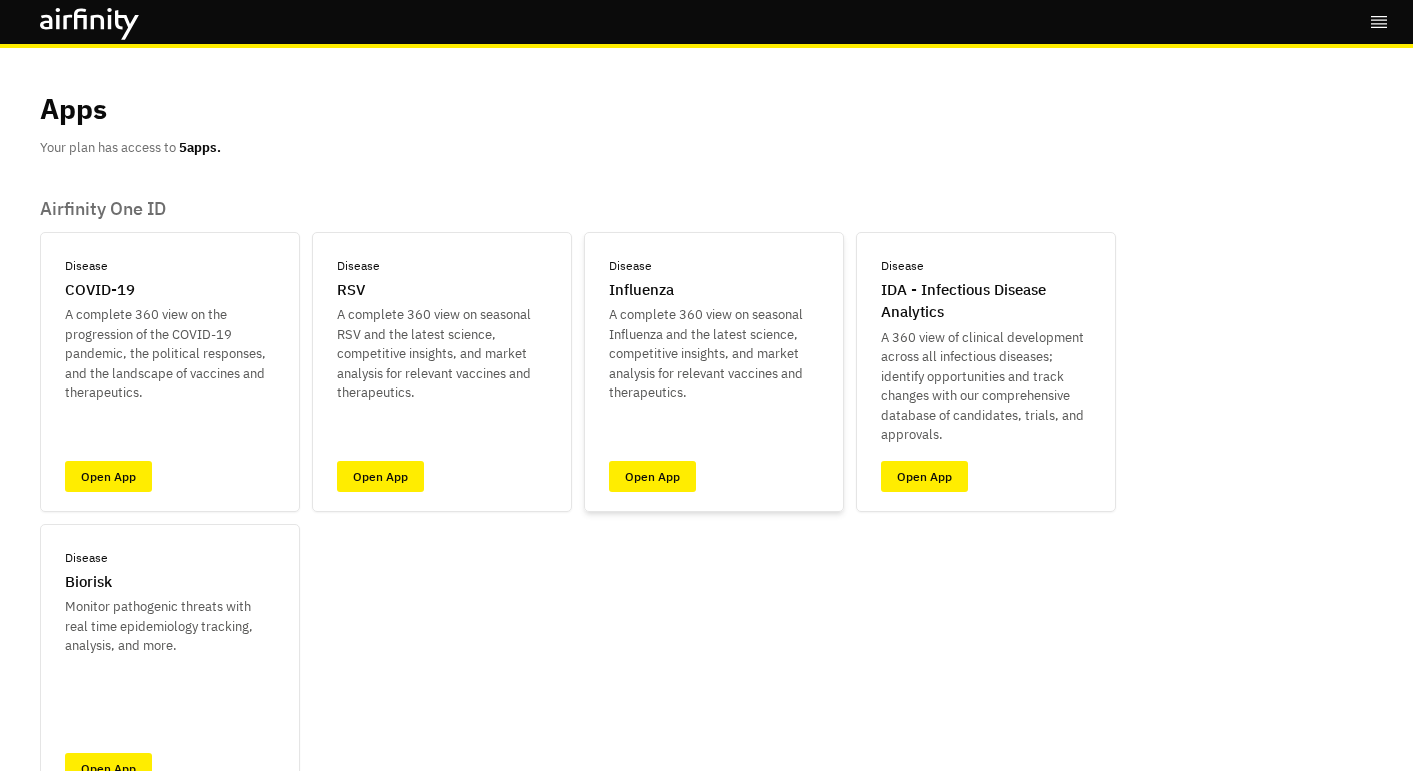 scroll, scrollTop: 0, scrollLeft: 0, axis: both 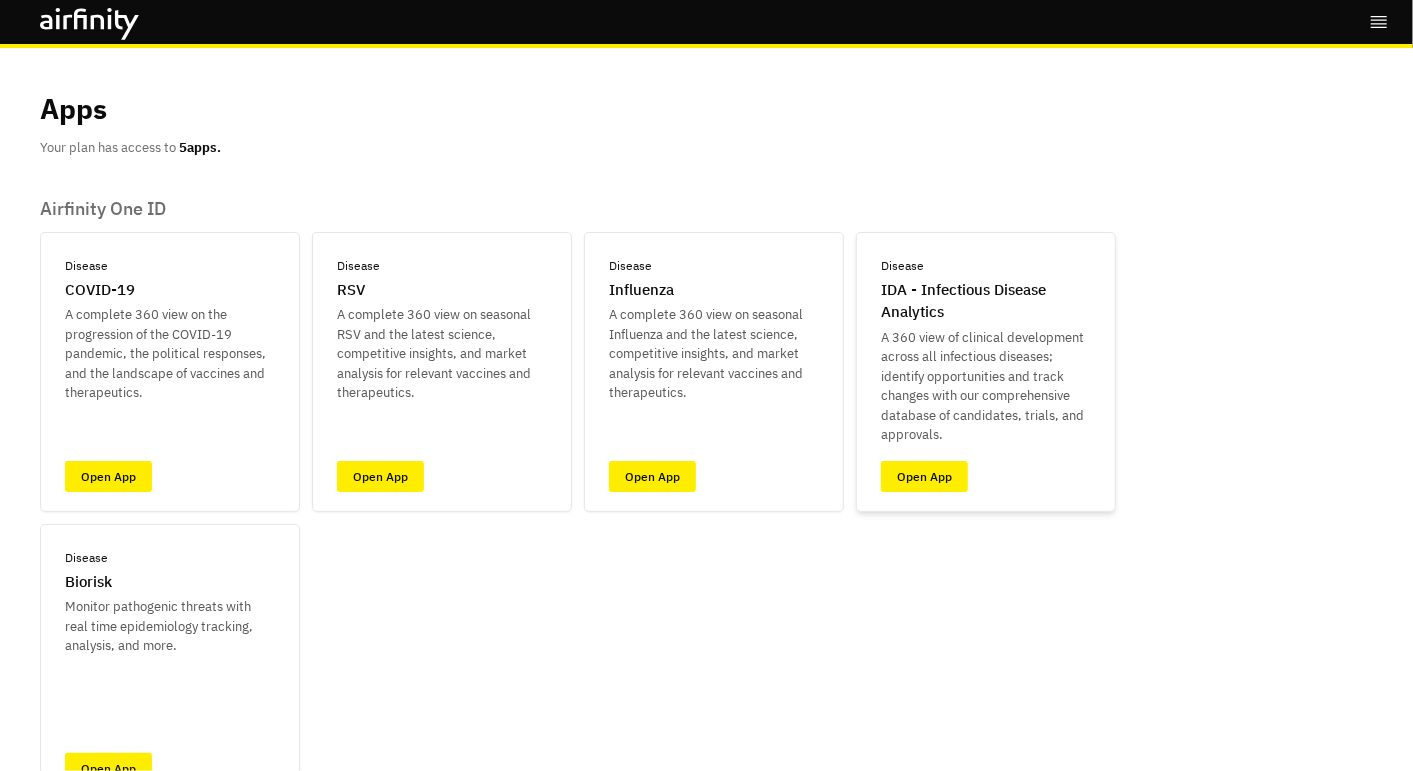 click on "IDA - Infectious Disease Analytics" at bounding box center (100, 290) 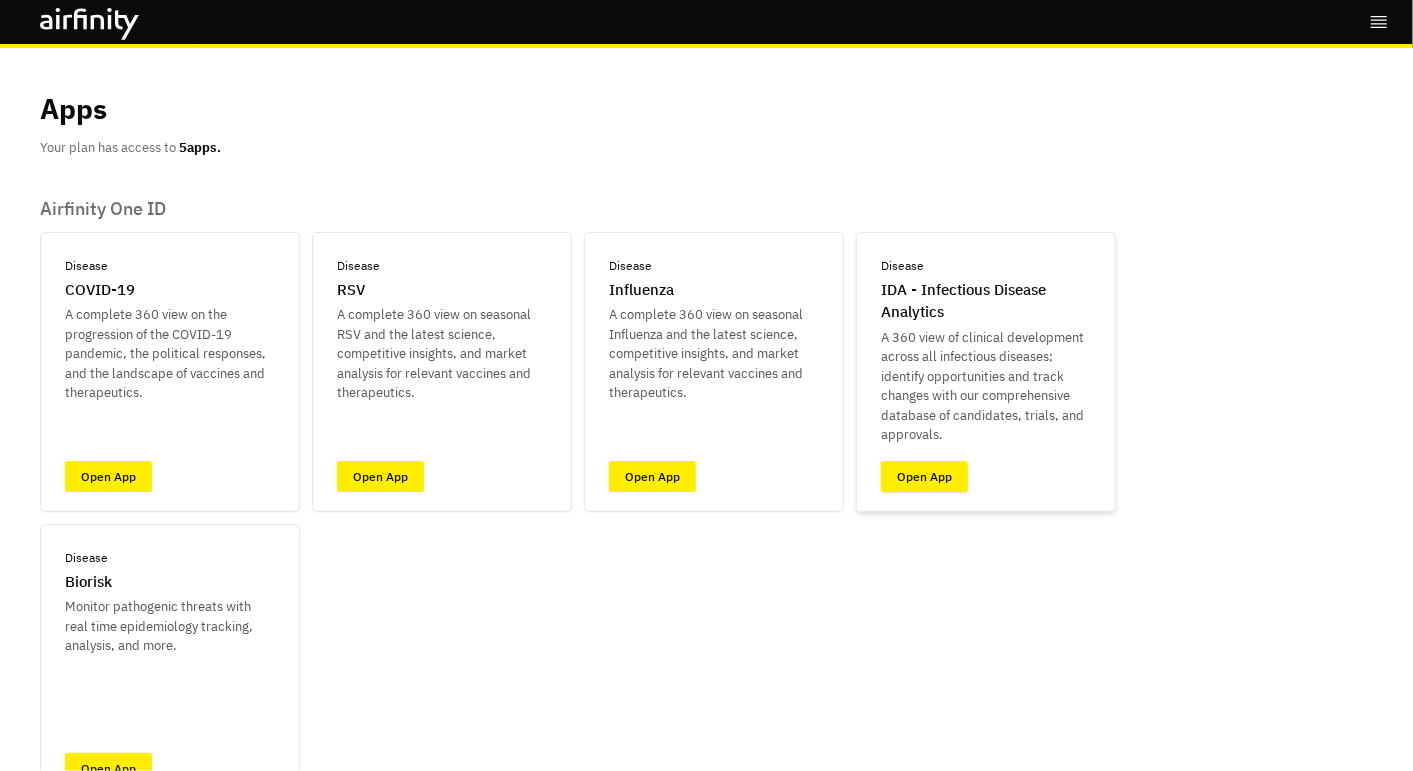 click on "Open App" at bounding box center (924, 476) 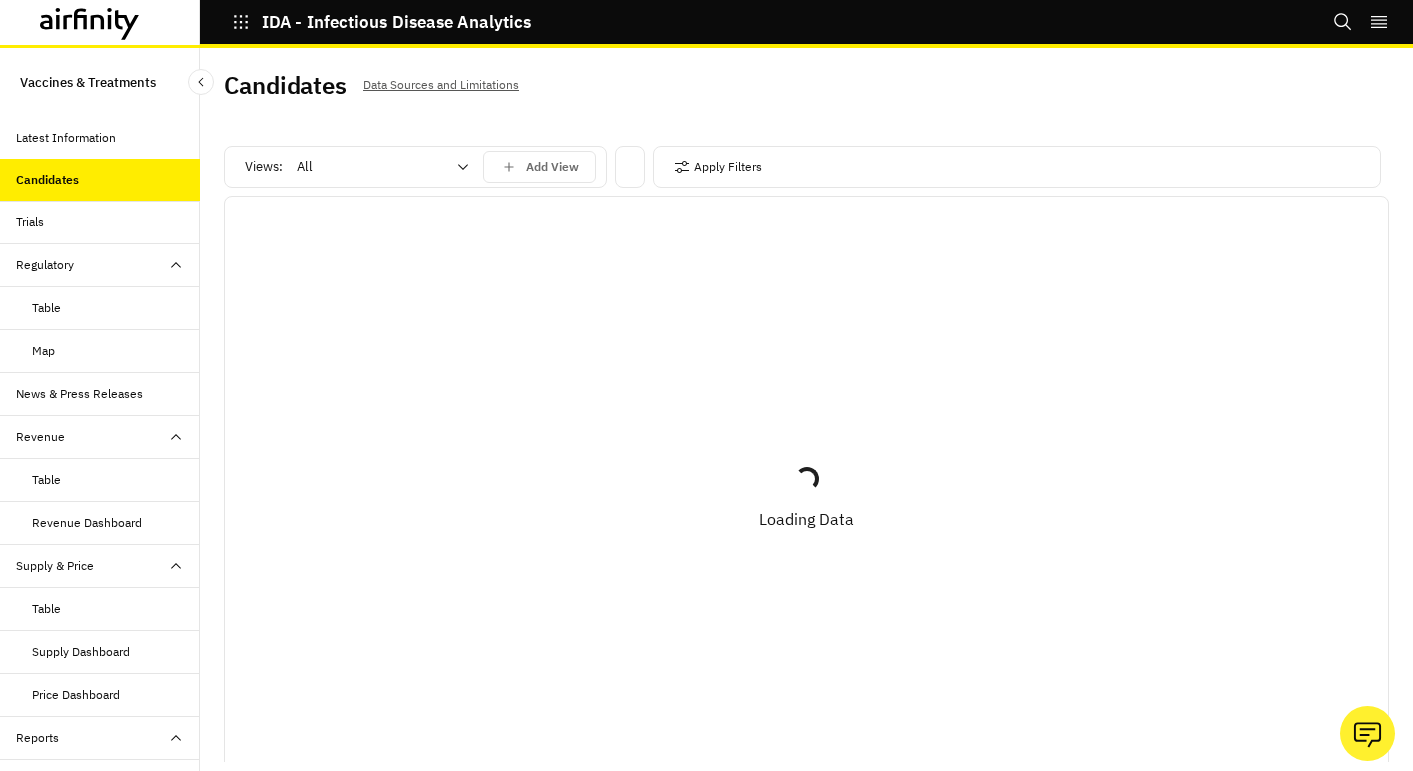 scroll, scrollTop: 0, scrollLeft: 0, axis: both 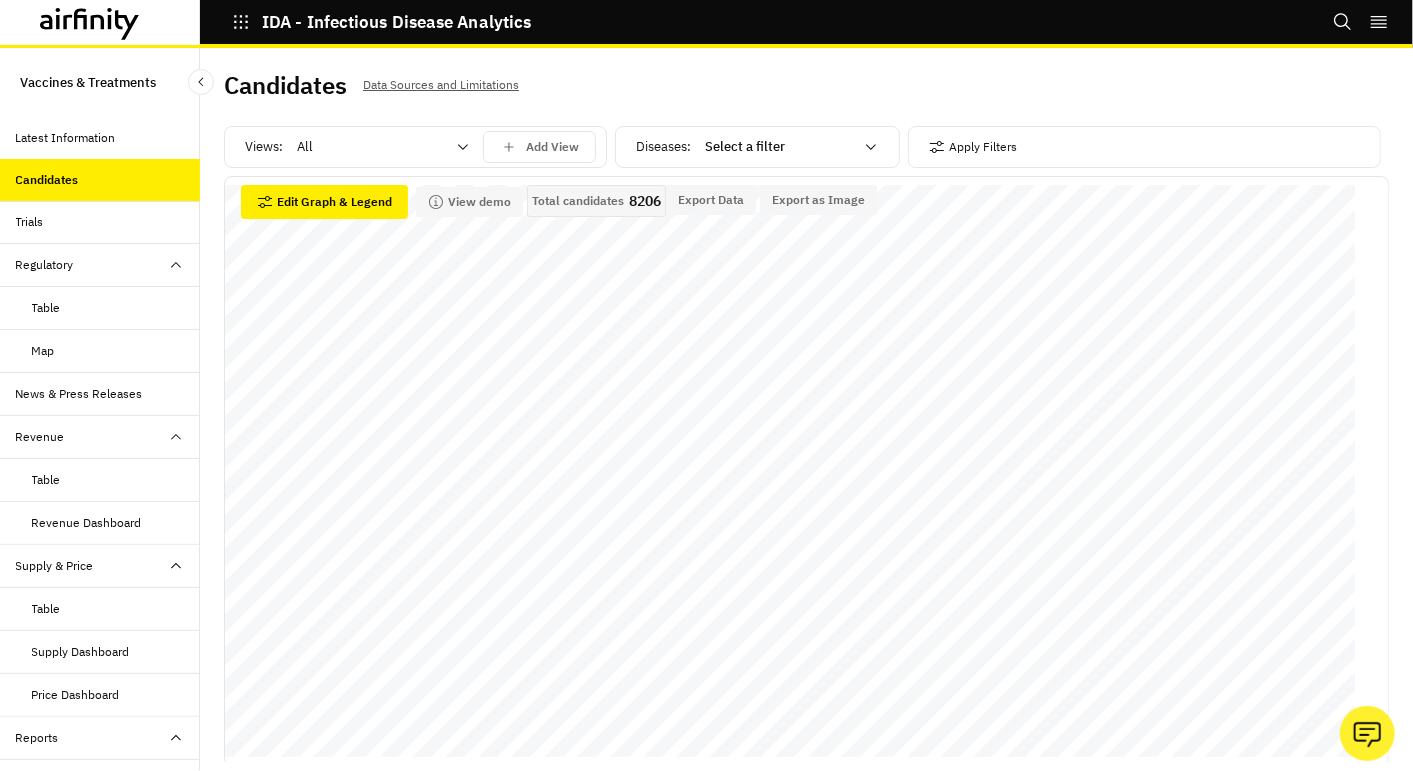 click at bounding box center (779, 147) 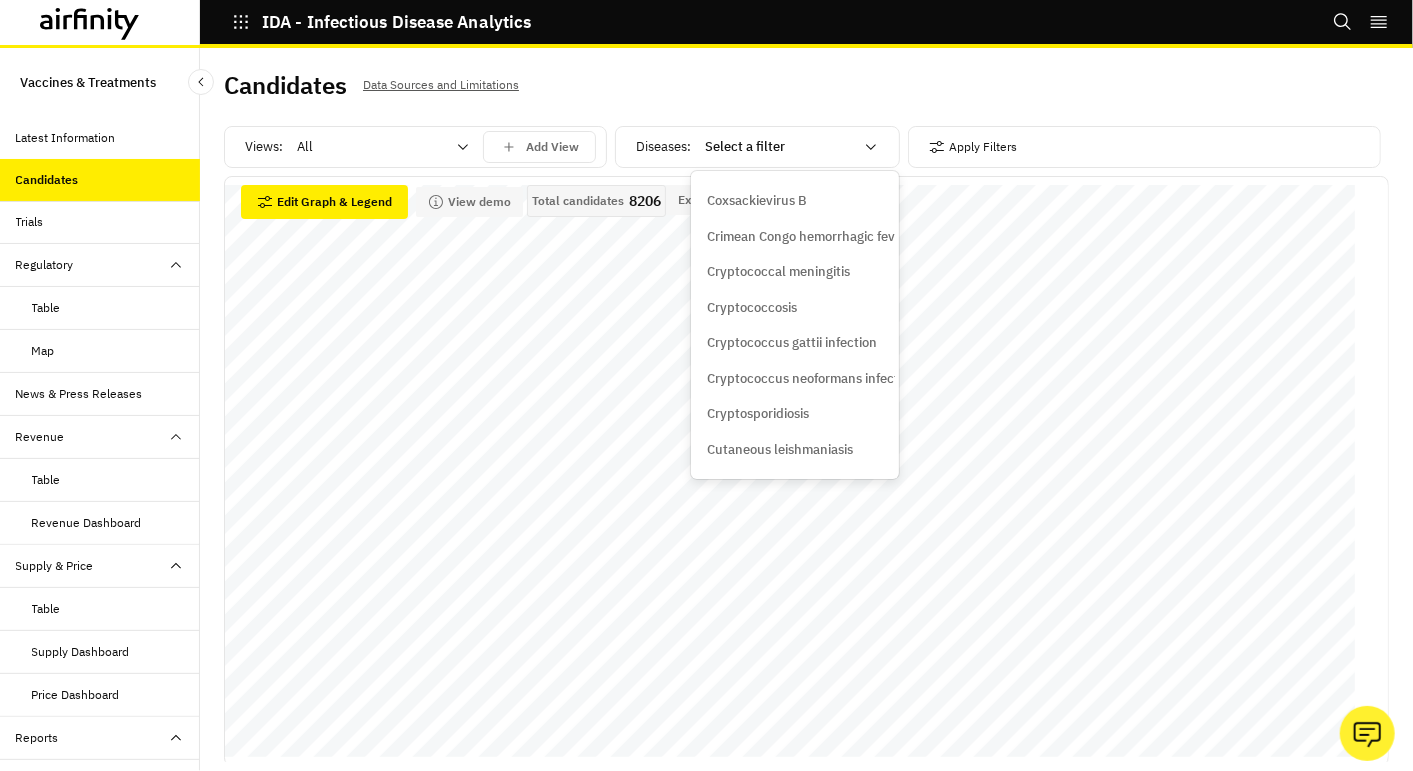 scroll, scrollTop: 2269, scrollLeft: 0, axis: vertical 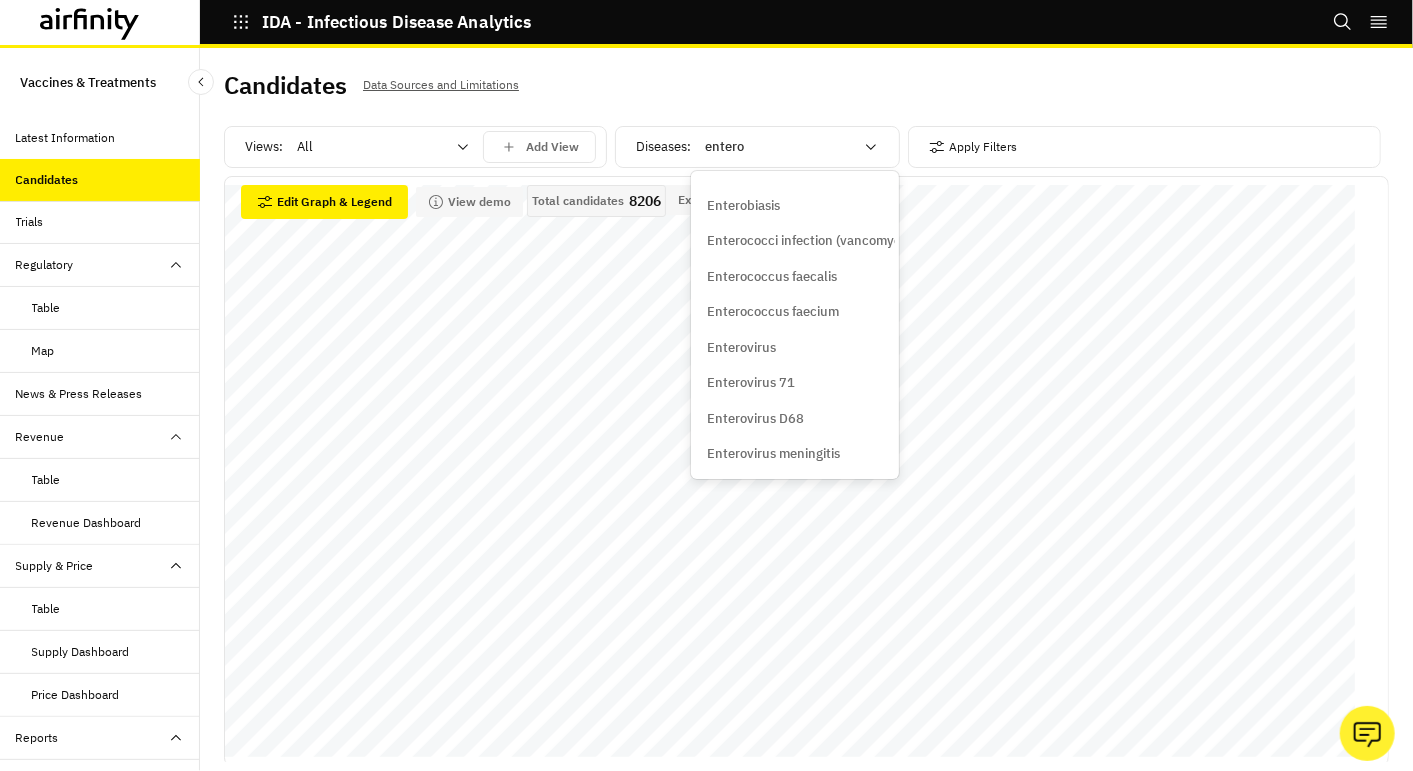 click on "Enterovirus 71" at bounding box center (751, 383) 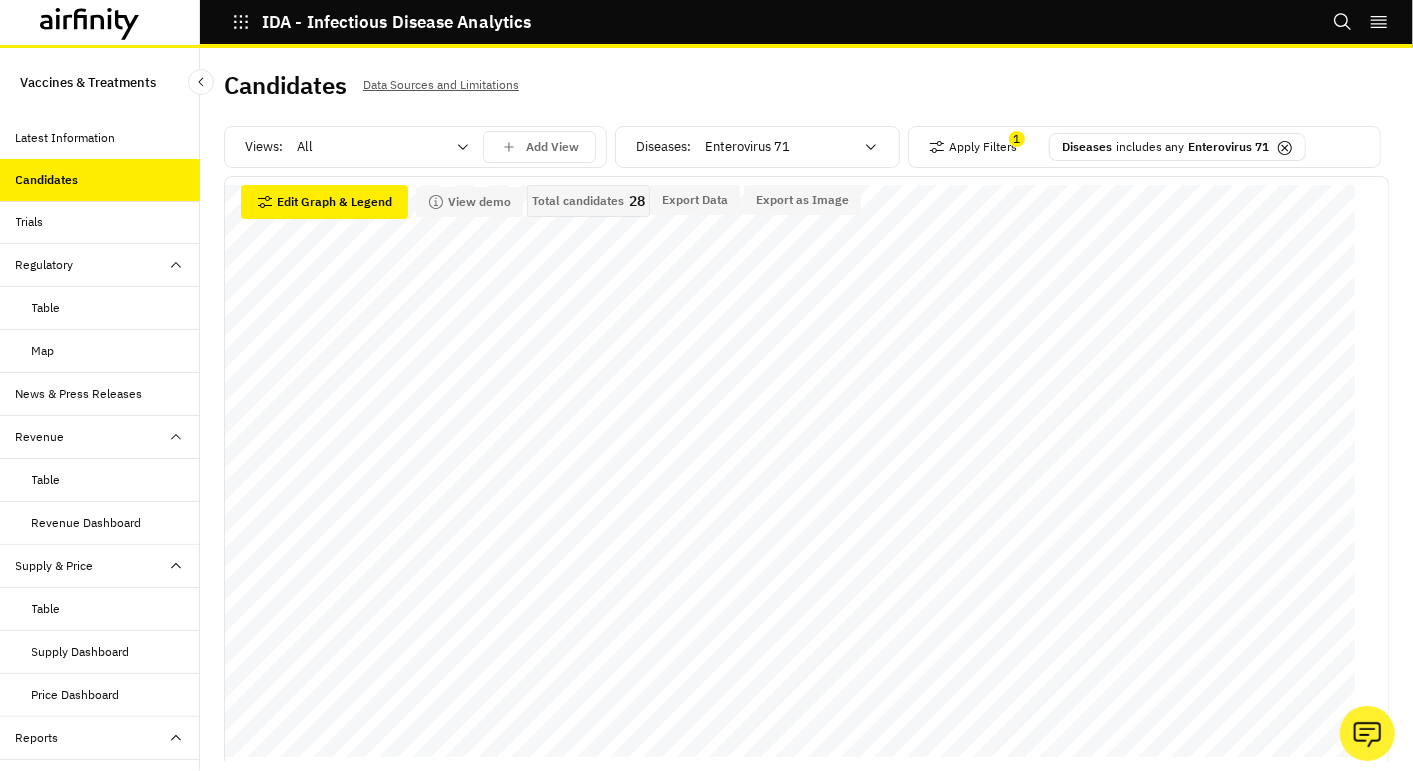 click at bounding box center (871, 147) 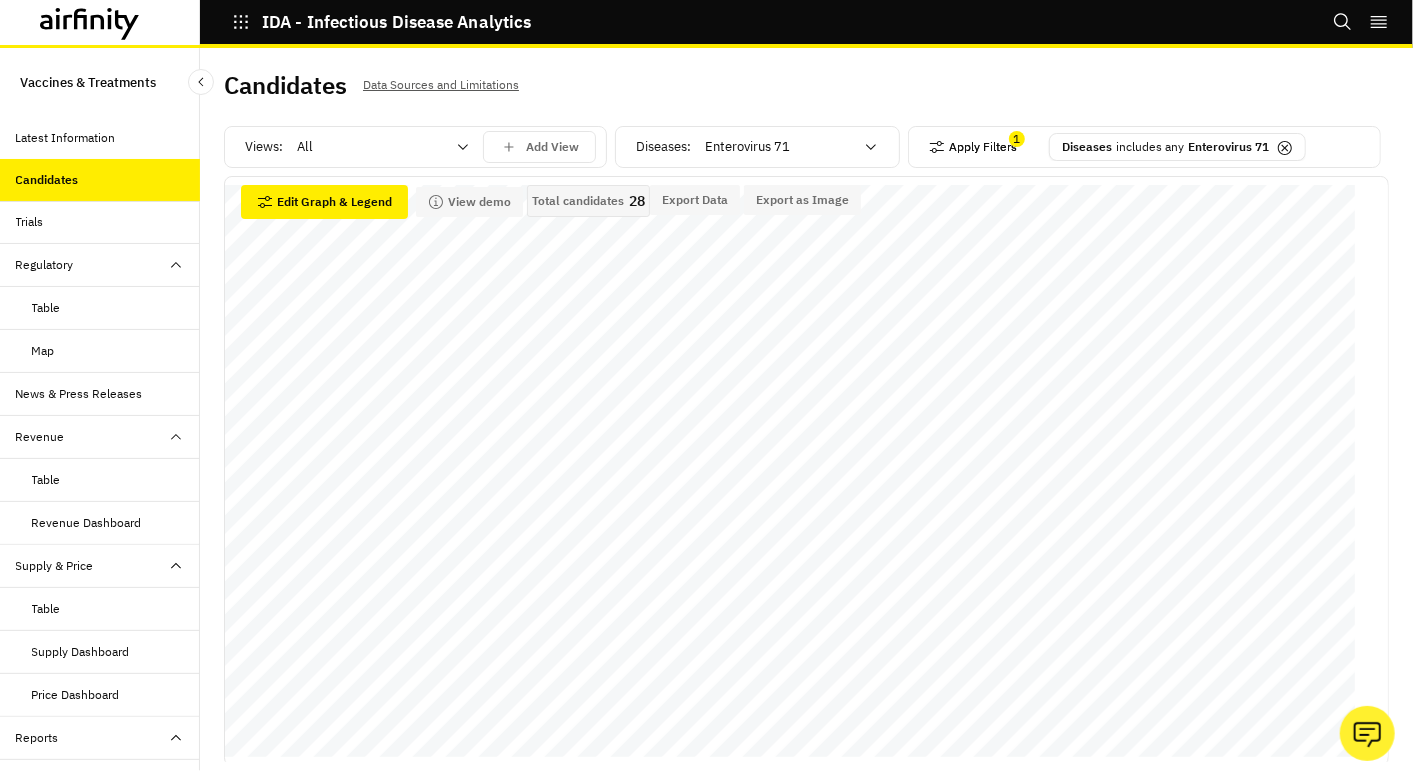 click at bounding box center (937, 147) 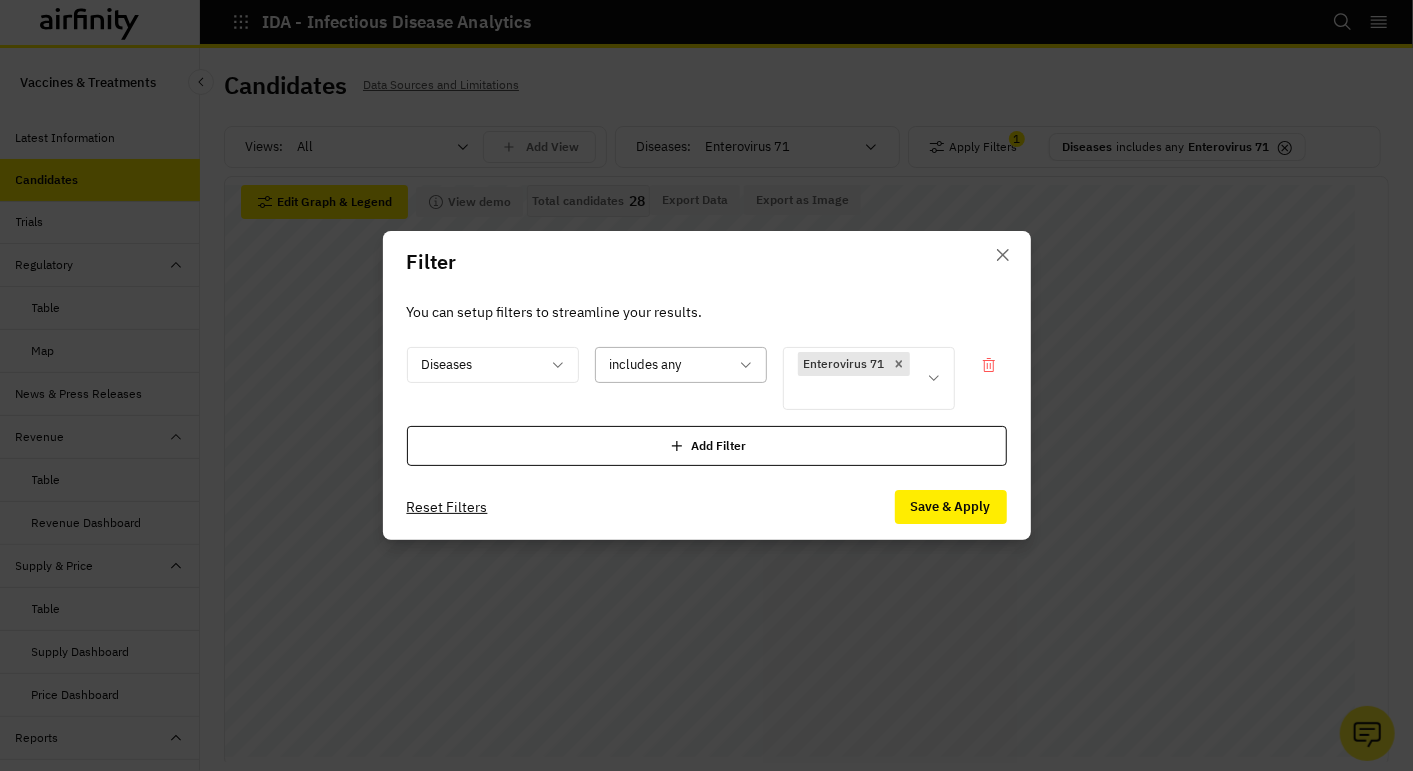 click at bounding box center (481, 365) 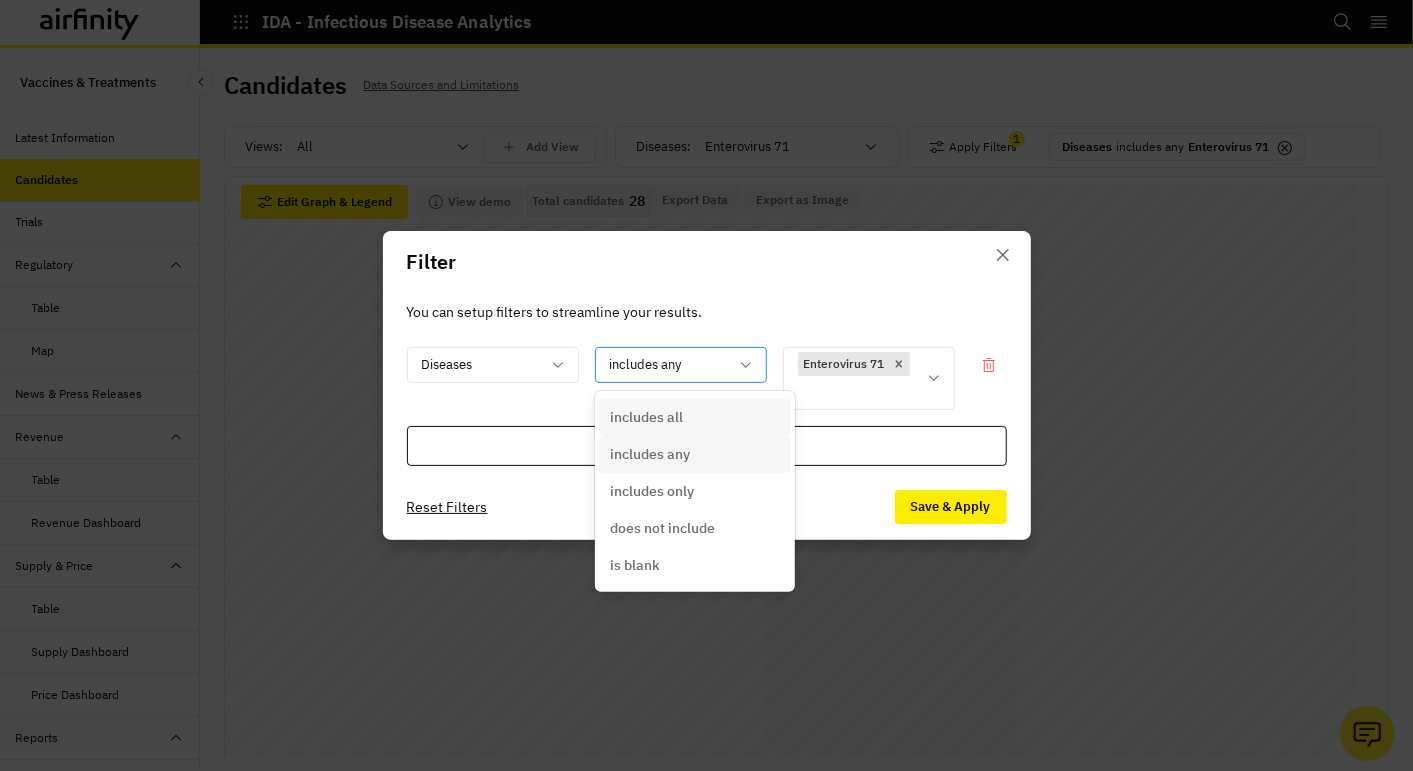 click at bounding box center [669, 365] 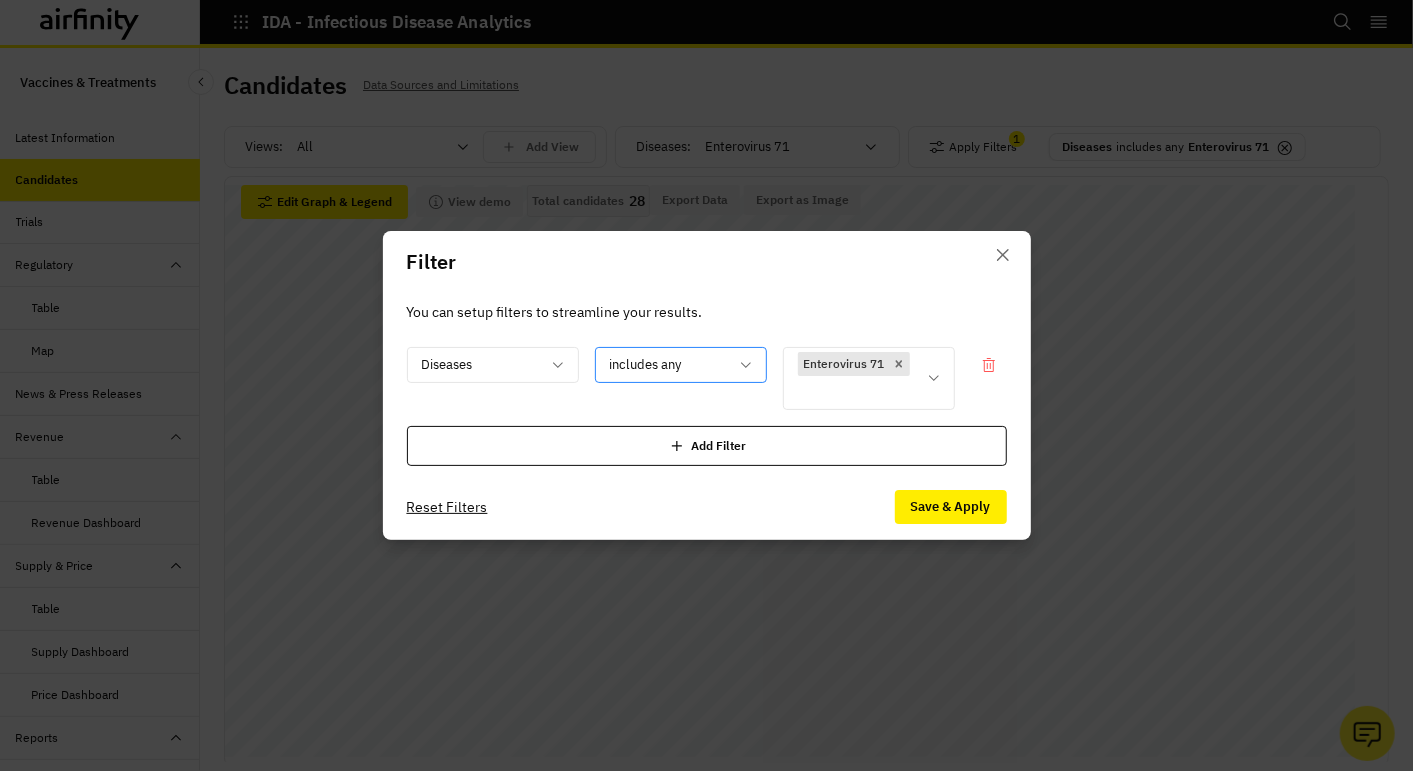 click on "includes any" at bounding box center [681, 365] 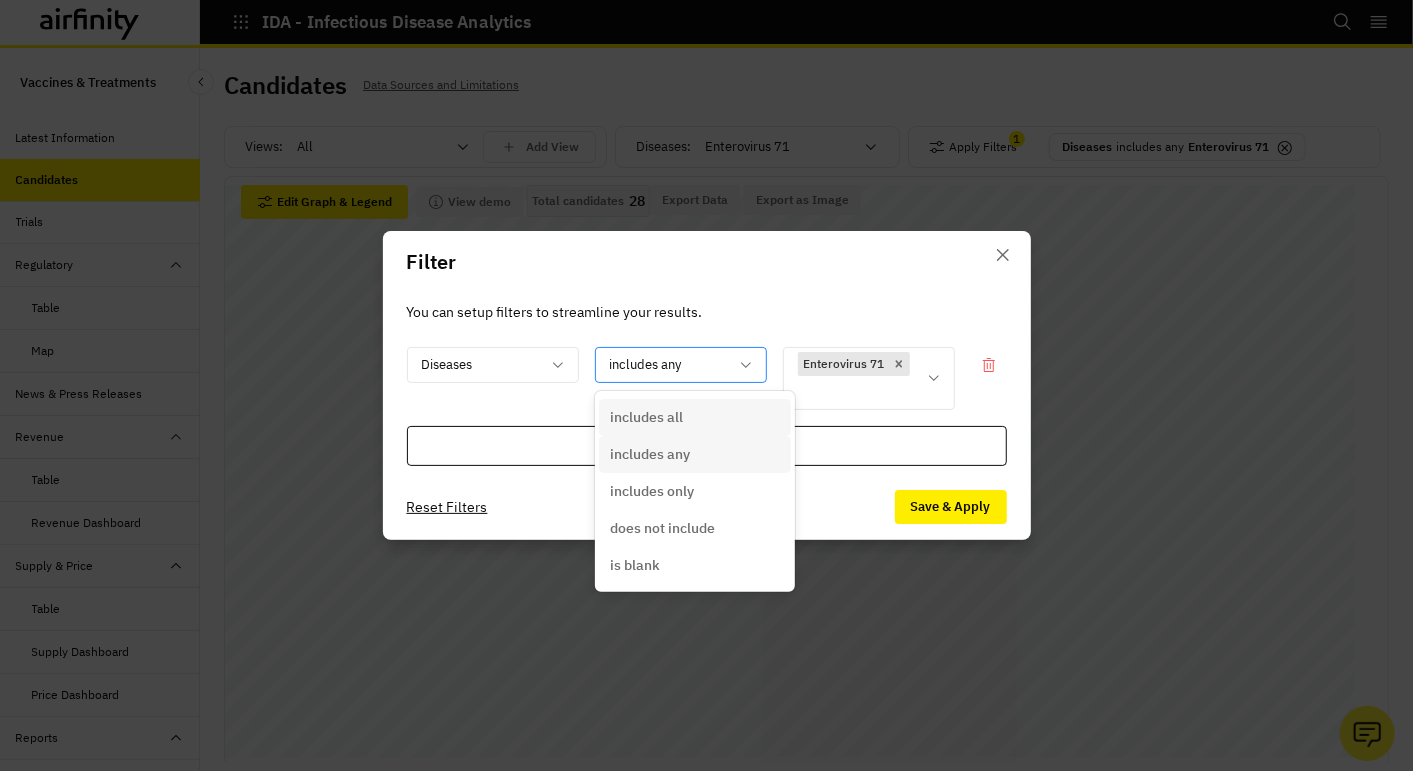 click on "includes any" at bounding box center (681, 365) 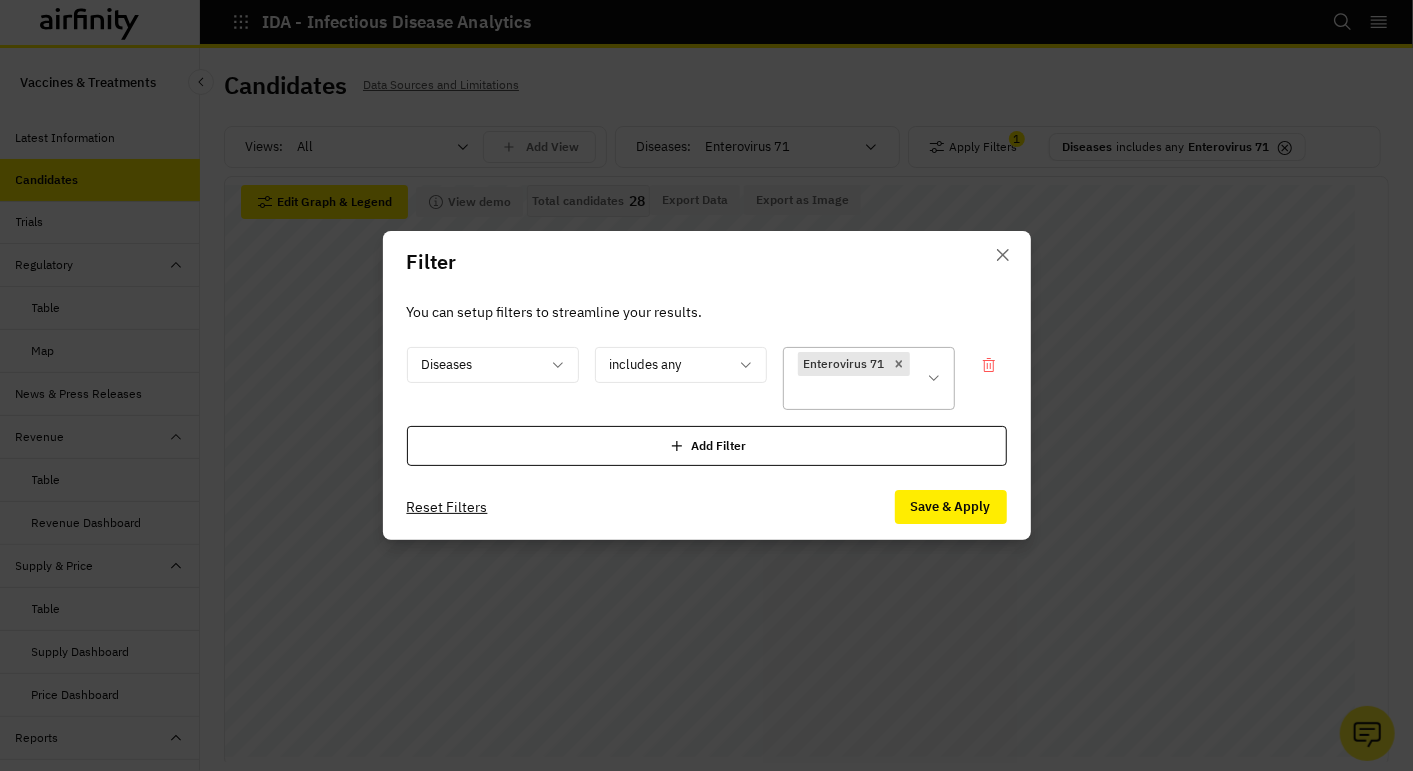 click at bounding box center (934, 378) 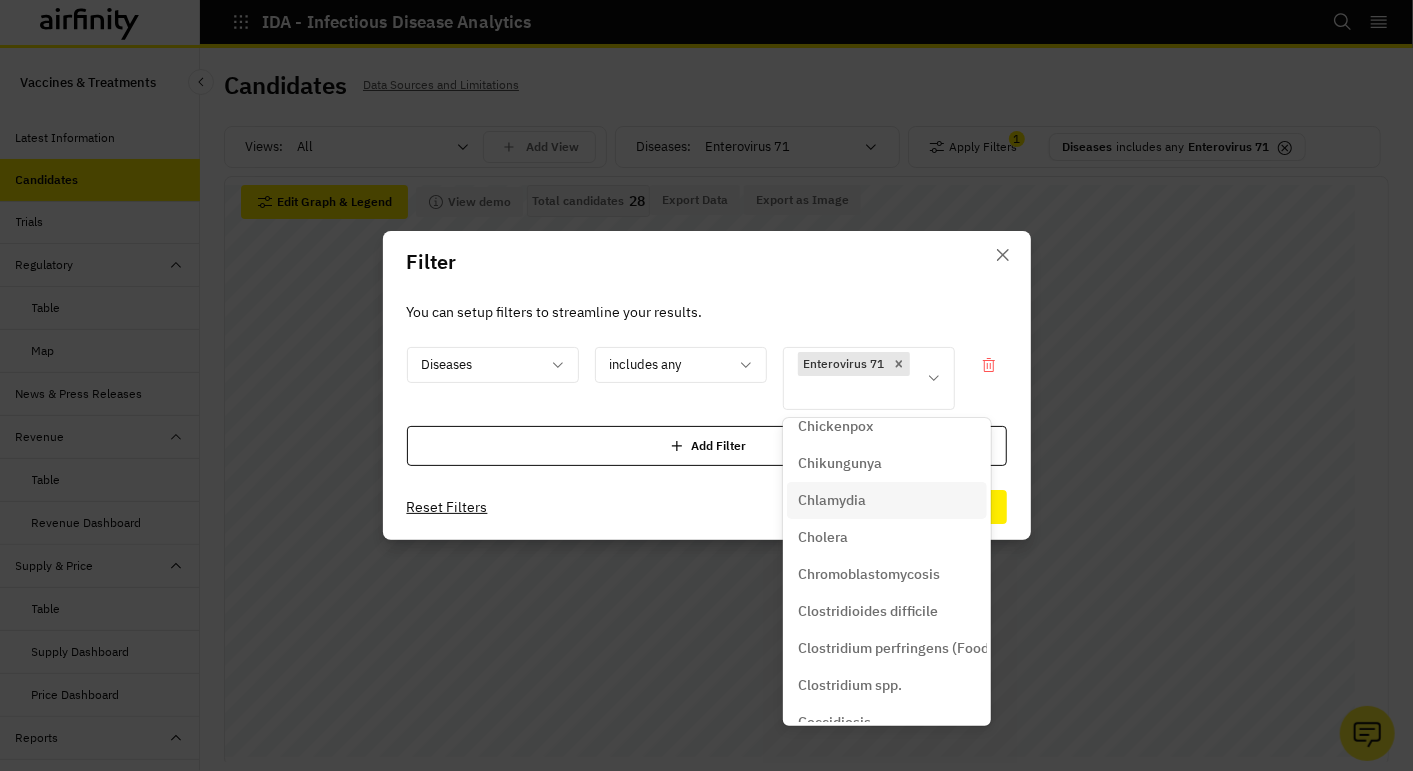 scroll, scrollTop: 1888, scrollLeft: 0, axis: vertical 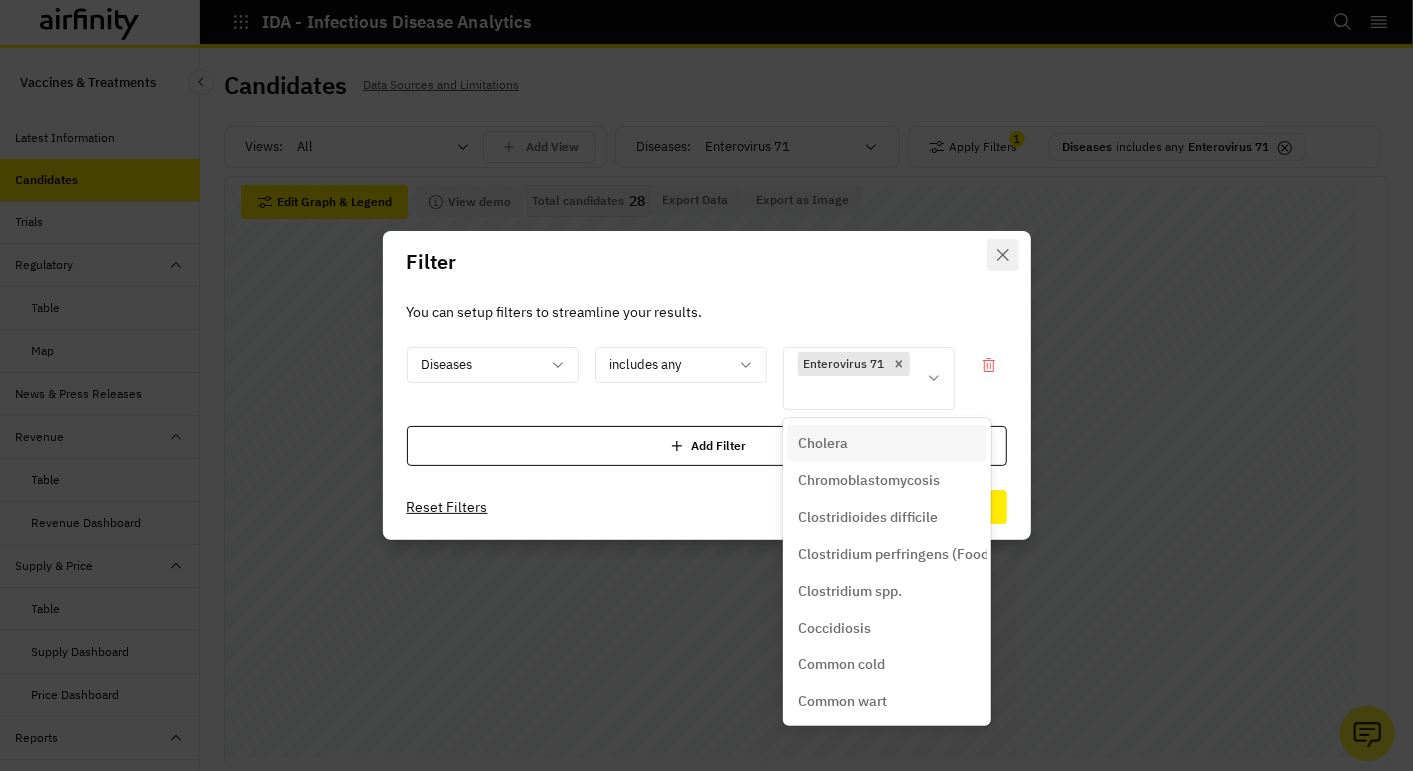 click at bounding box center [1003, 255] 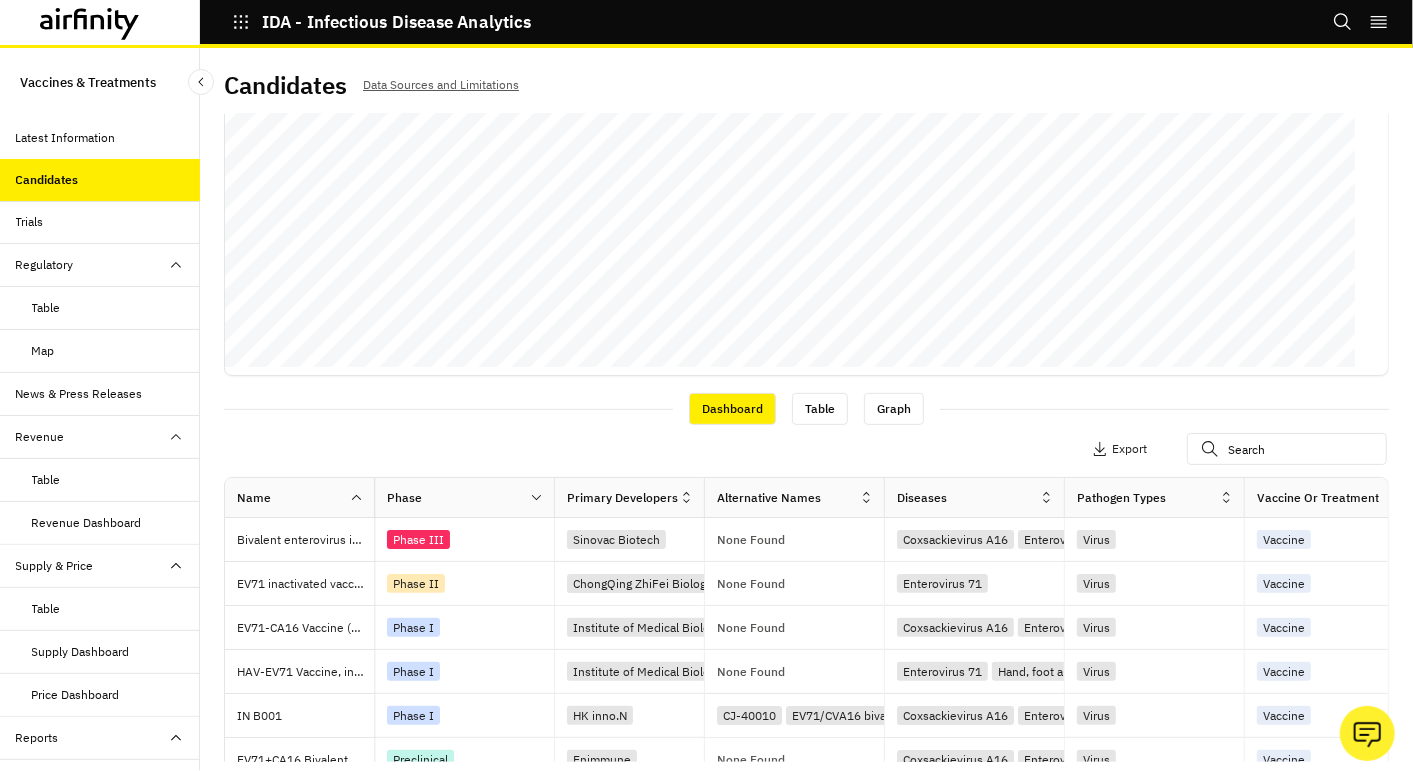 scroll, scrollTop: 0, scrollLeft: 0, axis: both 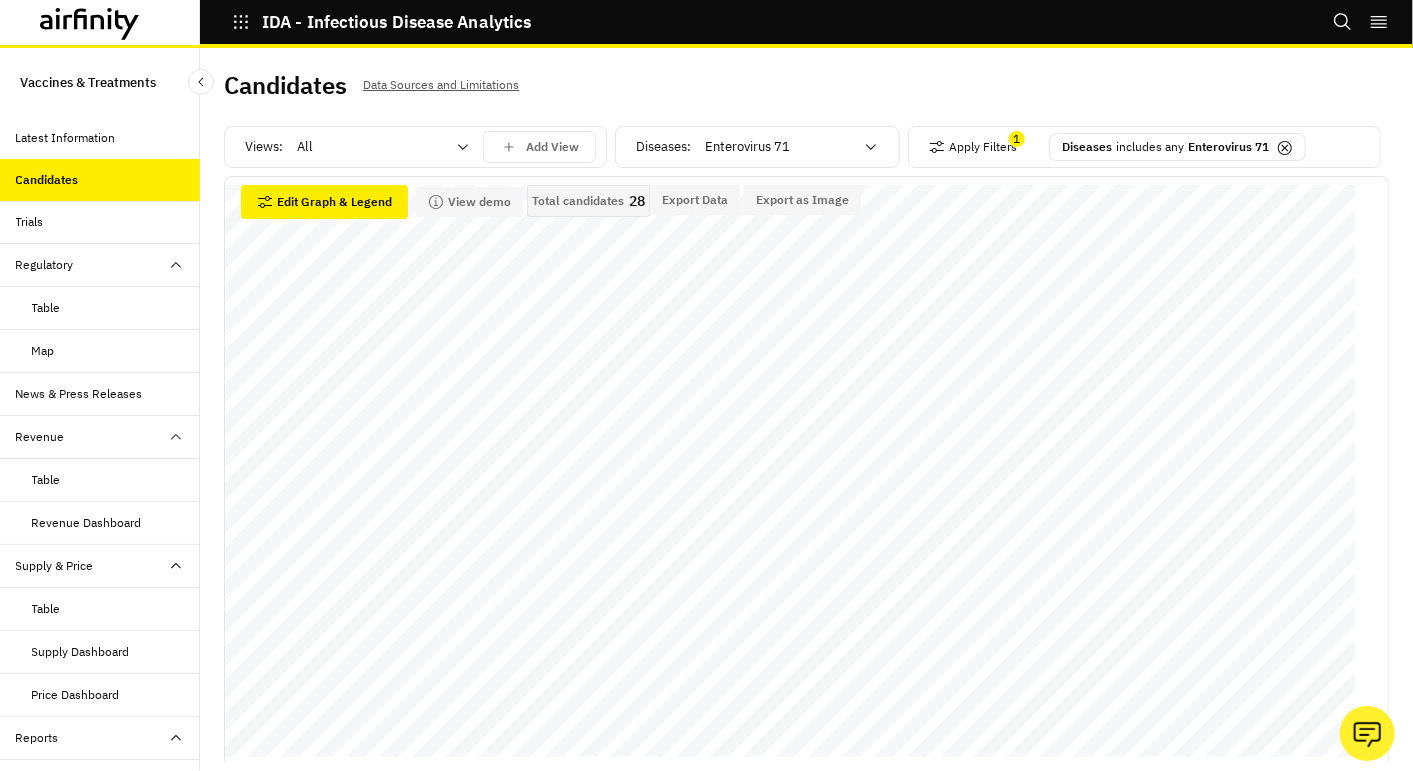 click at bounding box center (98, 21) 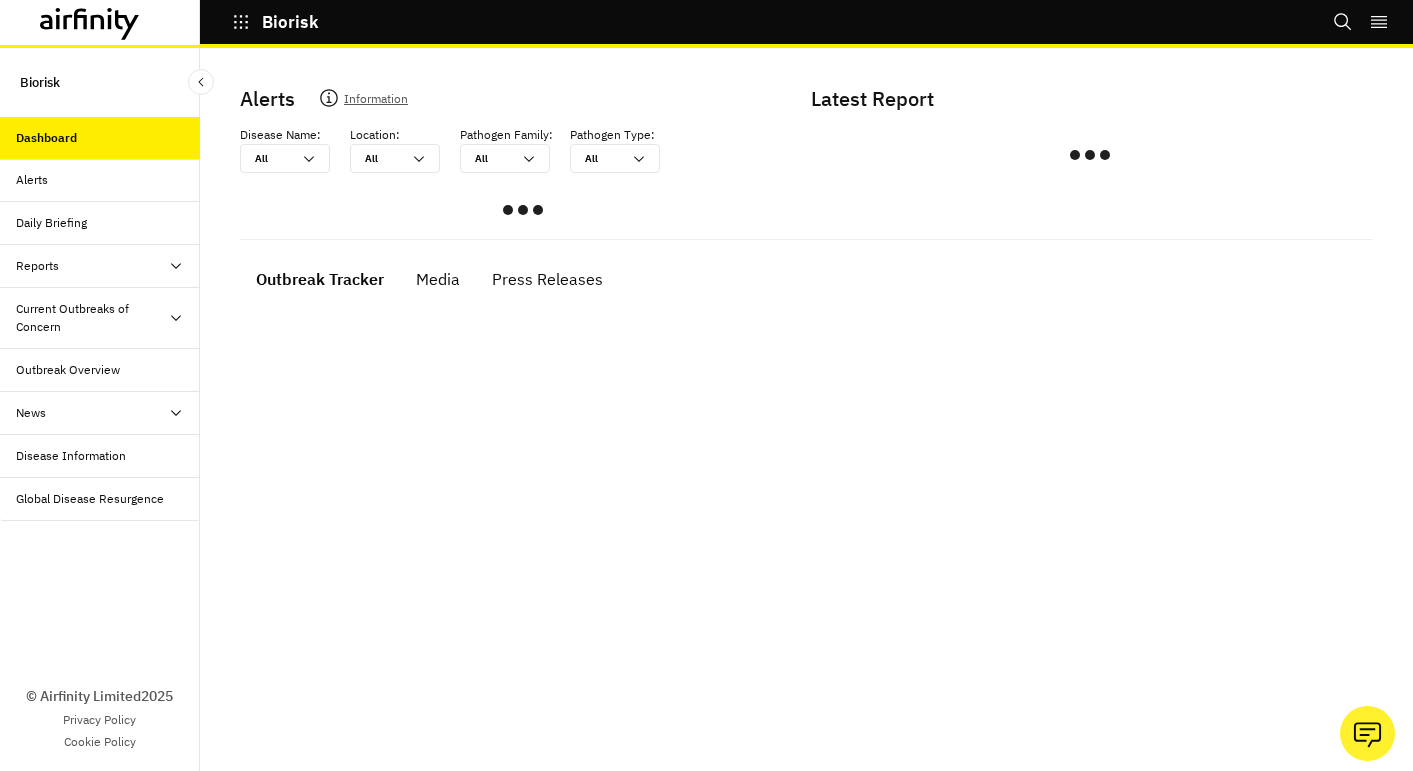scroll, scrollTop: 0, scrollLeft: 0, axis: both 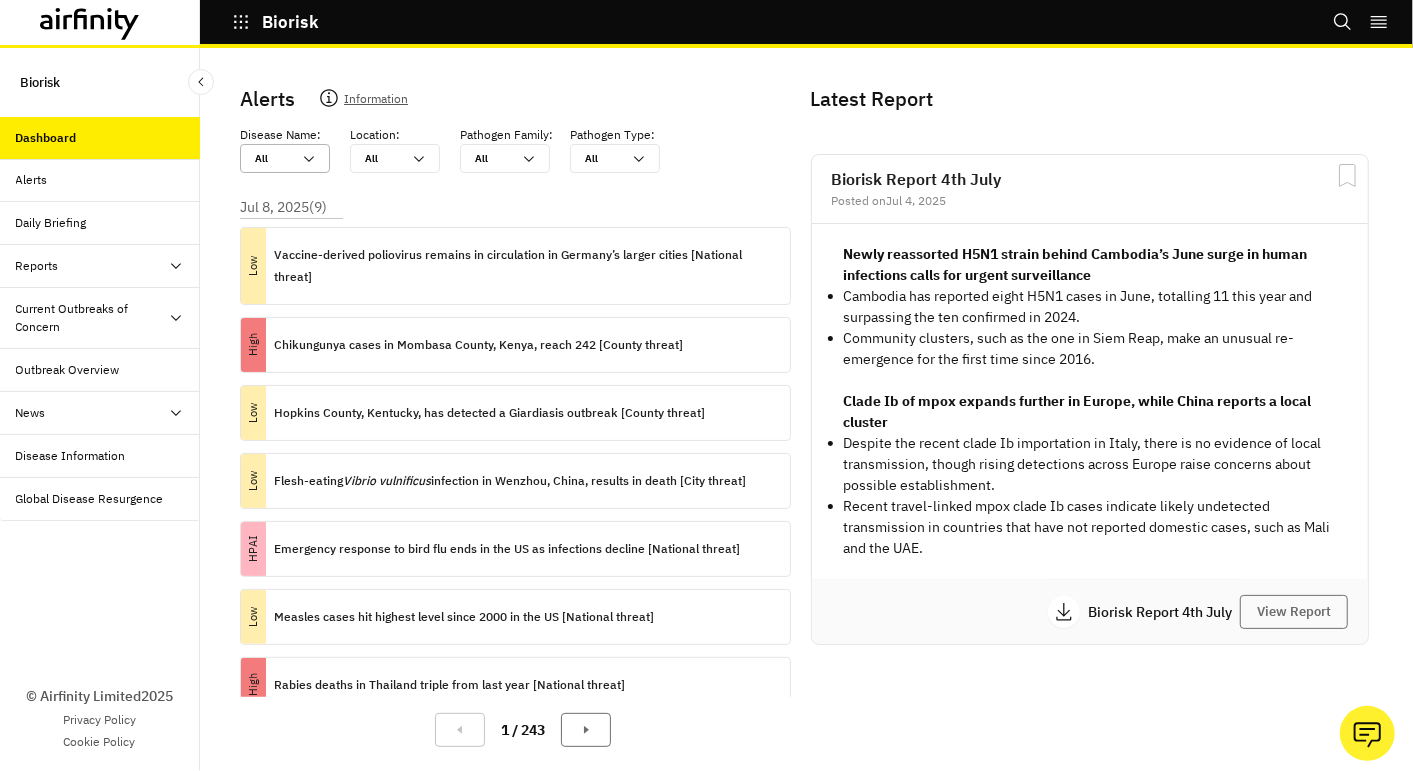 click at bounding box center [273, 158] 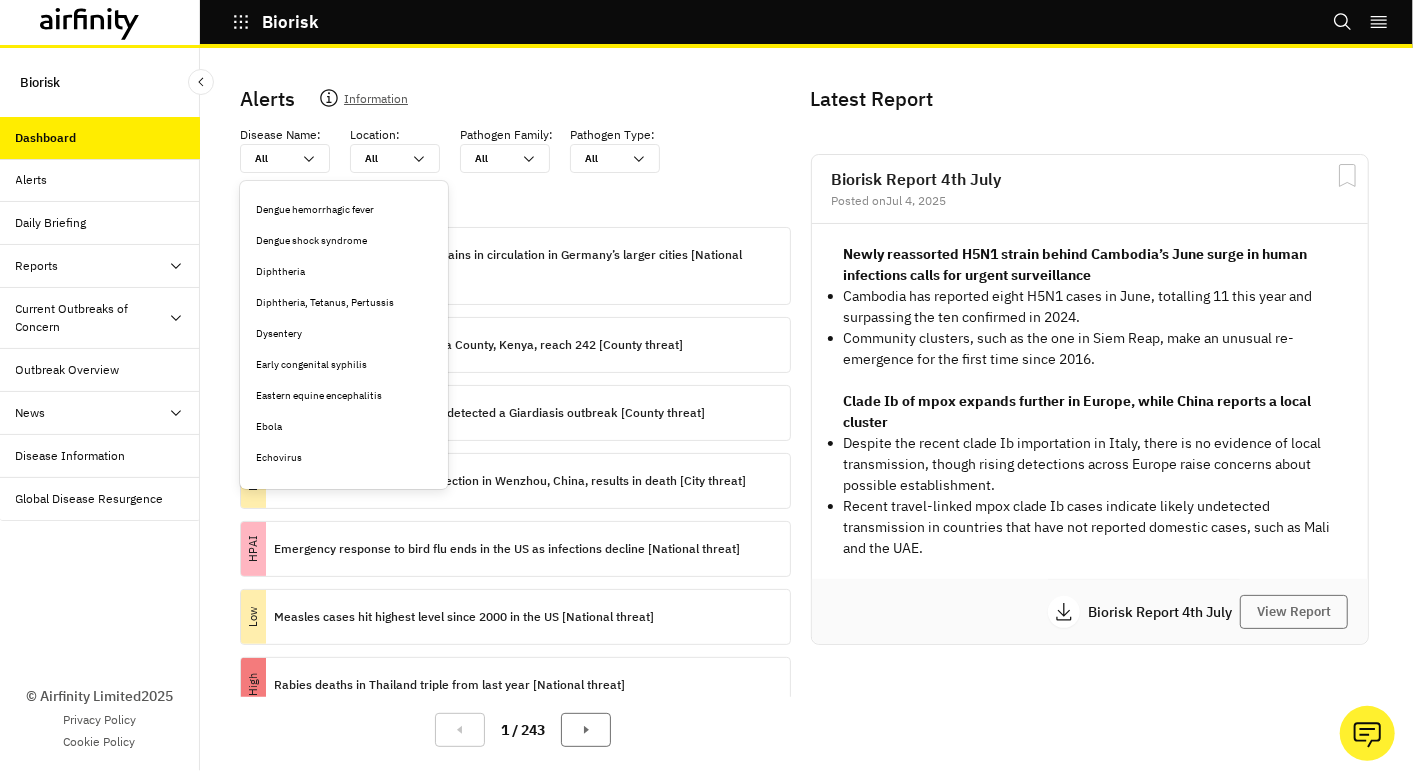 scroll, scrollTop: 2444, scrollLeft: 0, axis: vertical 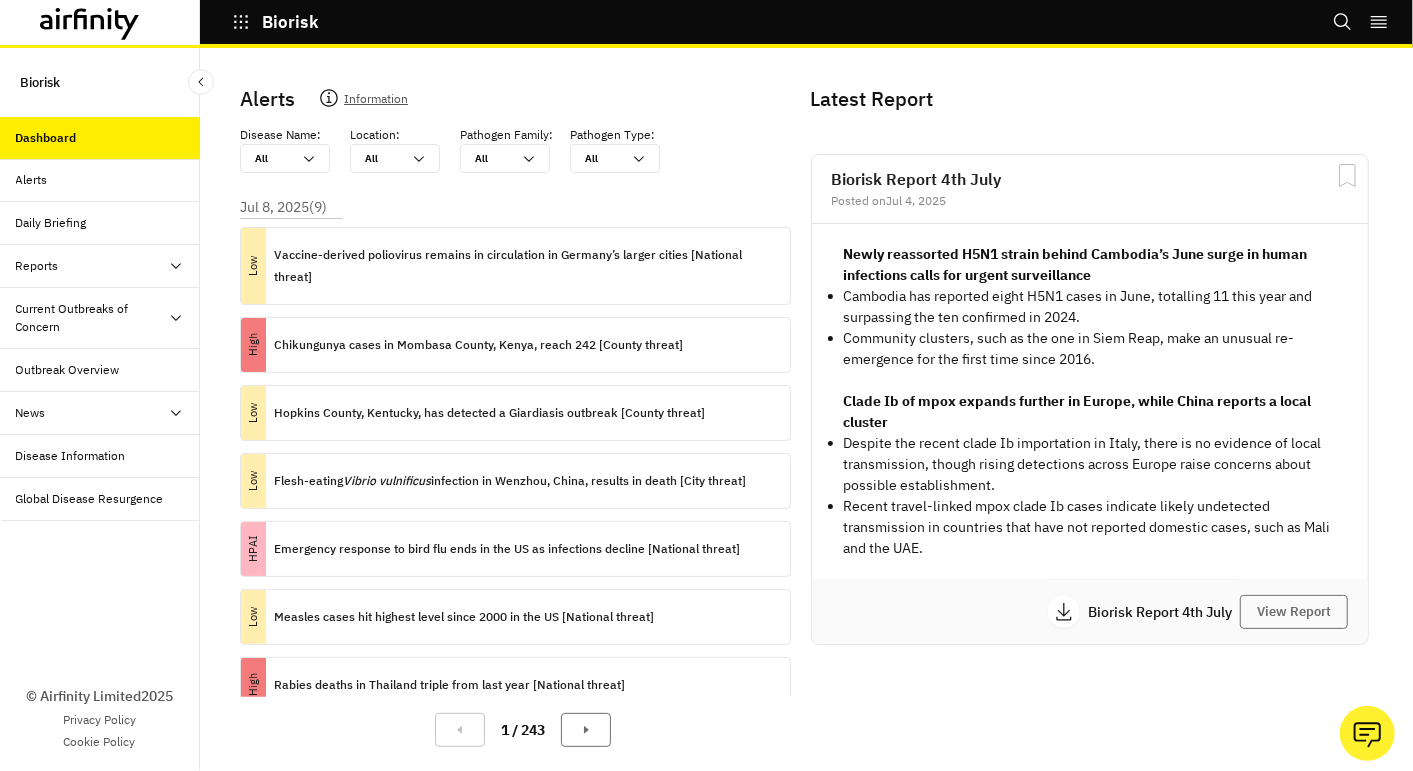 click on "Current Outbreaks of Concern" at bounding box center [37, 266] 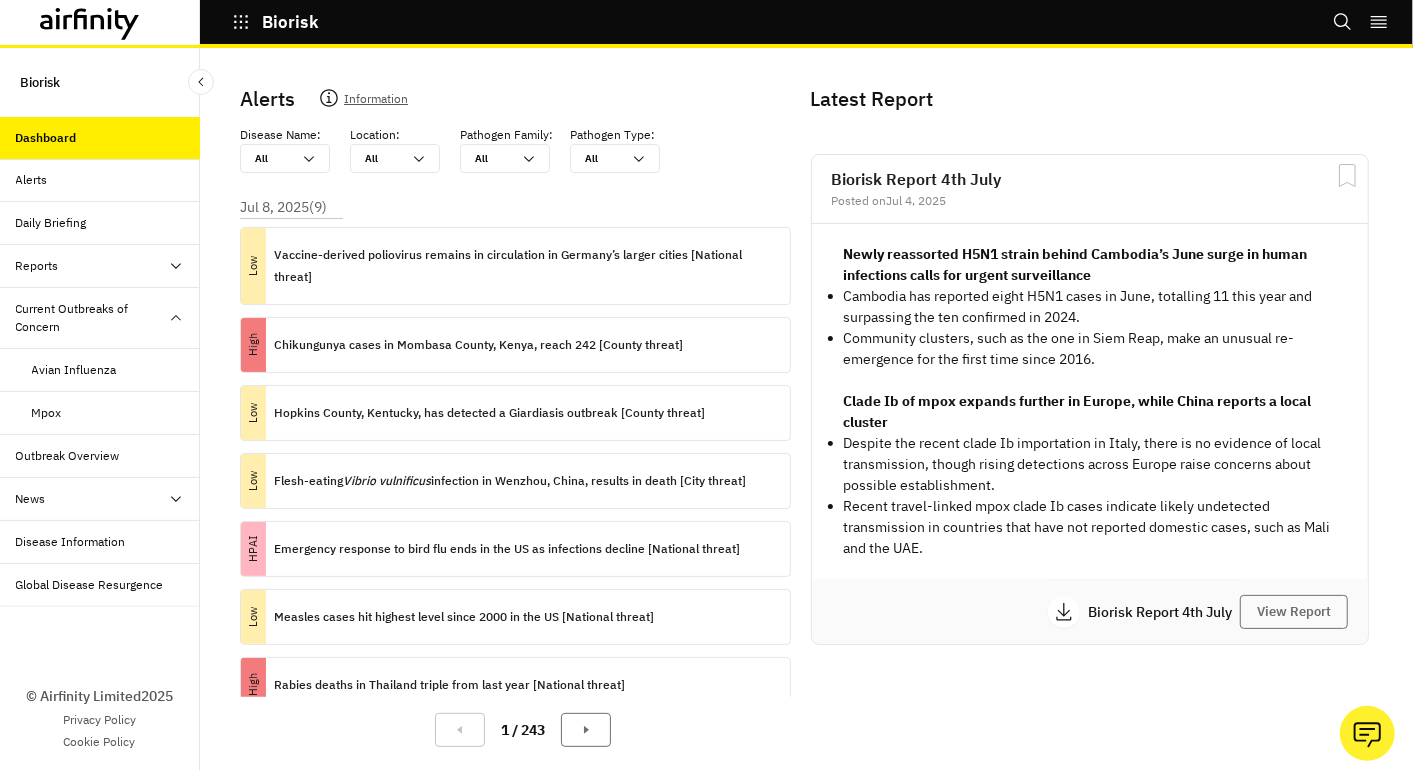 click on "Reports" at bounding box center [108, 266] 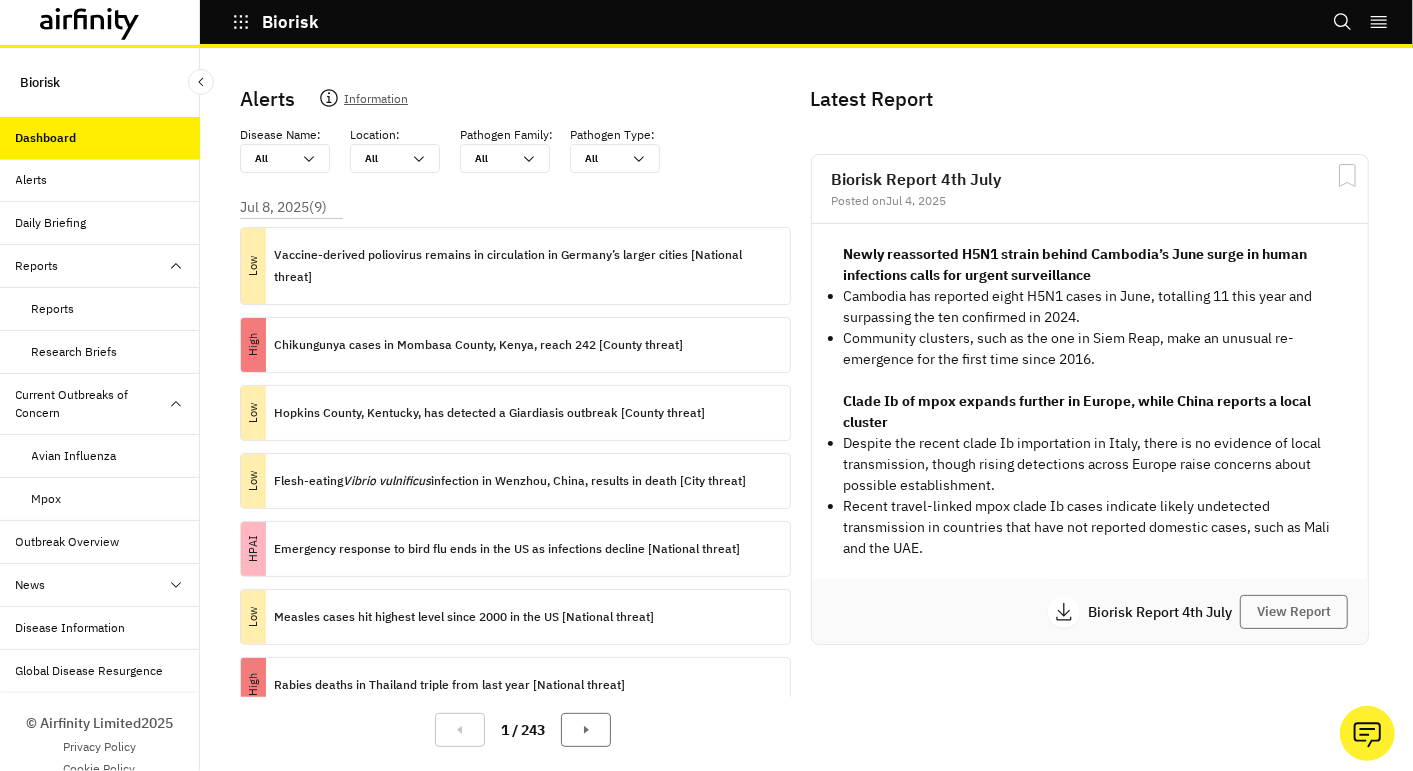 click on "Daily Briefing" at bounding box center [51, 223] 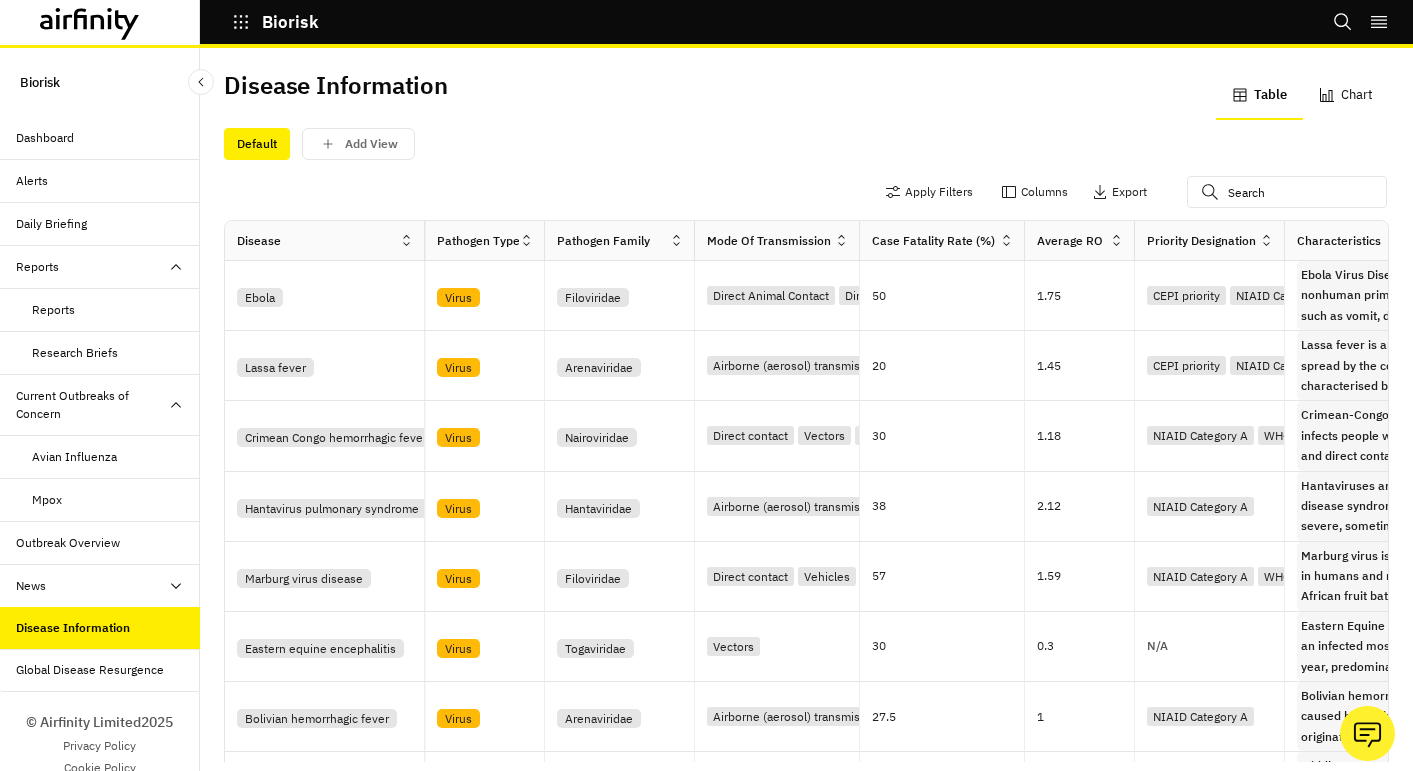 scroll, scrollTop: 0, scrollLeft: 0, axis: both 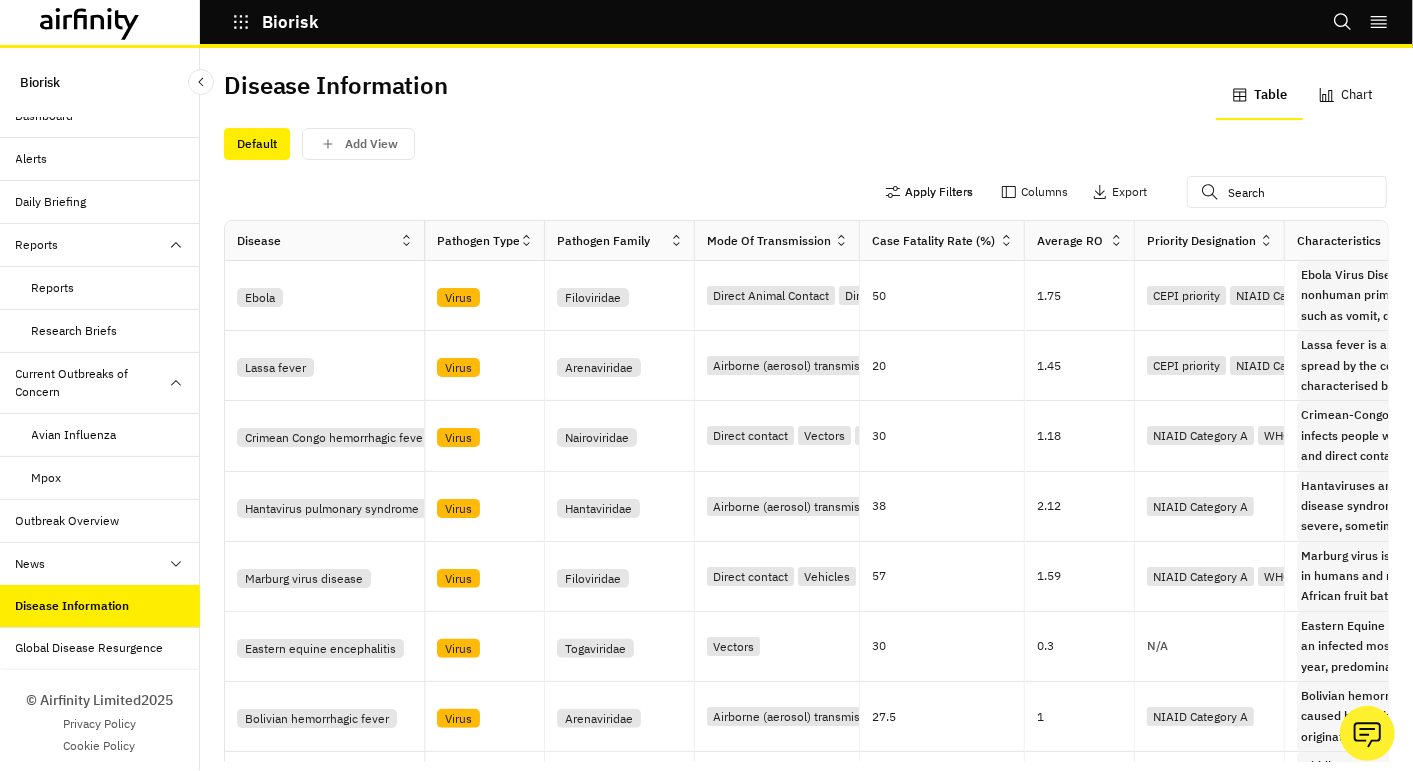click on "Apply Filters" at bounding box center (929, 192) 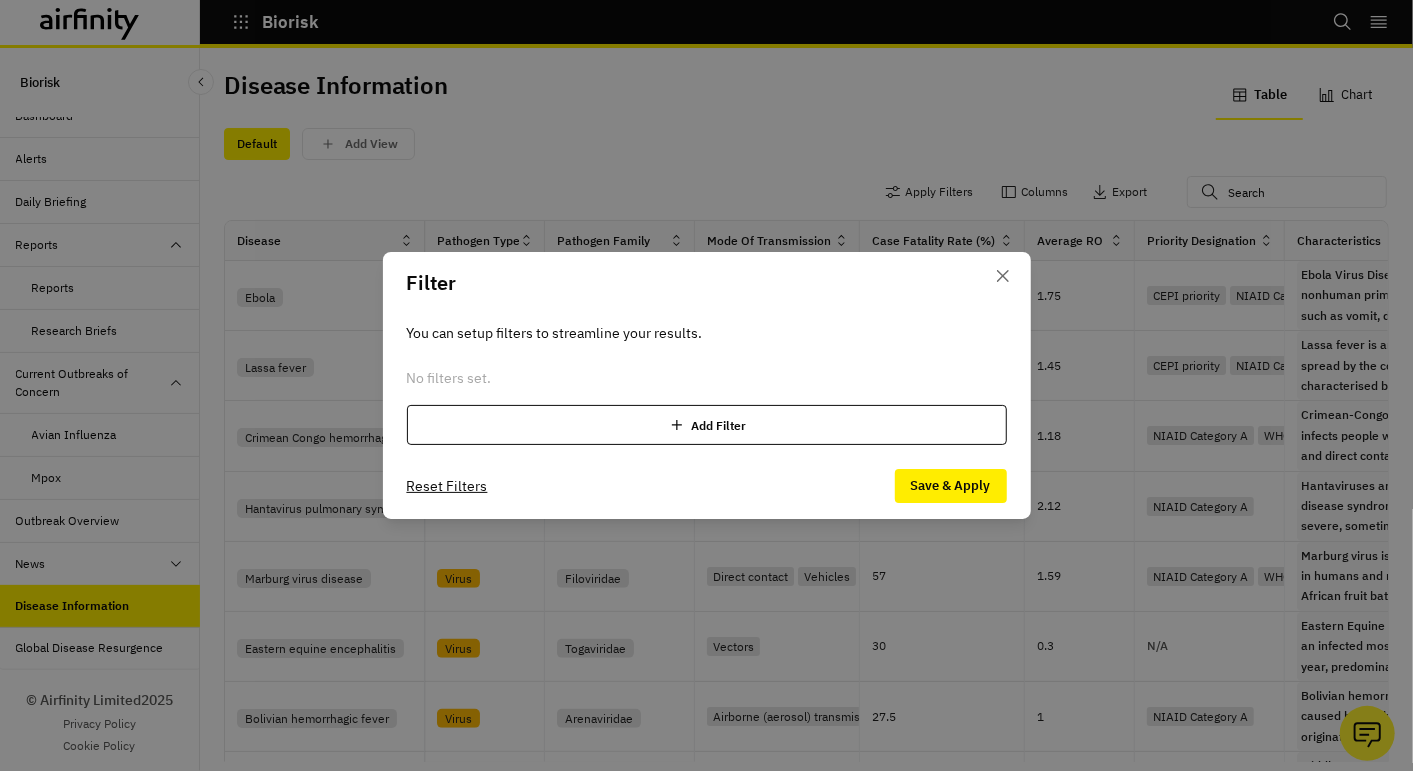 click on "Add Filter" at bounding box center [707, 425] 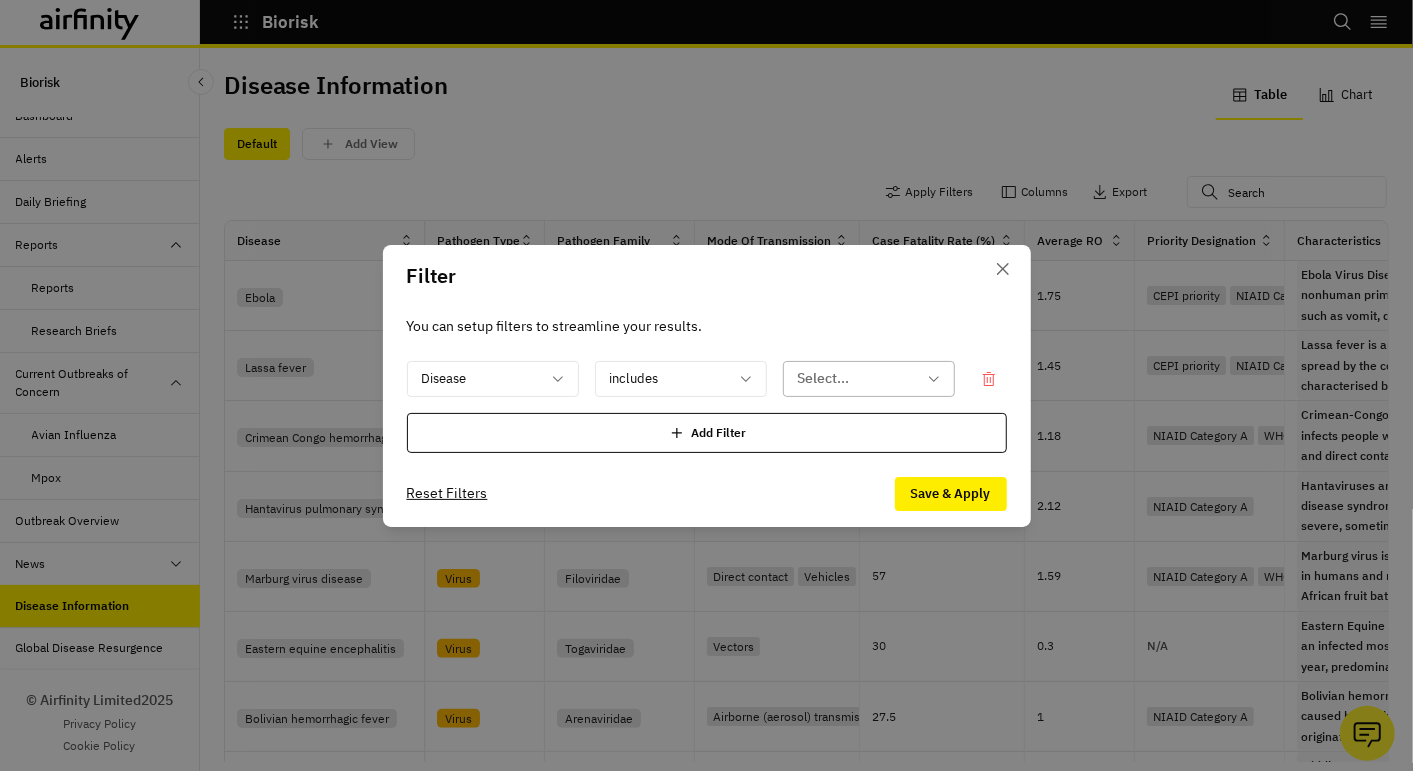 click at bounding box center [857, 378] 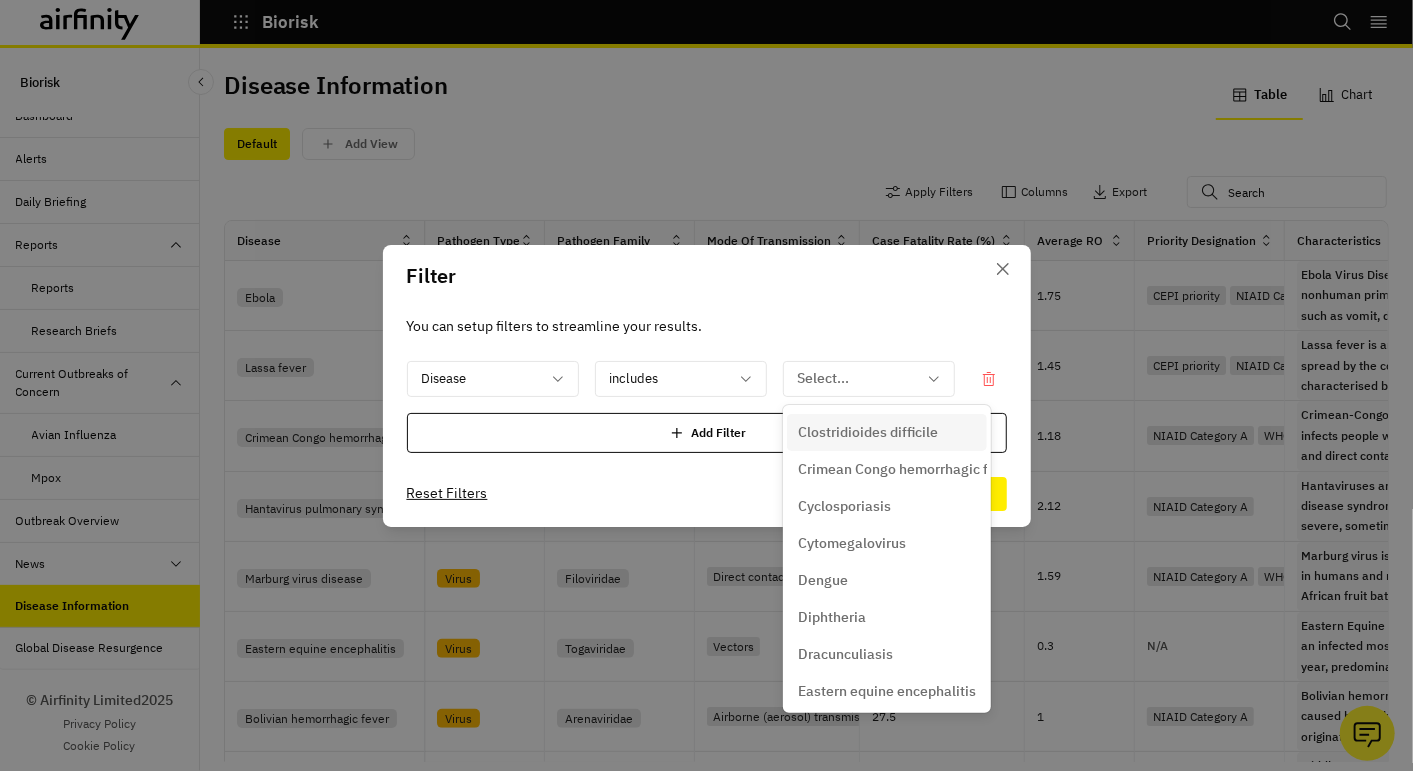 scroll, scrollTop: 888, scrollLeft: 0, axis: vertical 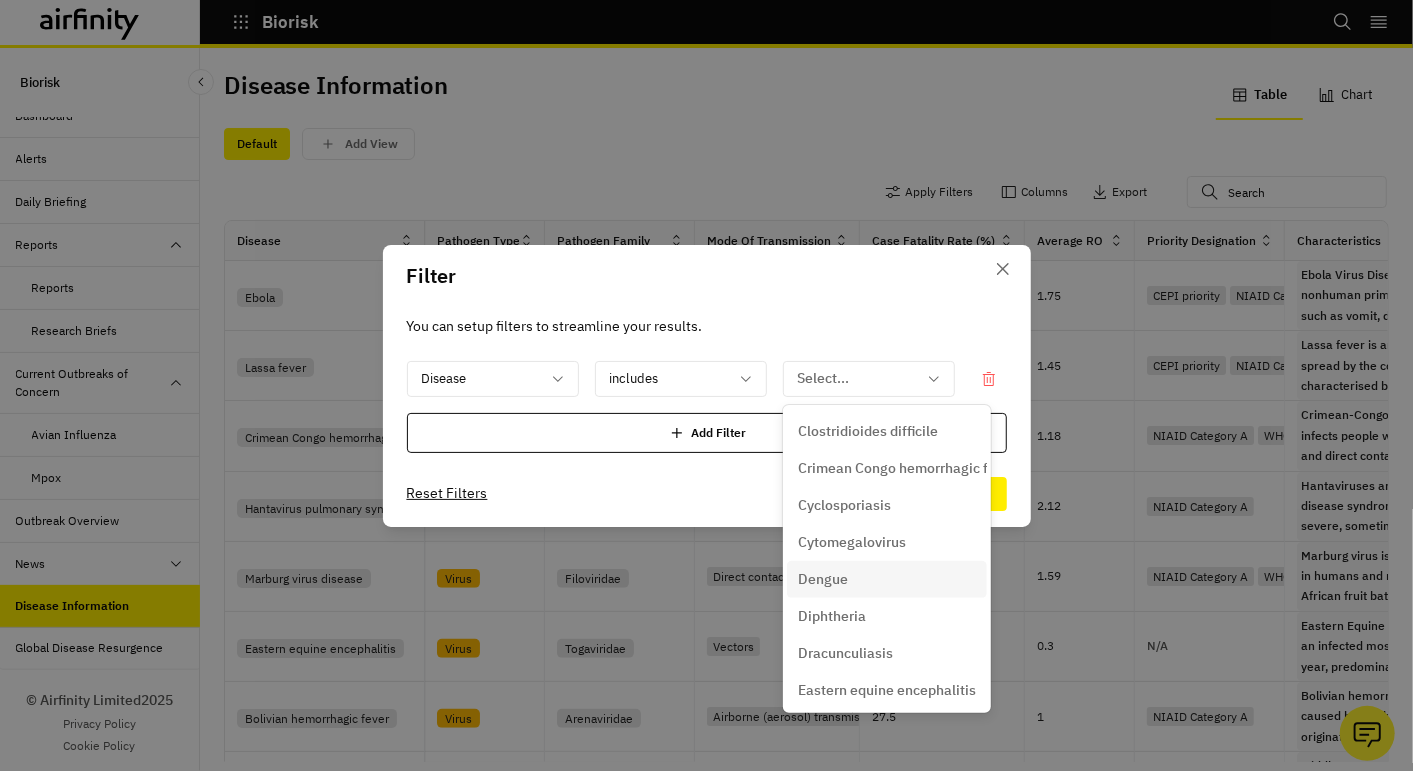 click on "Dengue" at bounding box center (824, 579) 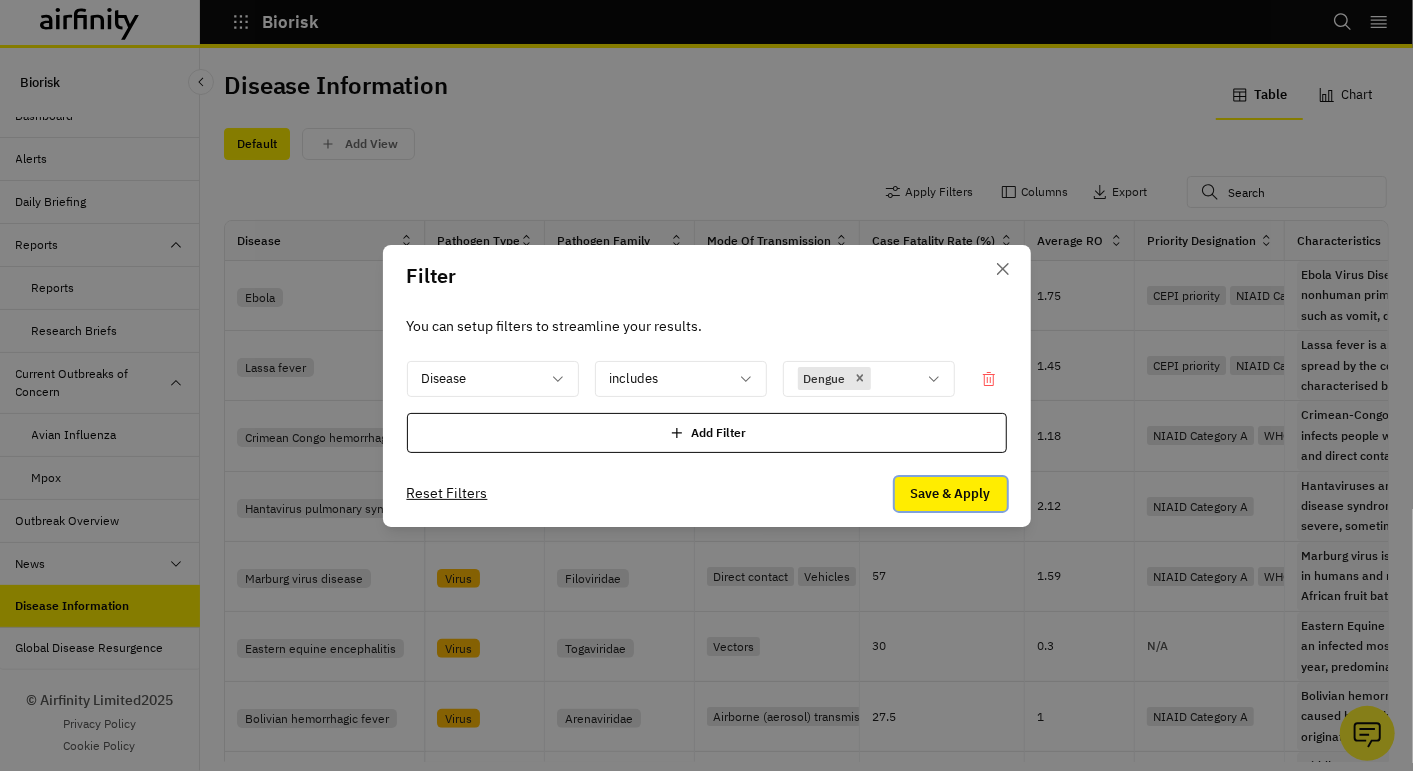 click on "Save & Apply" at bounding box center (951, 494) 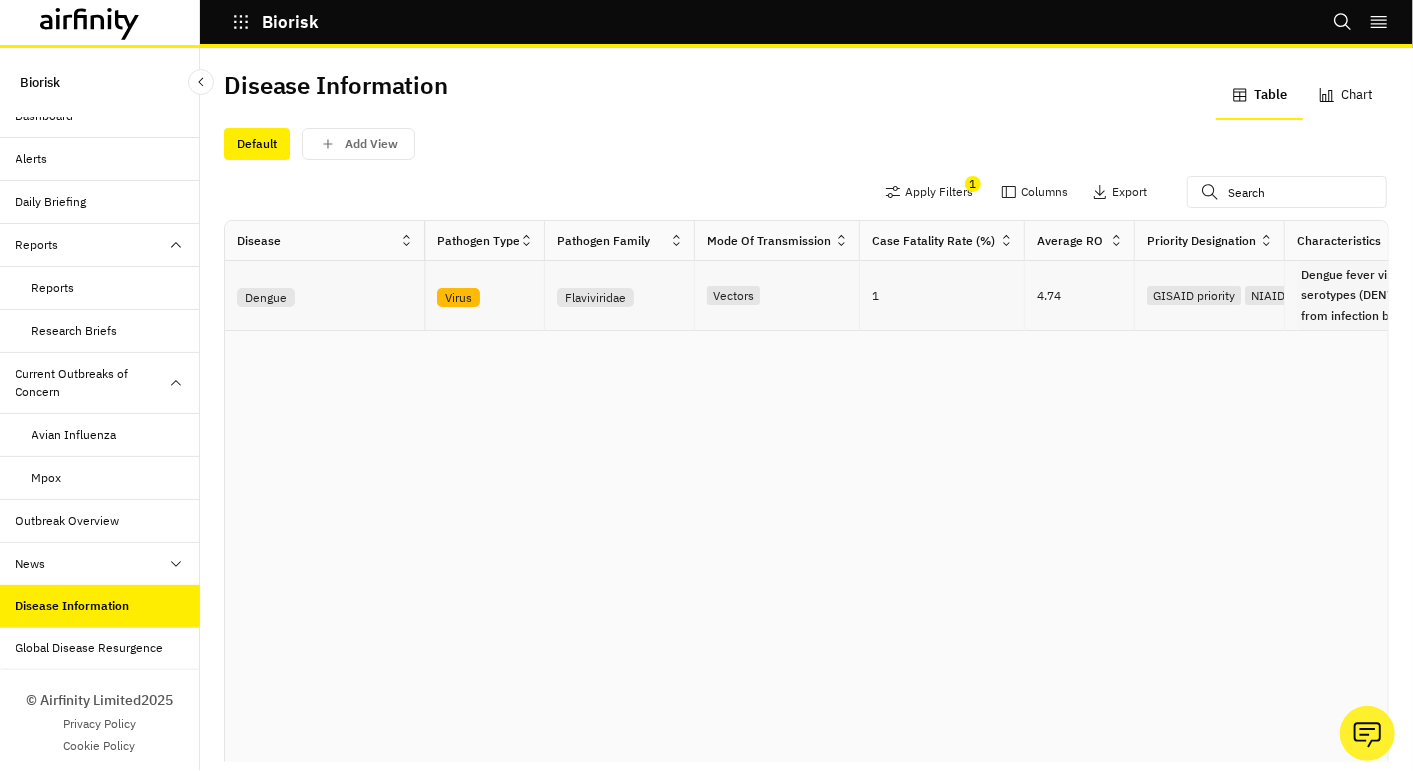 click on "Dengue" at bounding box center [266, 297] 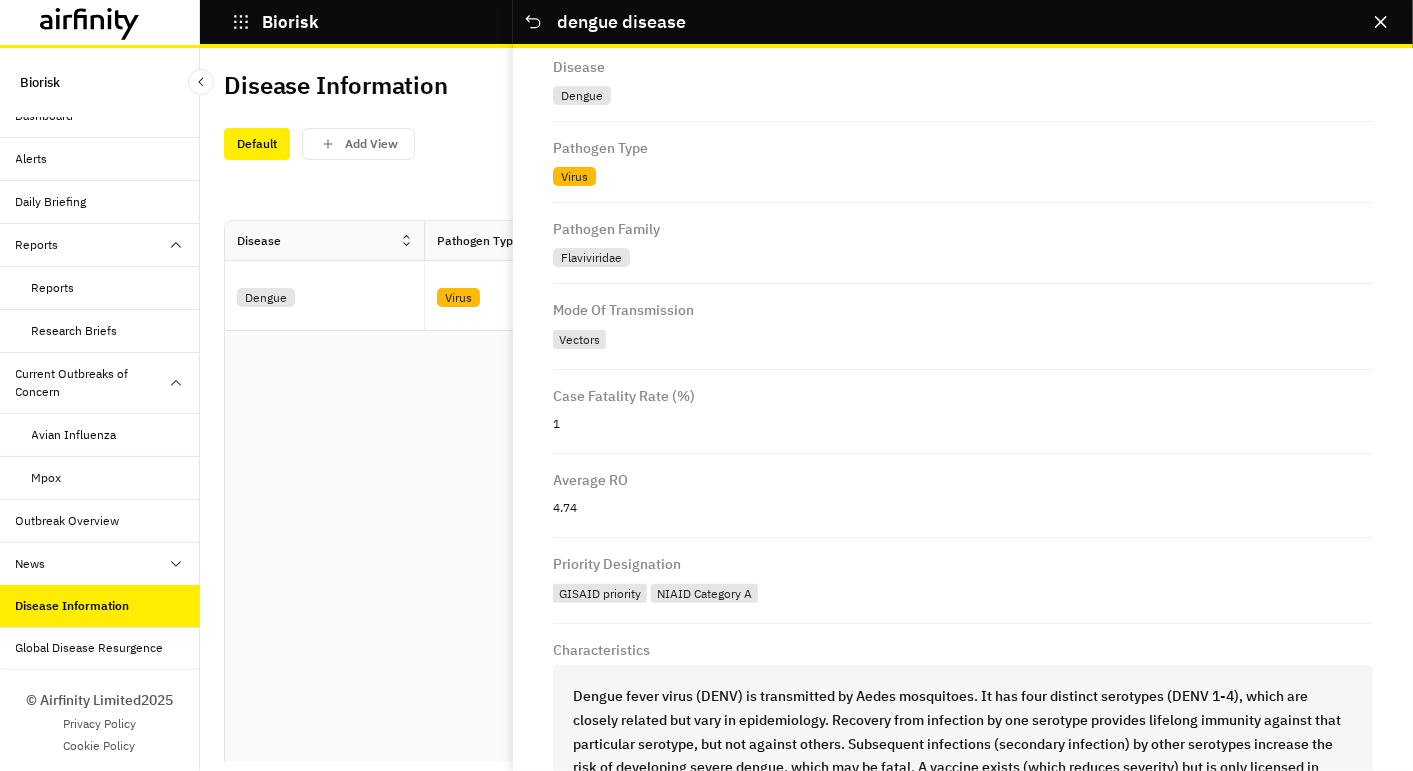 scroll, scrollTop: 0, scrollLeft: 0, axis: both 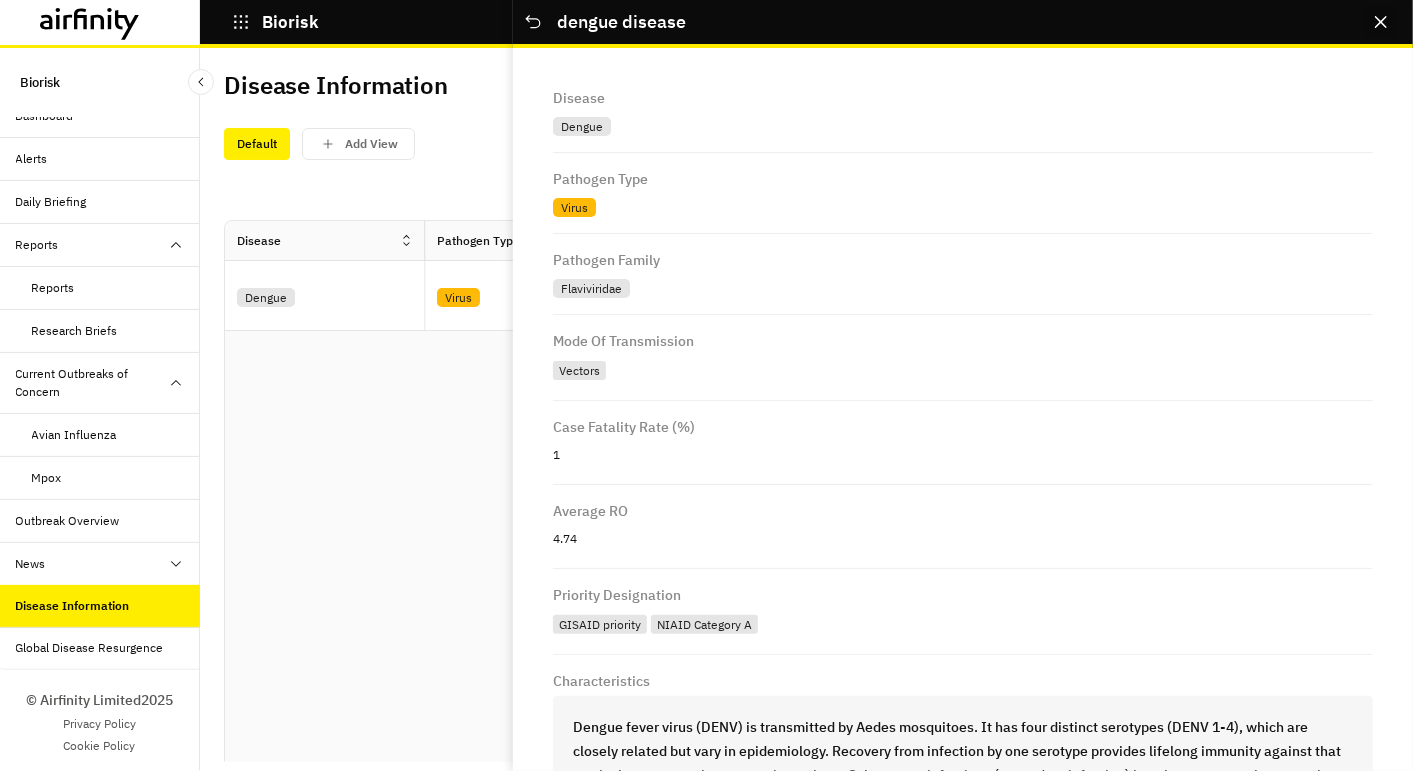 click at bounding box center (1381, 22) 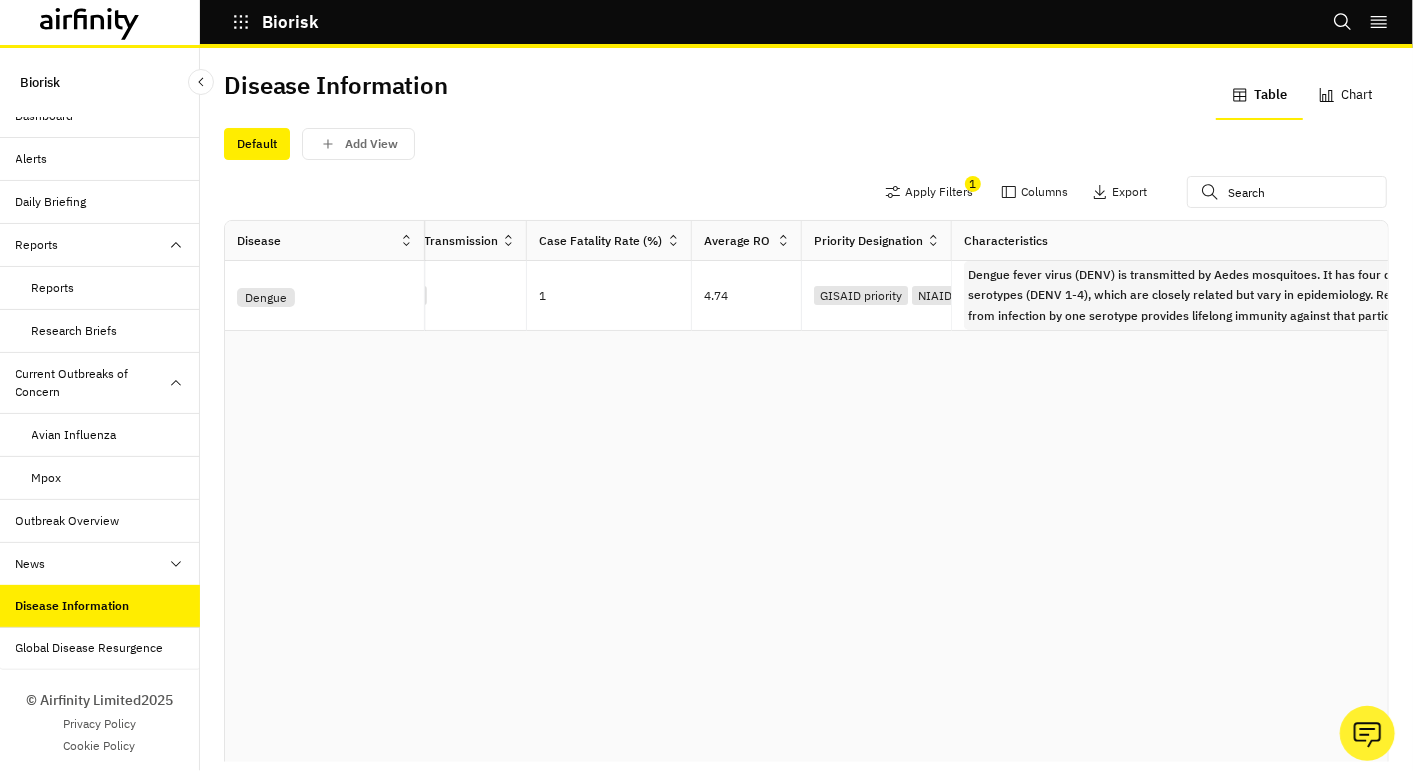 scroll, scrollTop: 0, scrollLeft: 0, axis: both 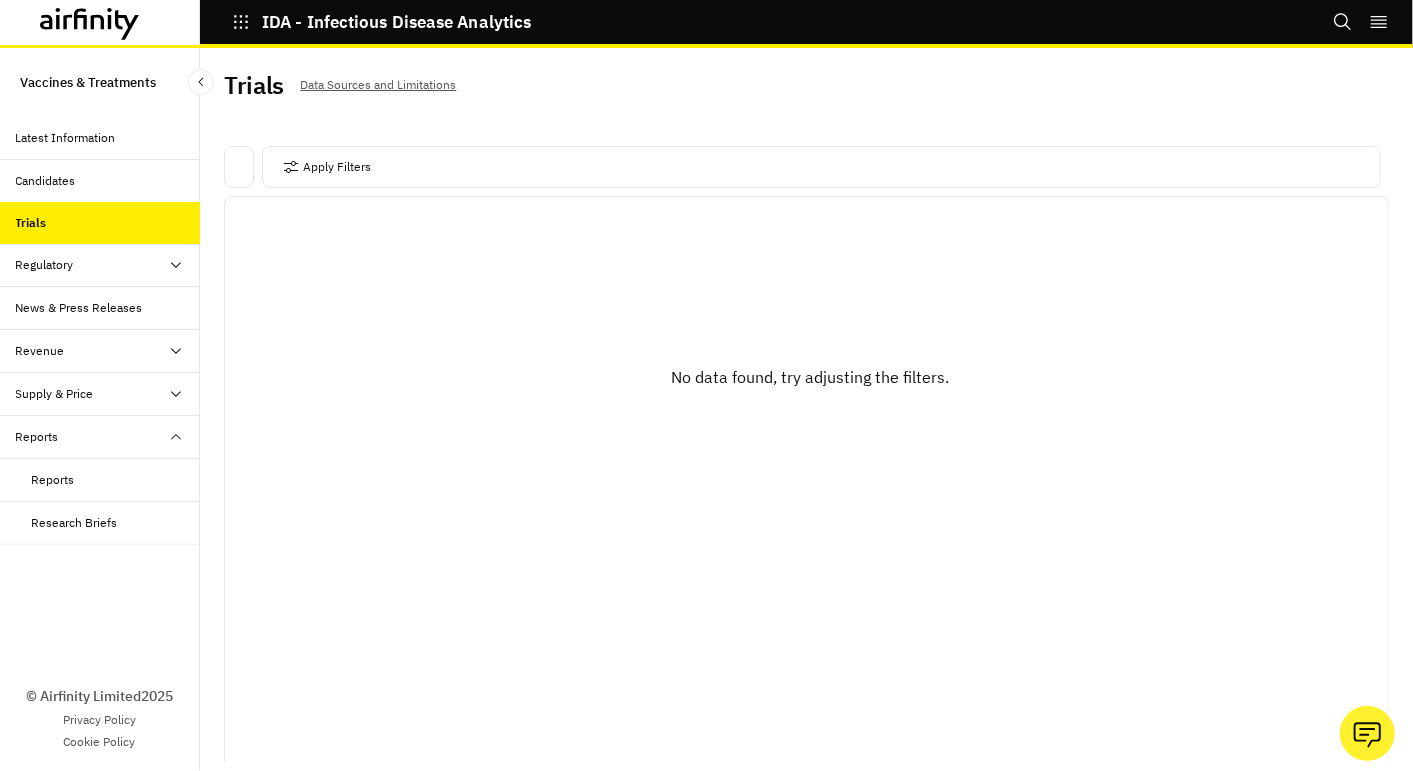 click on "Regulatory" at bounding box center [45, 265] 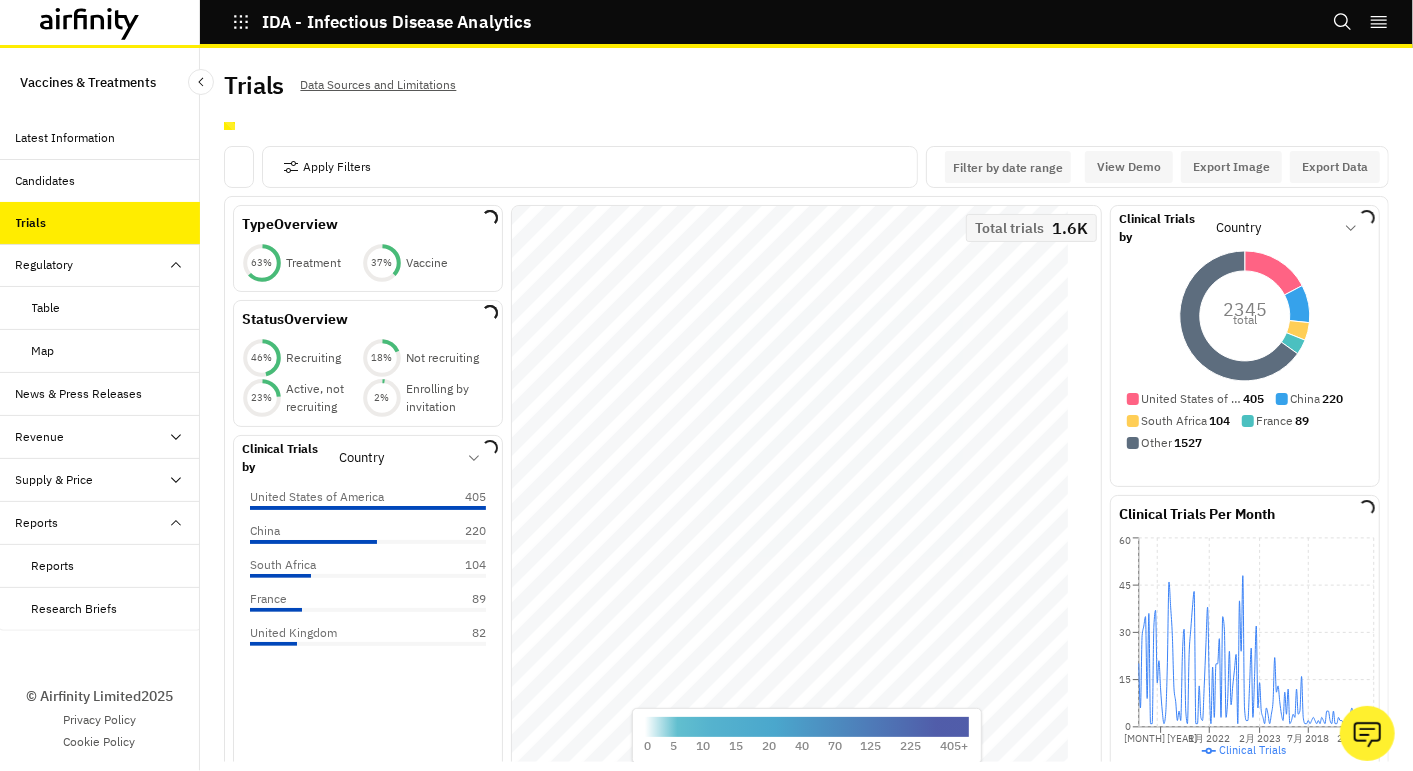 click on "Regulatory" at bounding box center (45, 265) 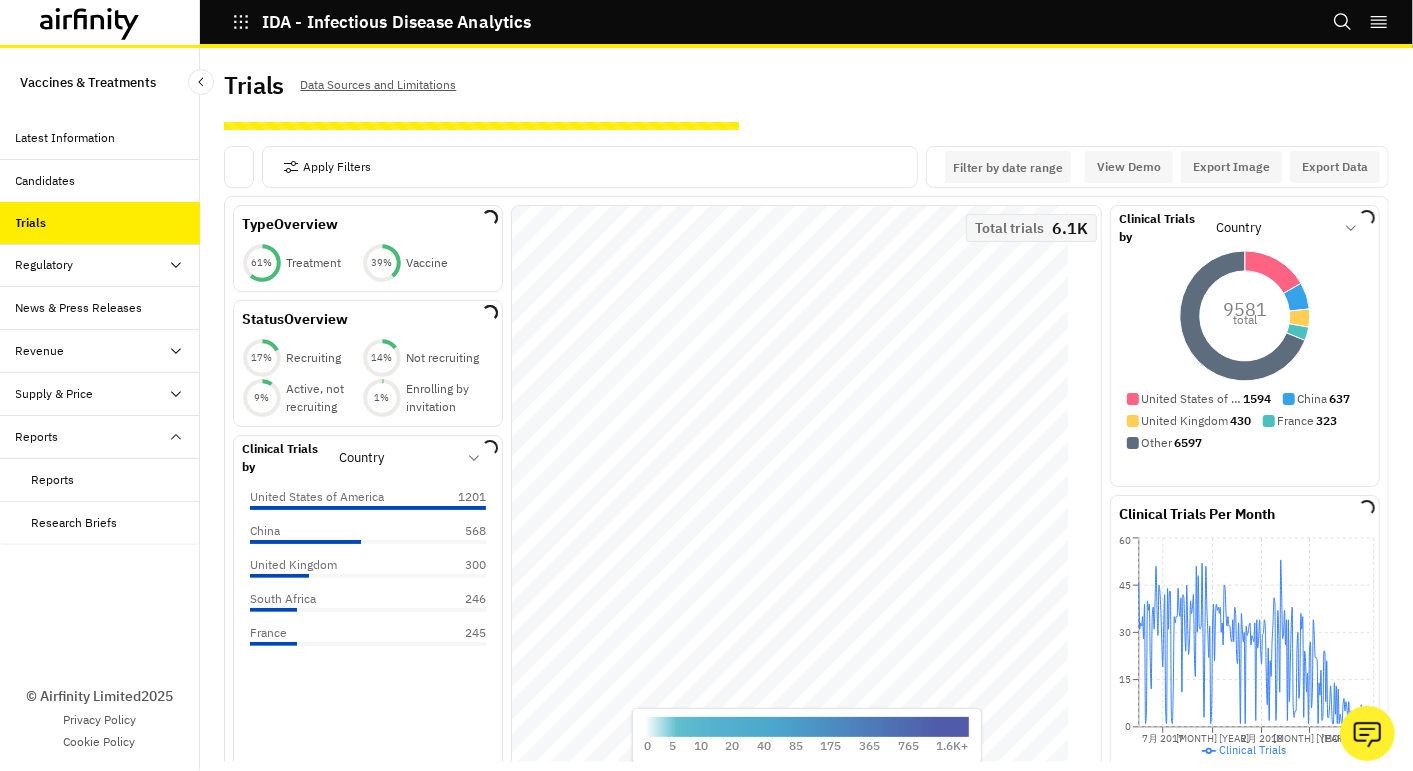 click at bounding box center (90, 24) 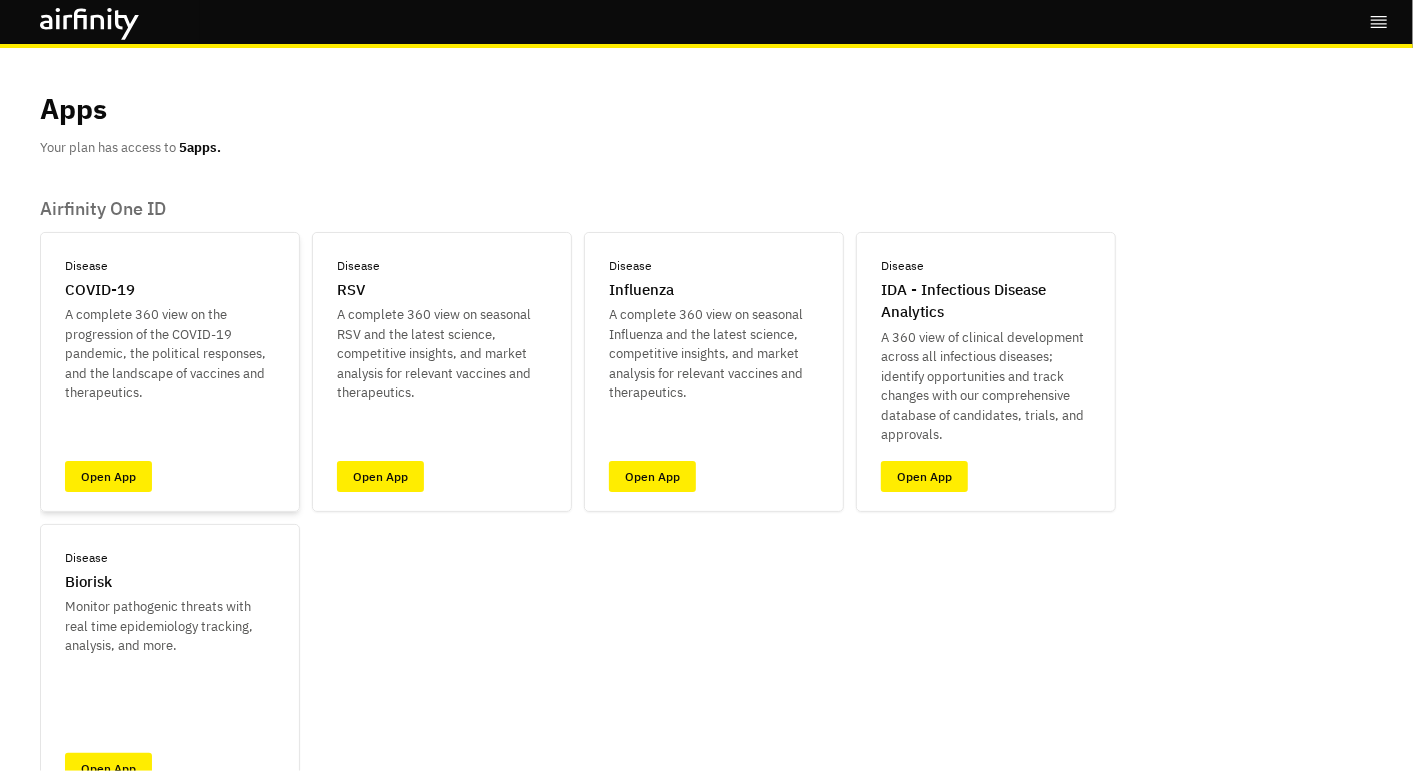 scroll, scrollTop: 104, scrollLeft: 0, axis: vertical 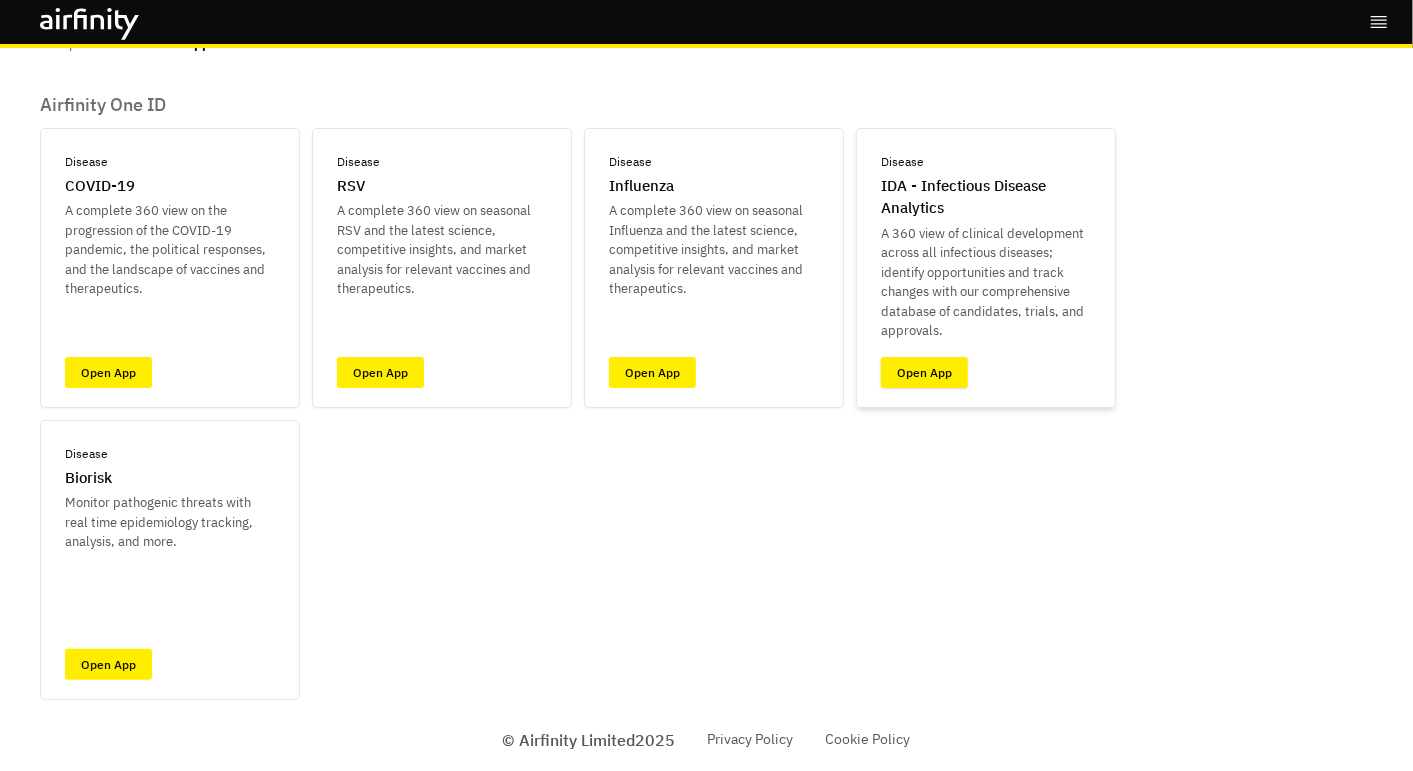 click on "Open App" at bounding box center (924, 372) 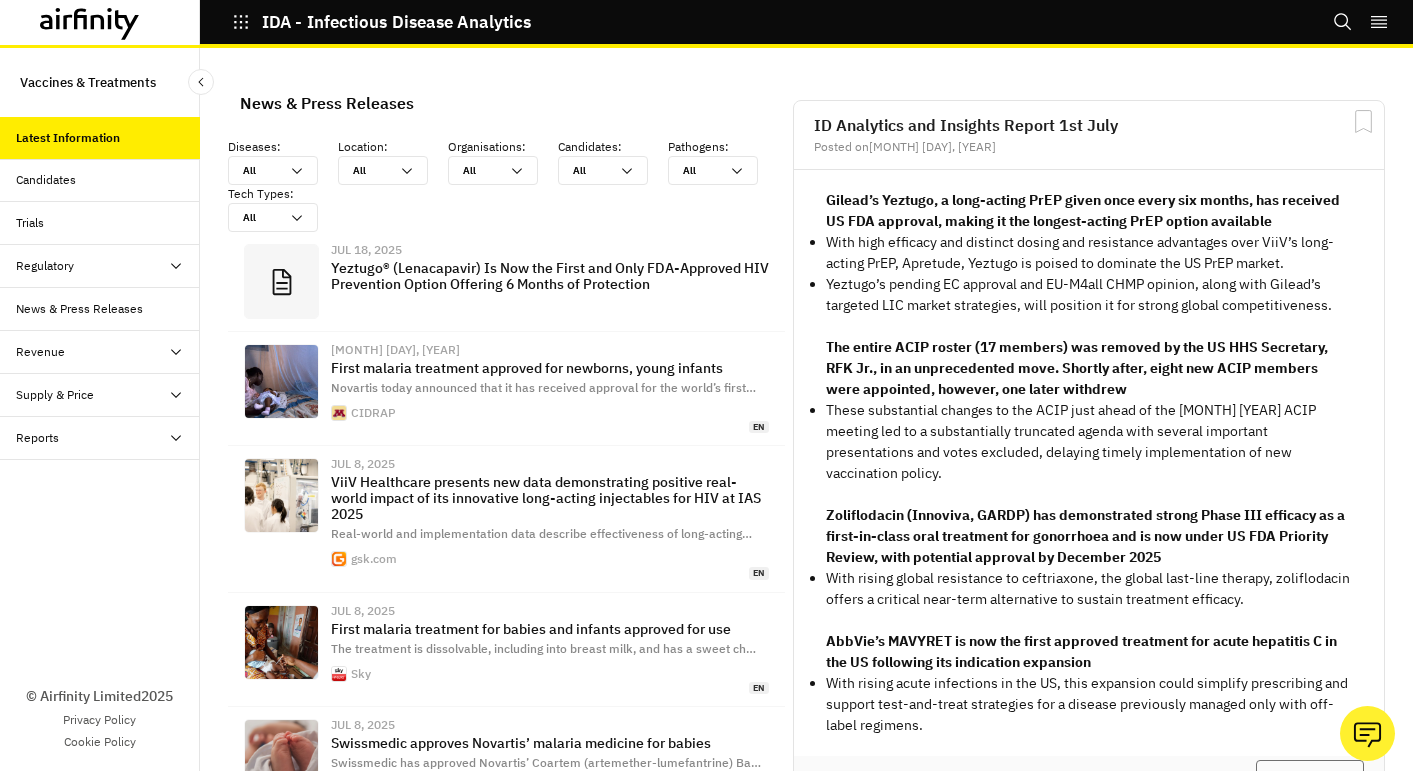 scroll, scrollTop: 0, scrollLeft: 0, axis: both 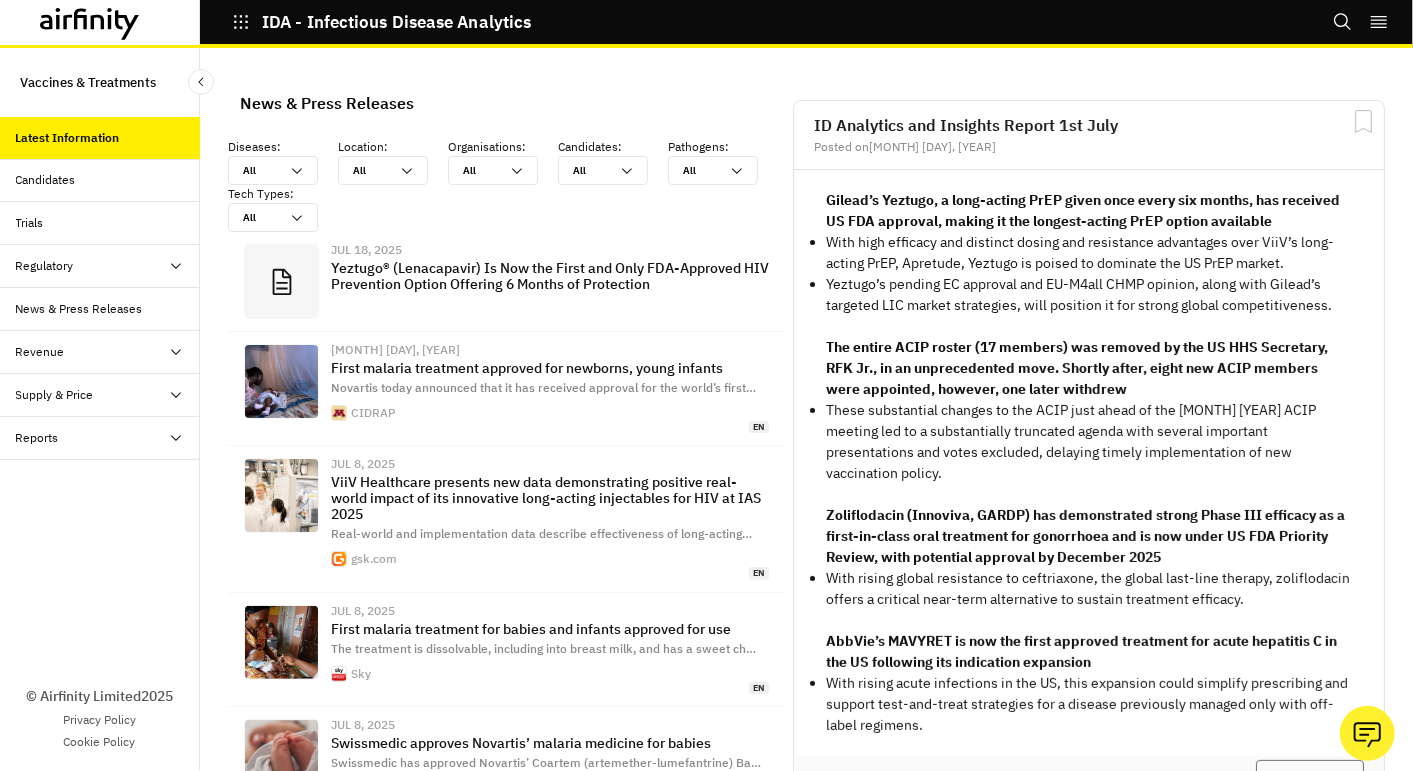click at bounding box center (98, 21) 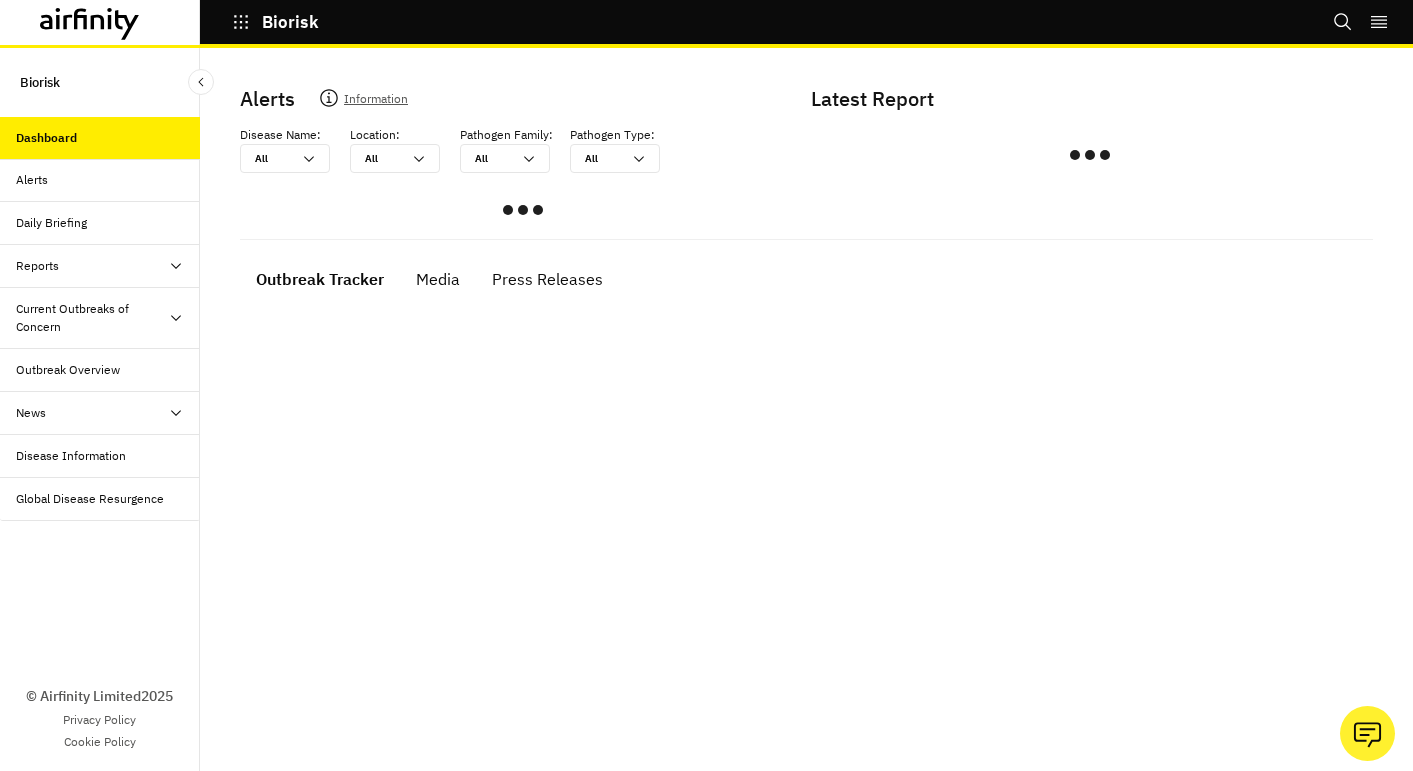 scroll, scrollTop: 0, scrollLeft: 0, axis: both 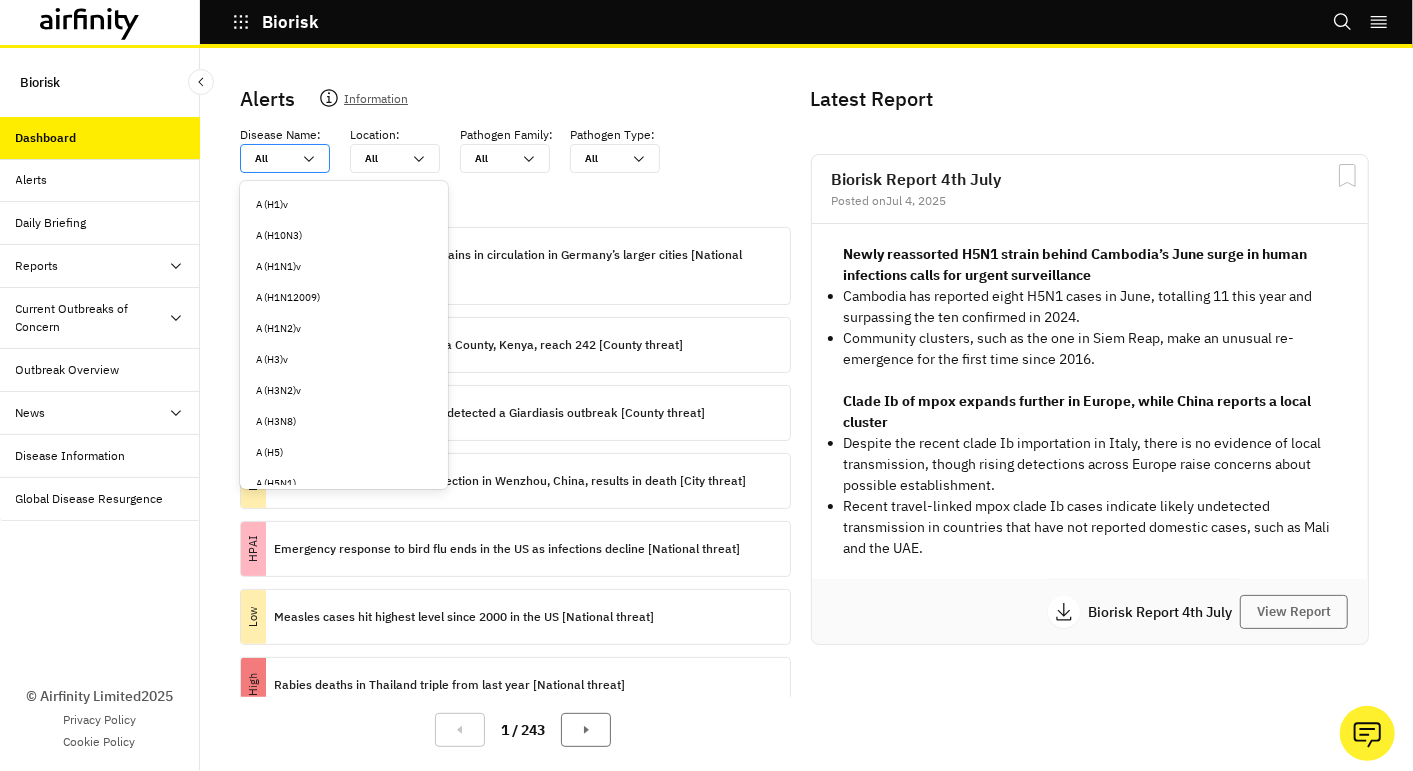 click at bounding box center (273, 158) 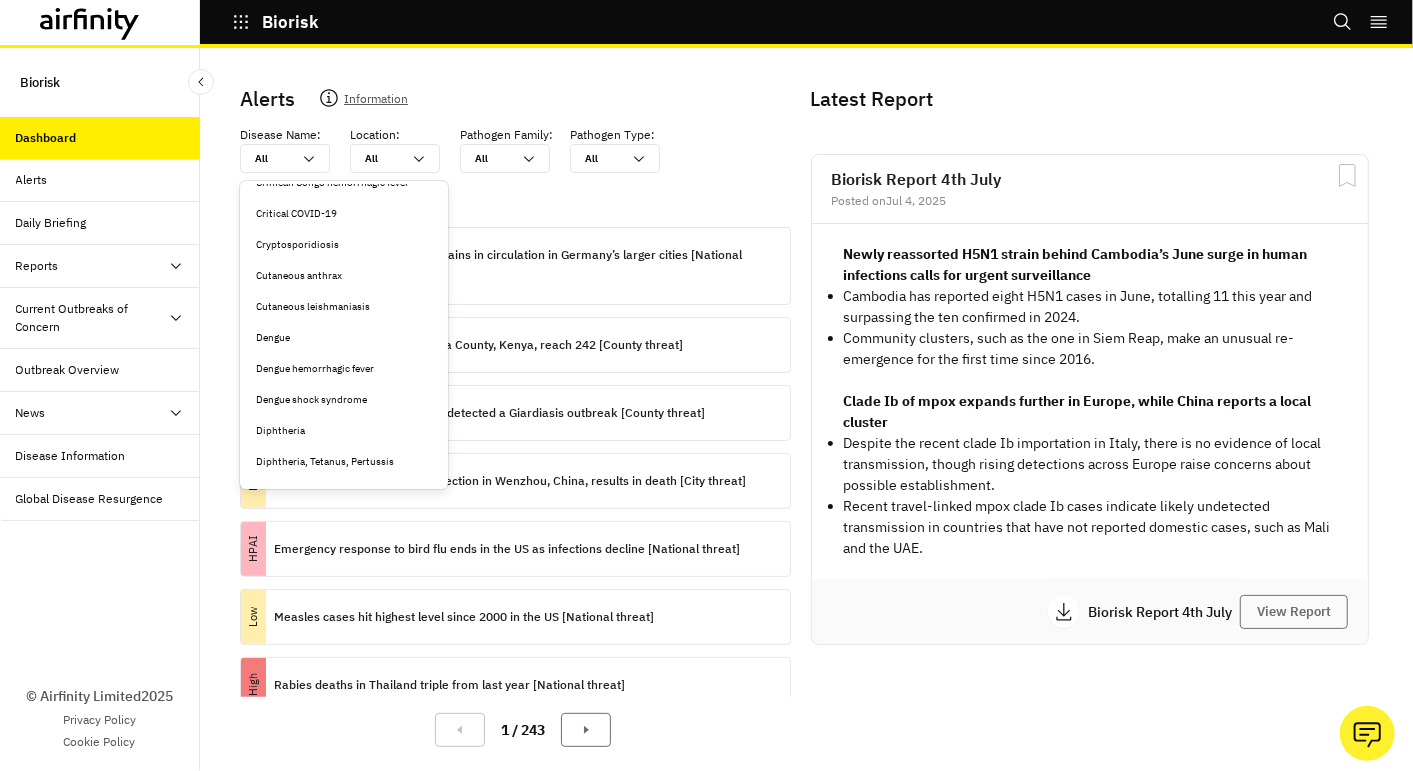 scroll, scrollTop: 2333, scrollLeft: 0, axis: vertical 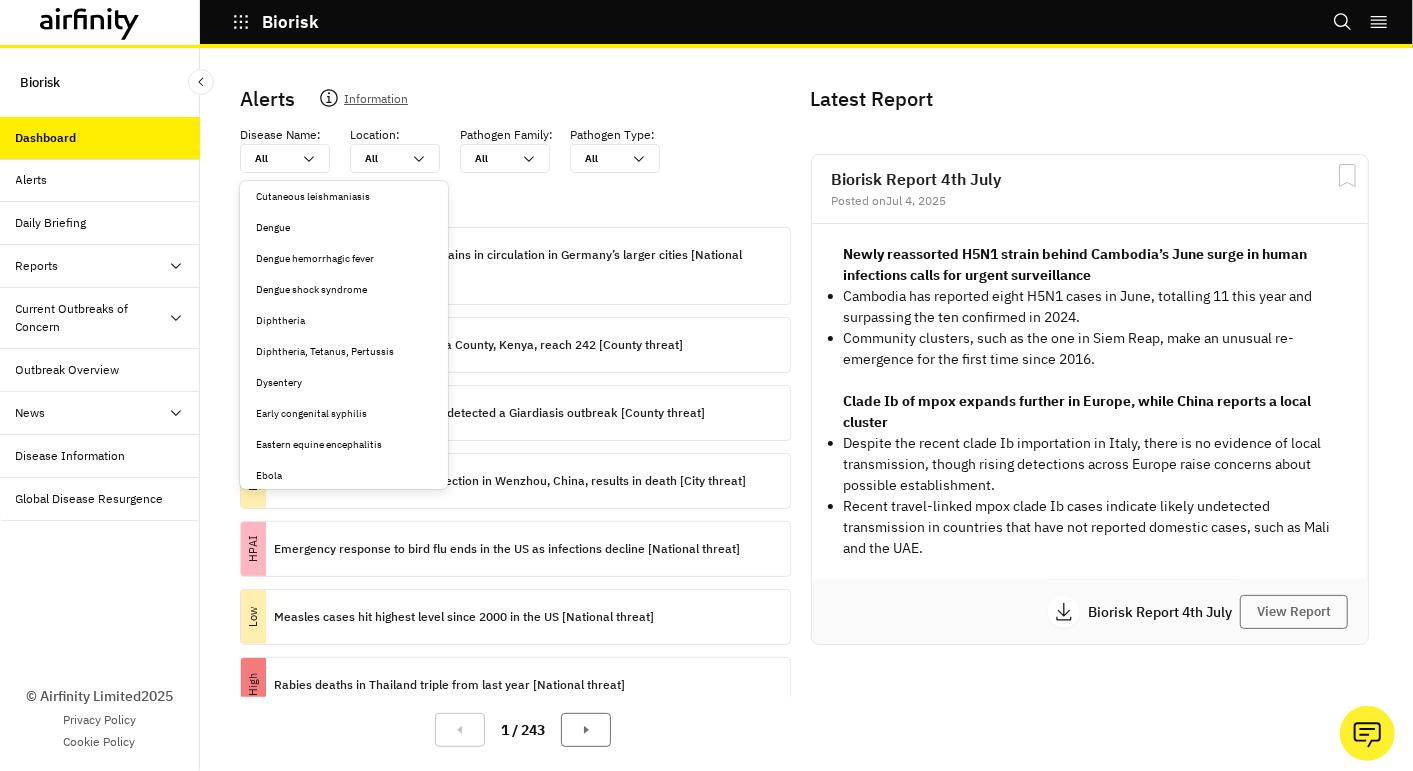 click on "Dengue" at bounding box center (344, 227) 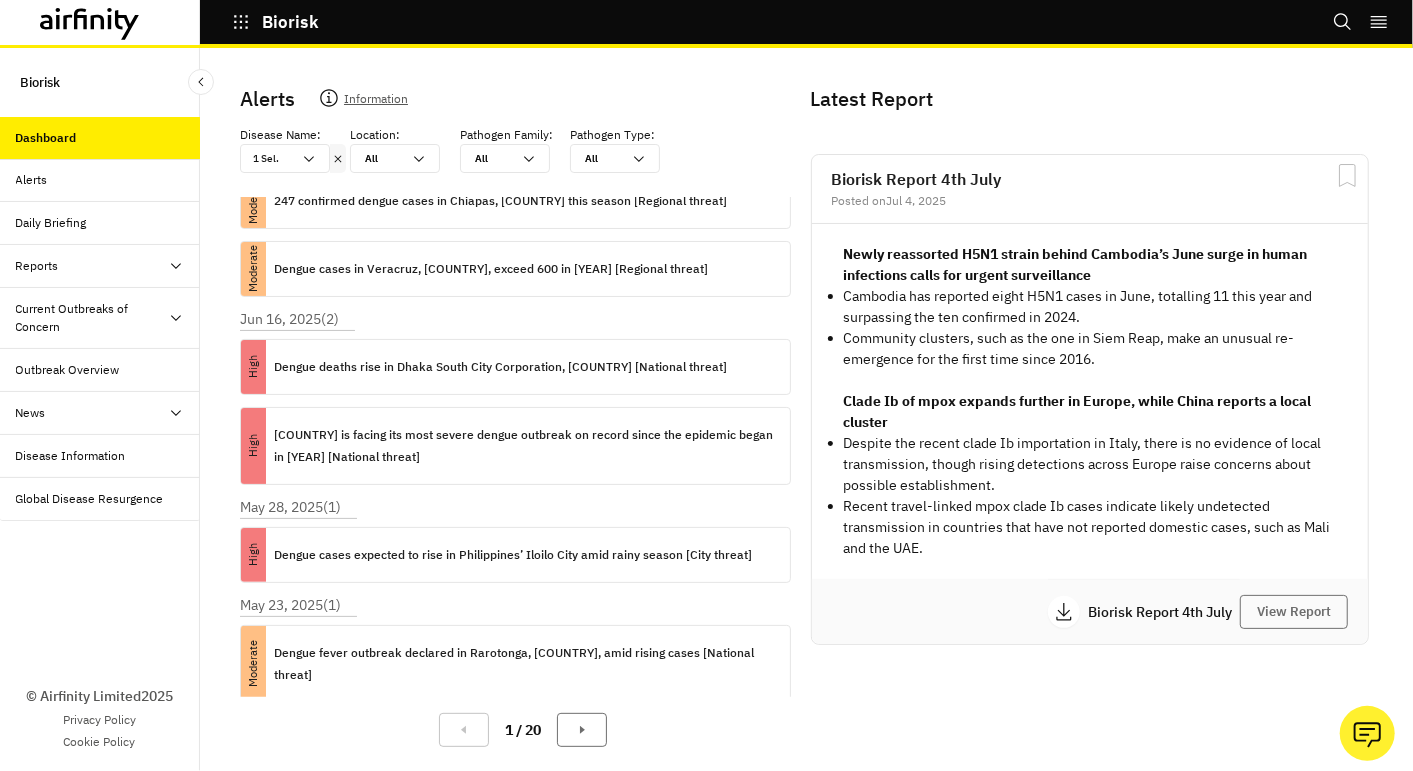 scroll, scrollTop: 514, scrollLeft: 0, axis: vertical 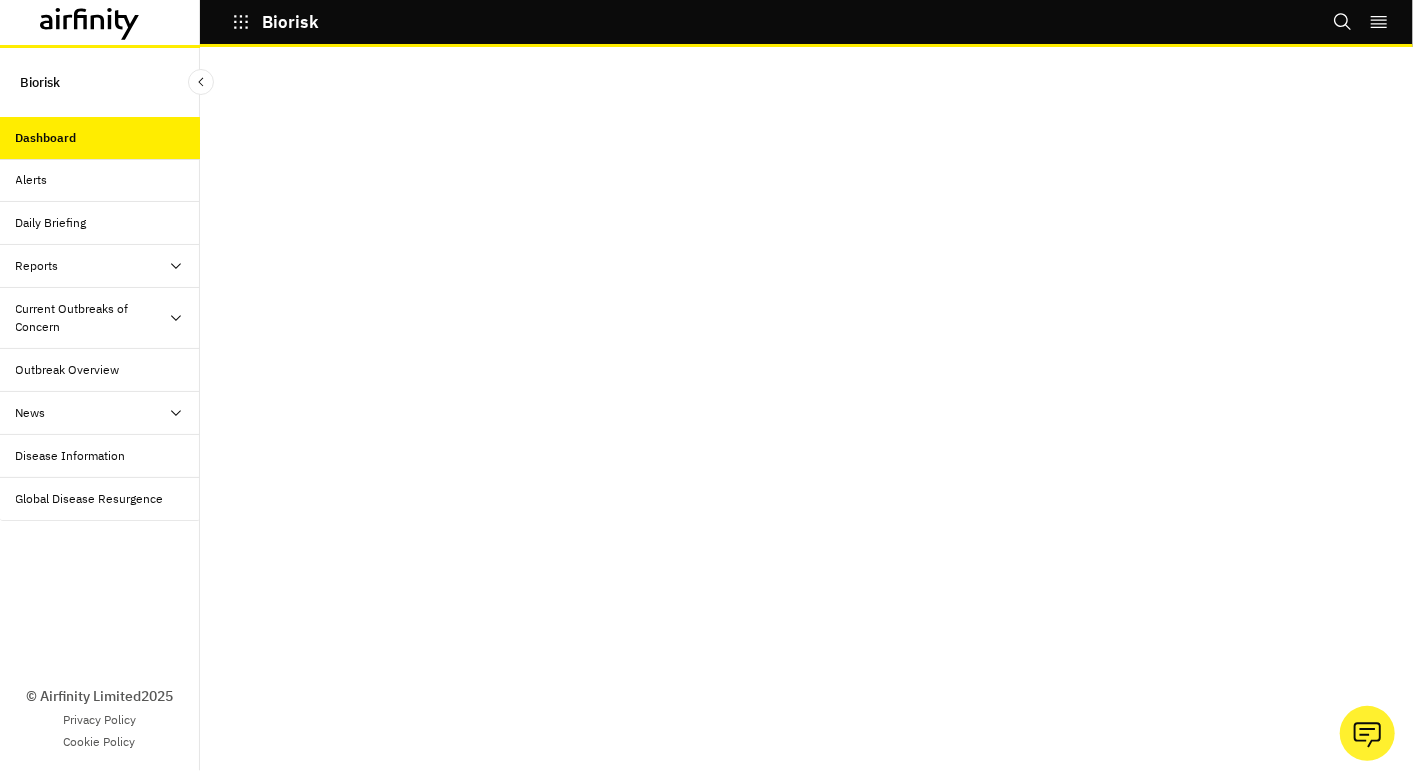 click on "Alerts Information Disease Name : option Dengue, selected. Select is focused ,type to refine list, press Down to open the menu, press left to focus selected values 1 Sel. Location : All All Pathogen Family : All All Pathogen Type : All All [DATE]  ( 1 ) Moderate   Florida's [COUNTY] reports a second local dengue case in [YEAR] [County threat] [DATE]  ( 2 ) Moderate   247 confirmed dengue cases in Chiapas, [COUNTRY] this season [Regional threat] Moderate   Dengue cases in Veracruz, [COUNTRY], exceed 600 in [YEAR] [Regional threat] [DATE]  ( 2 ) High   Dengue deaths rise in Dhaka South City Corporation, [COUNTRY] [National threat] High   [COUNTRY] is facing its most severe dengue outbreak on record since the epidemic began in [YEAR] [National threat] [DATE]  ( 1 ) High   Dengue cases expected to rise in Philippines’ Iloilo City amid rainy season [City threat] [DATE]  ( 1 ) Moderate   Dengue fever outbreak declared in Rarotonga, [COUNTRY], amid rising cases [National threat]  (" at bounding box center [806, 409] 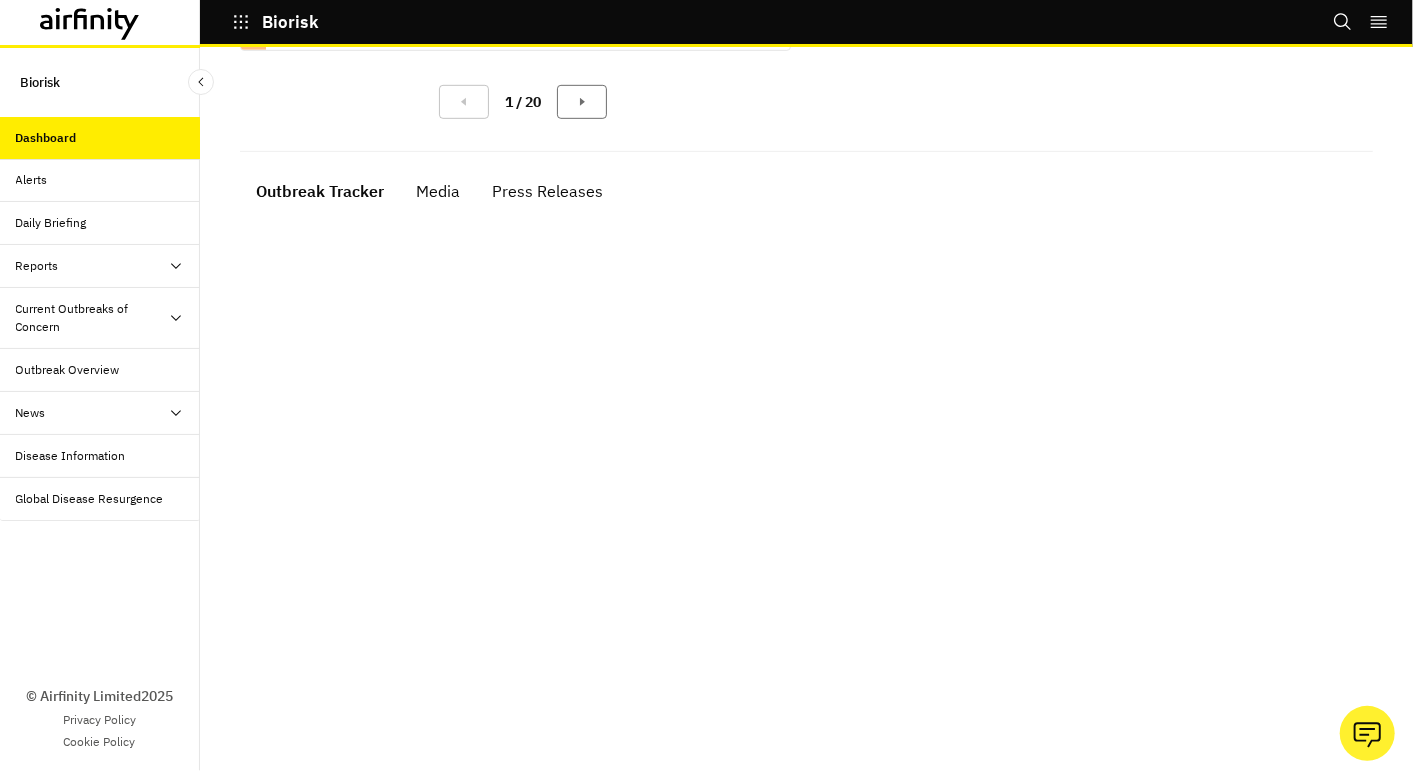 scroll, scrollTop: 503, scrollLeft: 0, axis: vertical 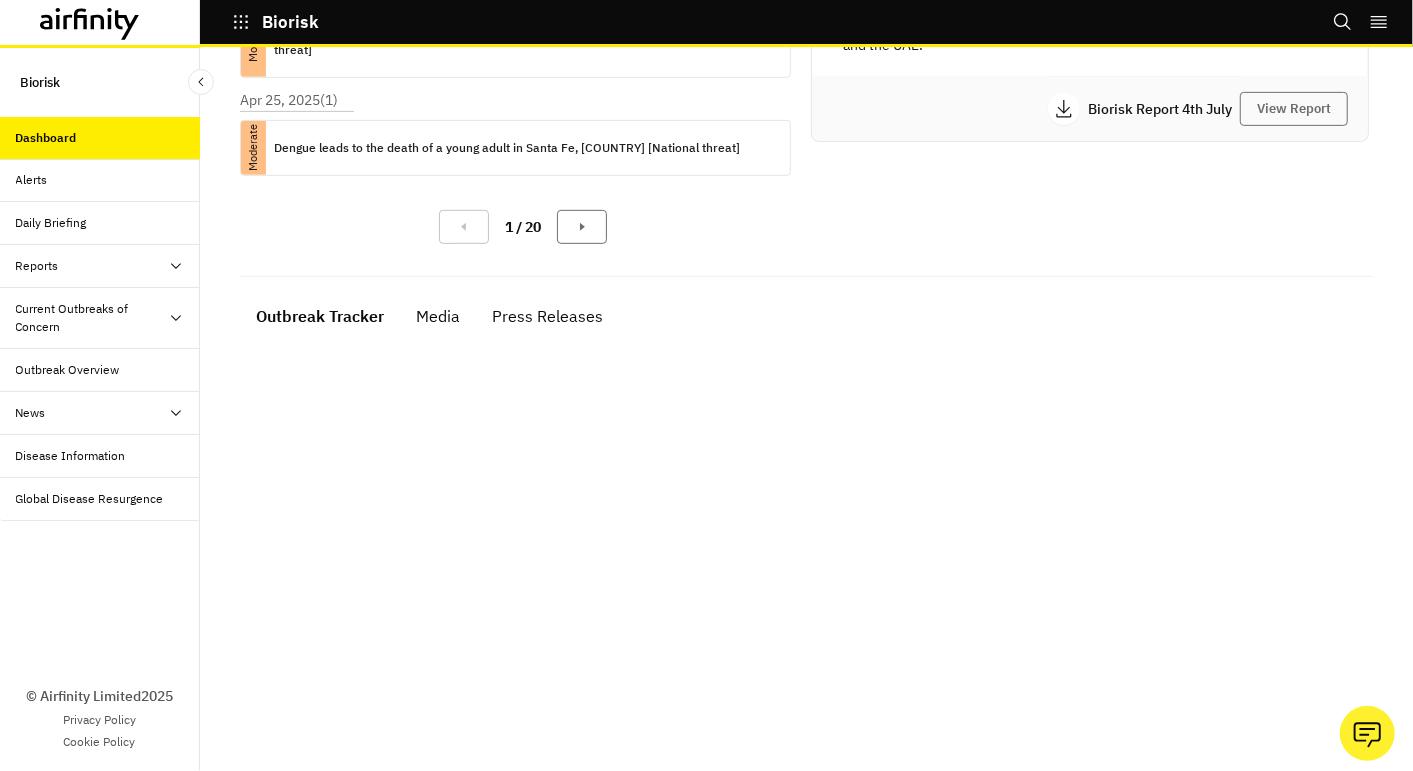 click on "Alerts Information Disease Name : option Dengue, selected. Select is focused ,type to refine list, press Down to open the menu, press left to focus selected values 1 Sel. Location : All All Pathogen Family : All All Pathogen Type : All All [DATE]  ( 1 ) Moderate   Florida's [COUNTY] reports a second local dengue case in [YEAR] [County threat] [DATE]  ( 2 ) Moderate   247 confirmed dengue cases in Chiapas, [COUNTRY] this season [Regional threat] Moderate   Dengue cases in Veracruz, [COUNTRY], exceed 600 in [YEAR] [Regional threat] [DATE]  ( 2 ) High   Dengue deaths rise in Dhaka South City Corporation, [COUNTRY] [National threat] High   [COUNTRY] is facing its most severe dengue outbreak on record since the epidemic began in [YEAR] [National threat] [DATE]  ( 1 ) High   Dengue cases expected to rise in Philippines’ Iloilo City amid rainy season [City threat] [DATE]  ( 1 ) Moderate   Dengue fever outbreak declared in Rarotonga, [COUNTRY], amid rising cases [National threat]  (" at bounding box center (806, 428) 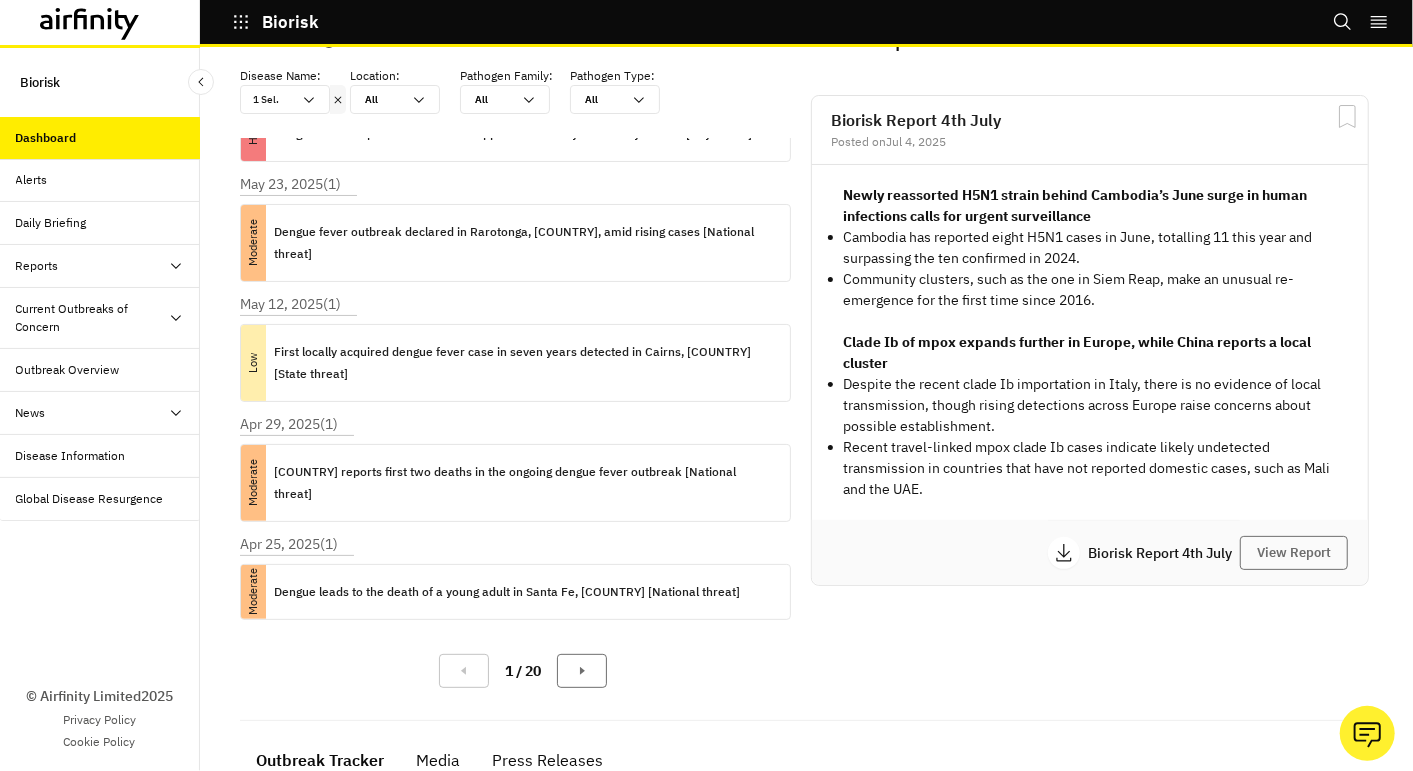 scroll, scrollTop: 0, scrollLeft: 0, axis: both 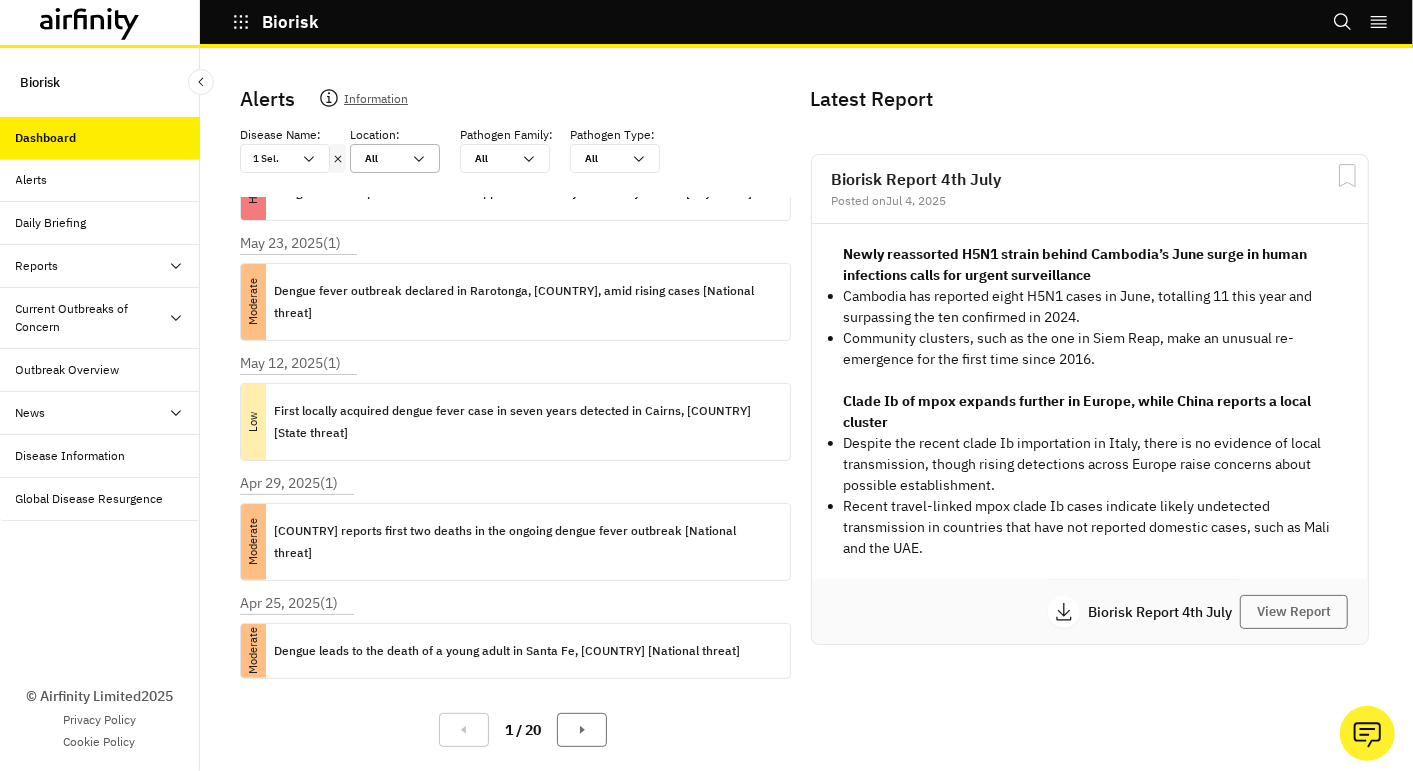 click on "All All" at bounding box center [381, 158] 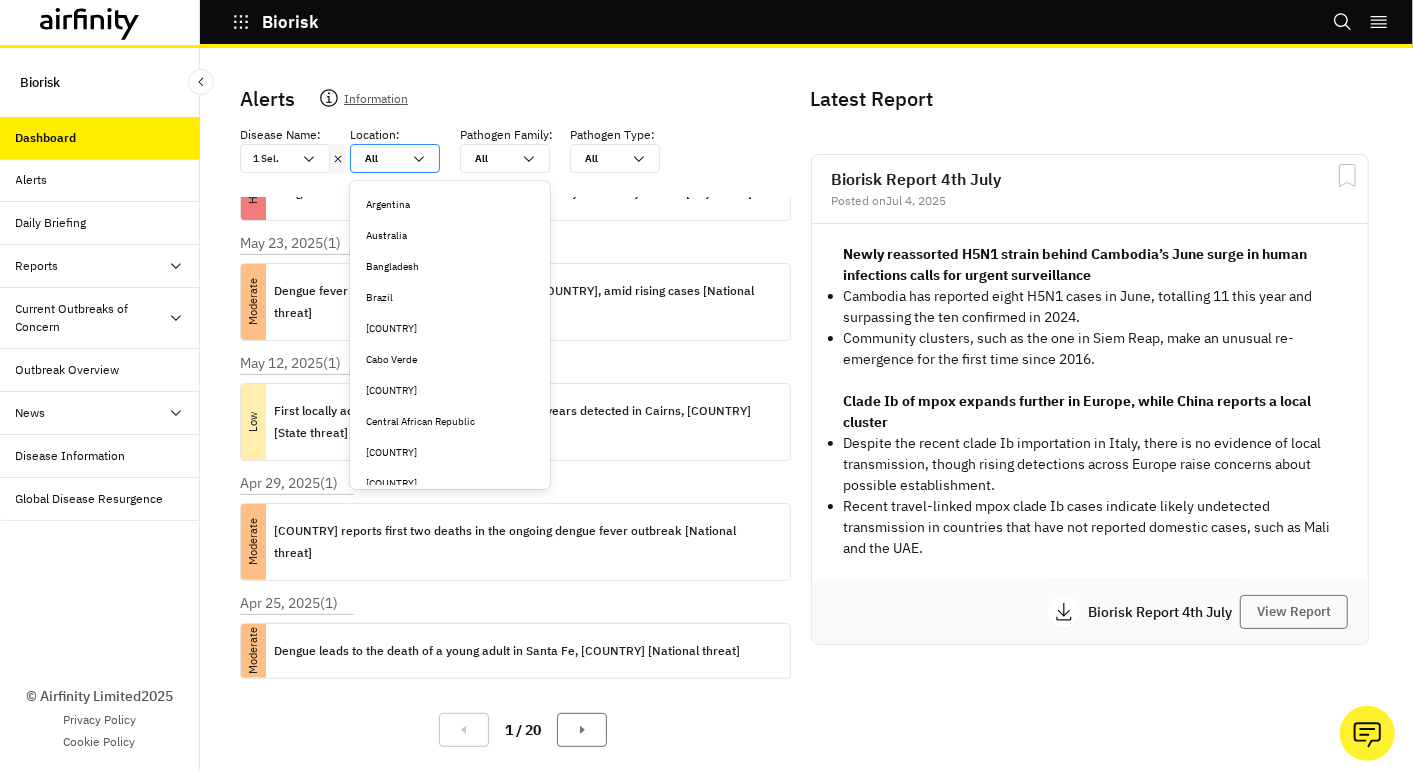 click on "All All" at bounding box center (381, 158) 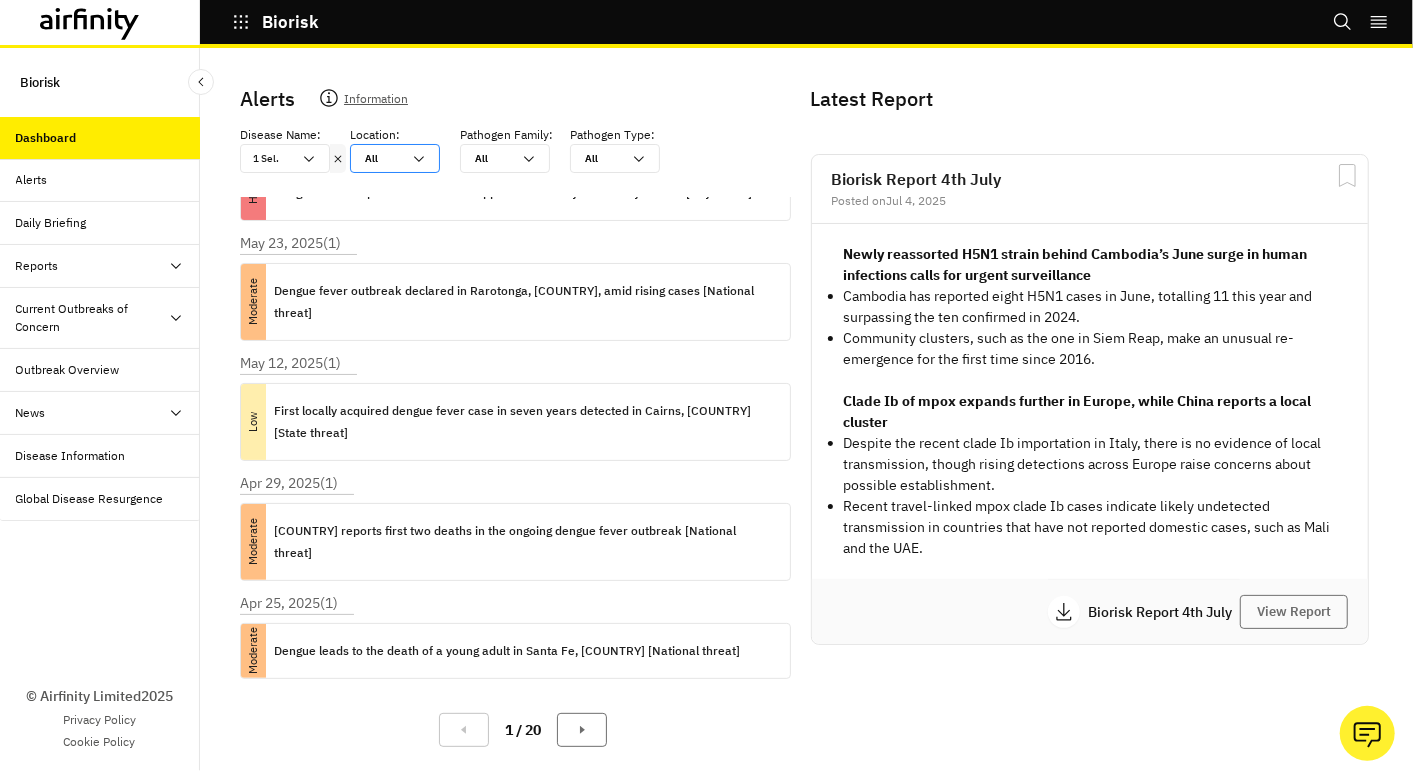 click at bounding box center [309, 159] 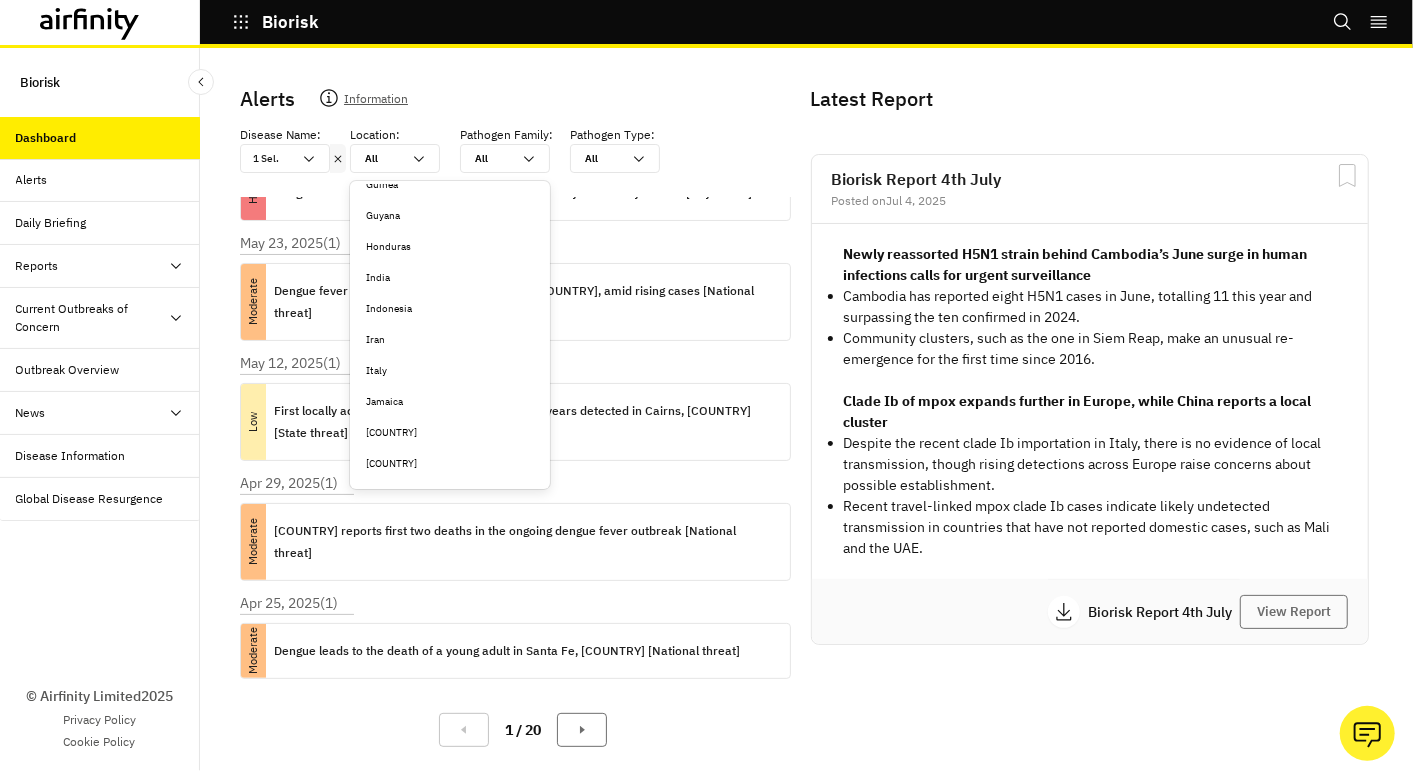 scroll, scrollTop: 852, scrollLeft: 0, axis: vertical 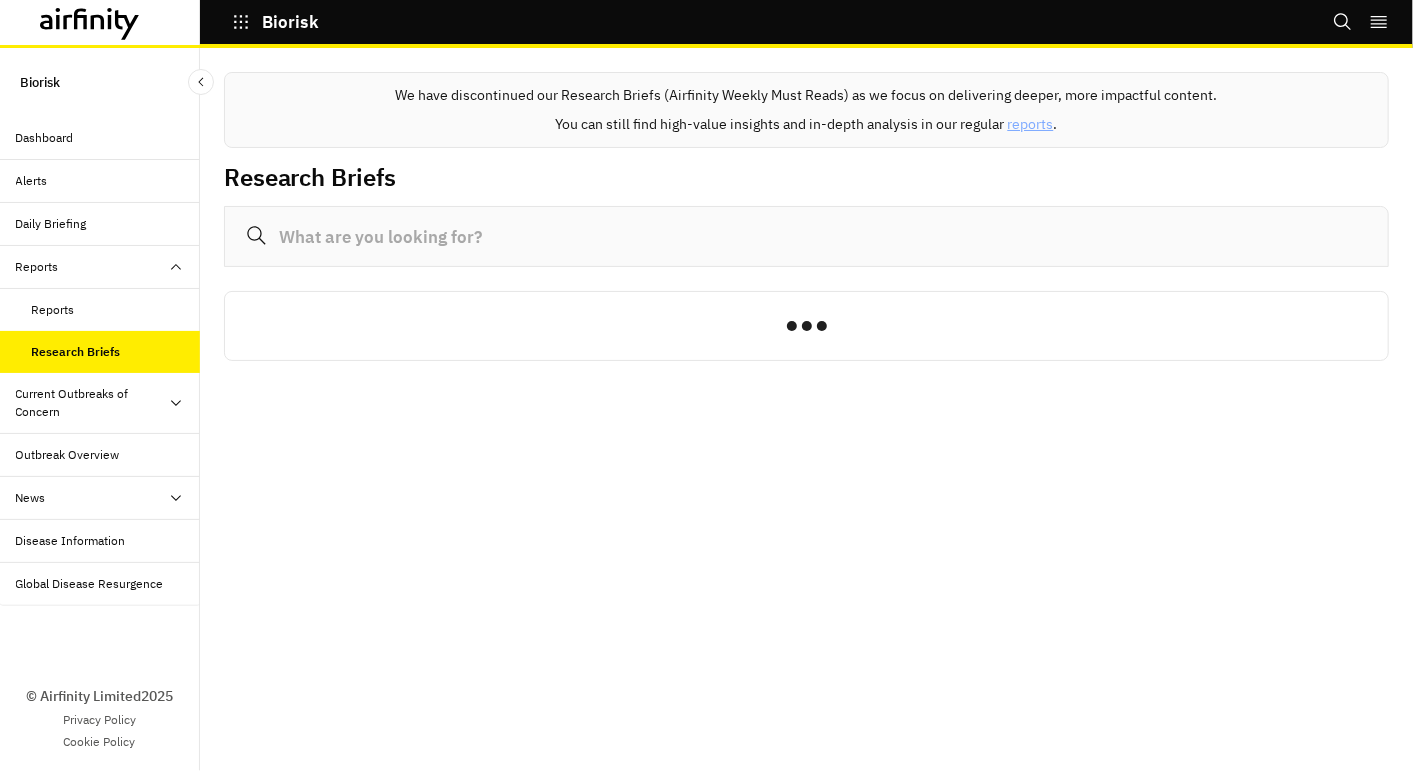 click at bounding box center [806, 236] 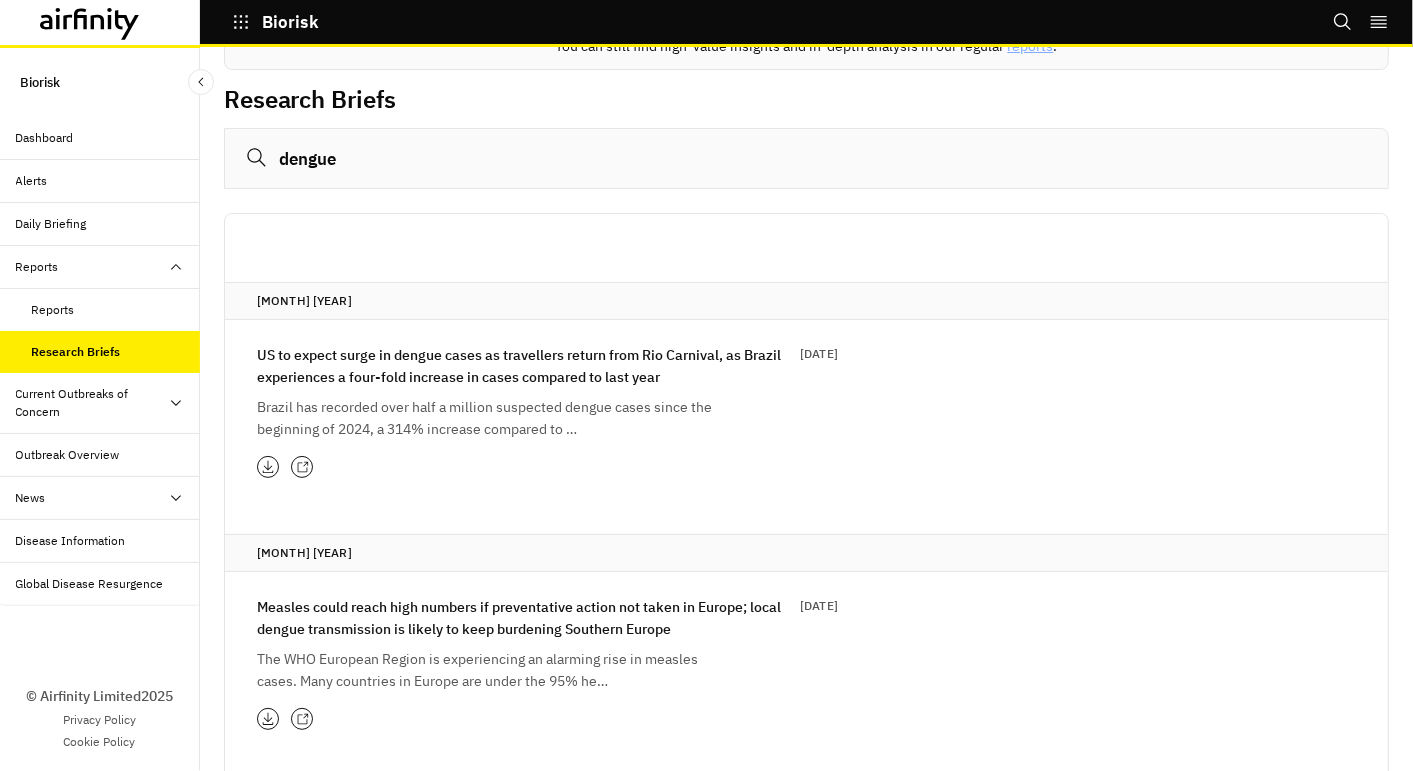 scroll, scrollTop: 127, scrollLeft: 0, axis: vertical 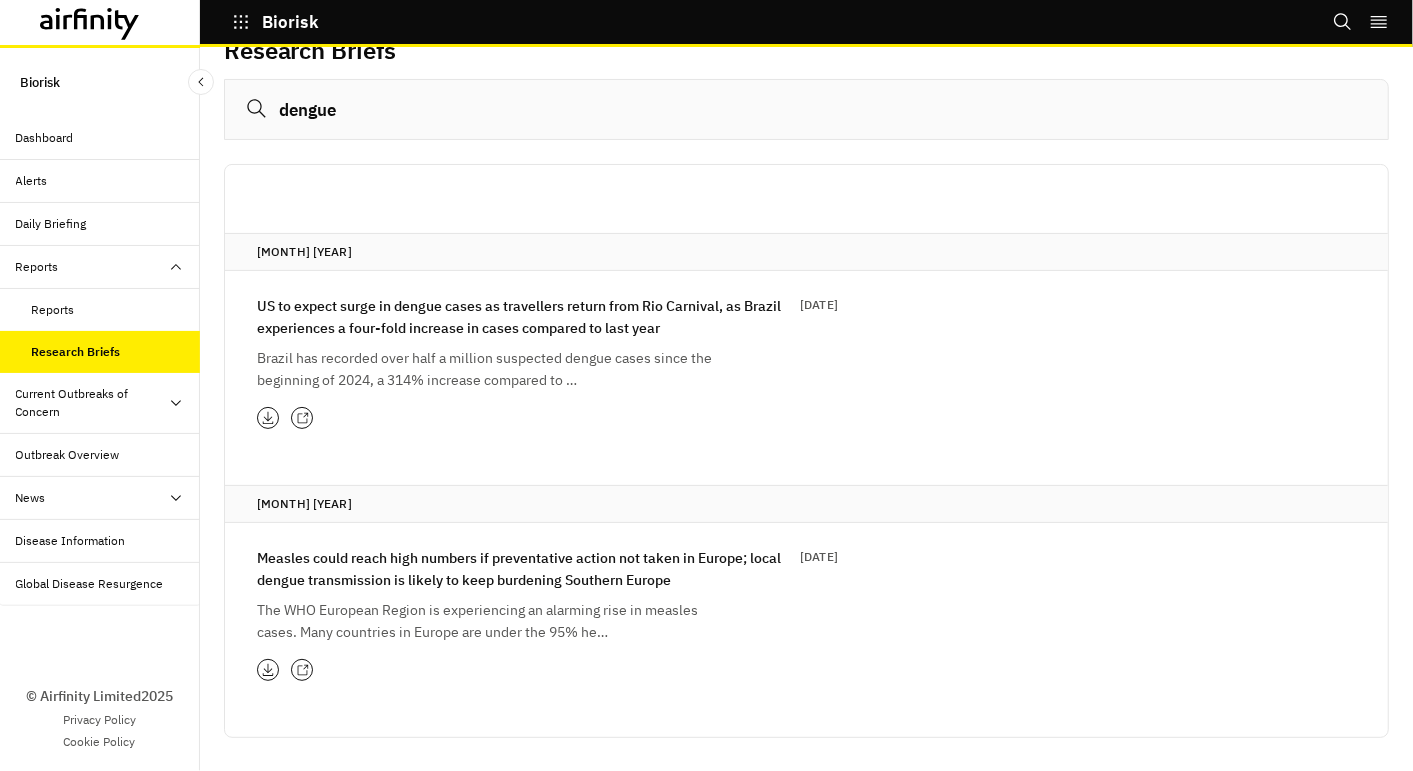 type on "dengue" 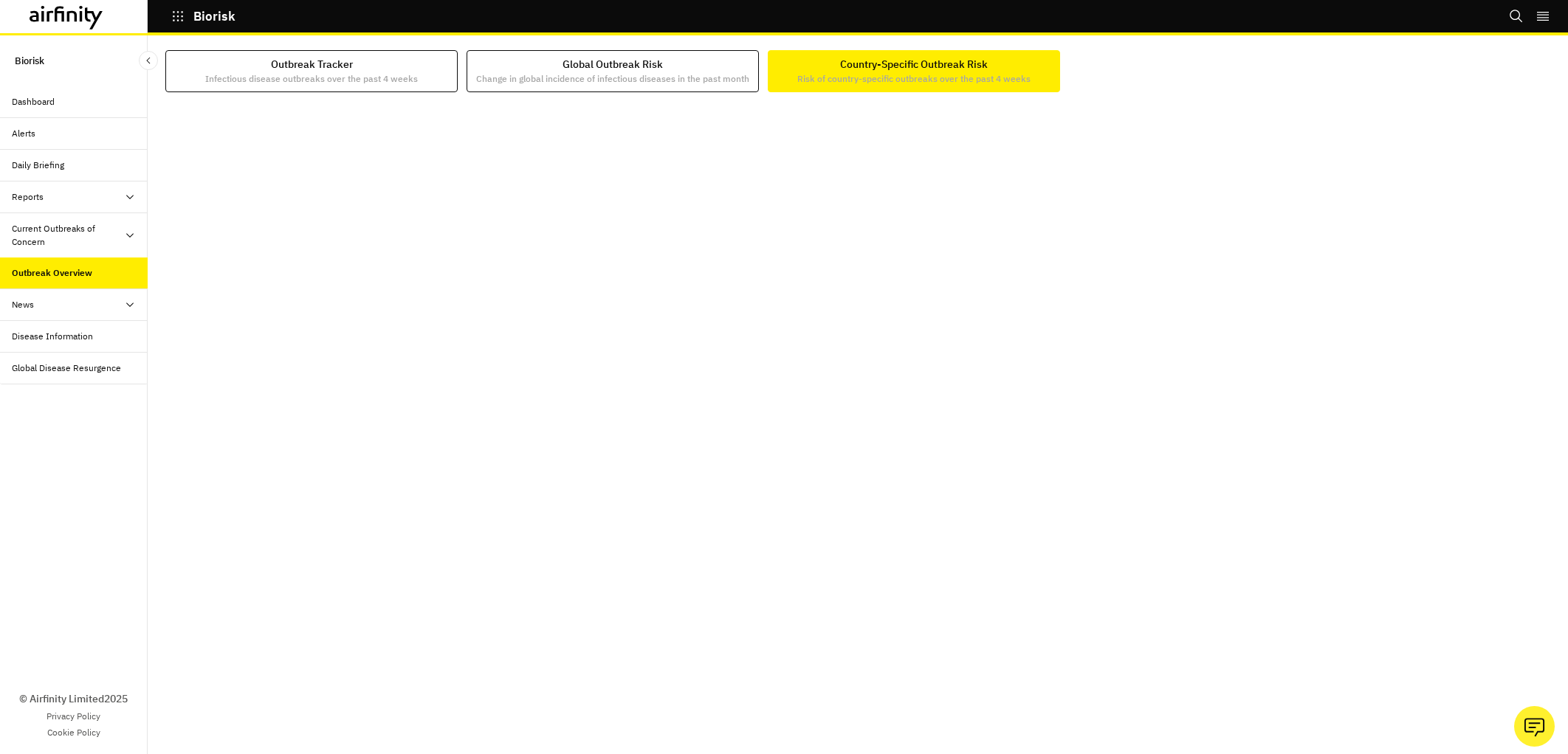 scroll, scrollTop: 0, scrollLeft: 0, axis: both 